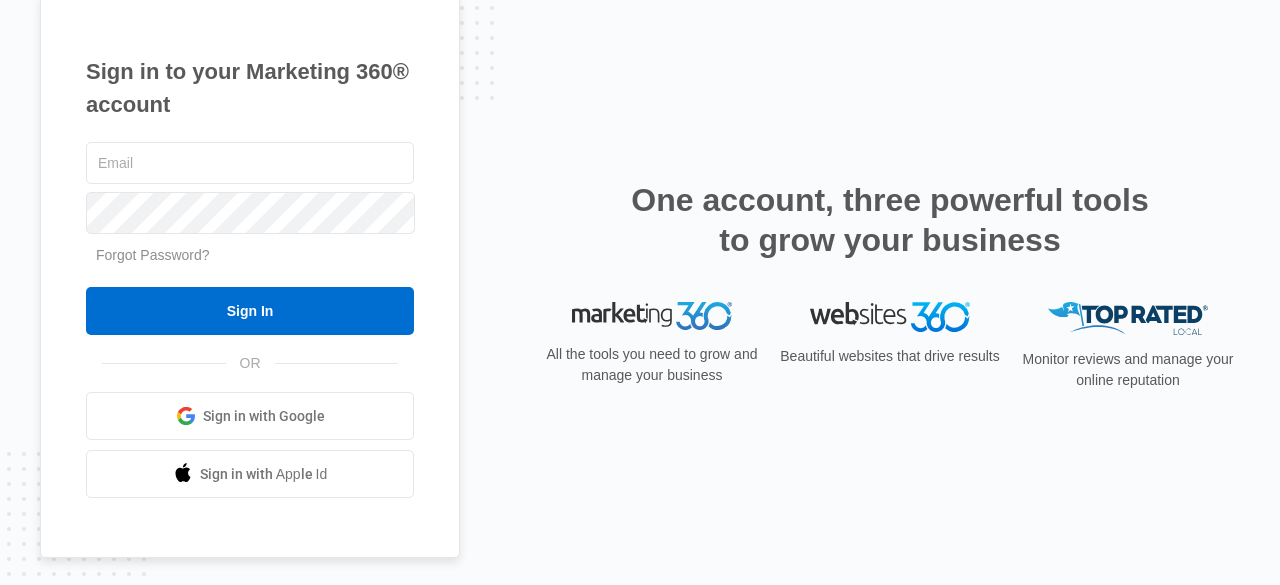 scroll, scrollTop: 0, scrollLeft: 0, axis: both 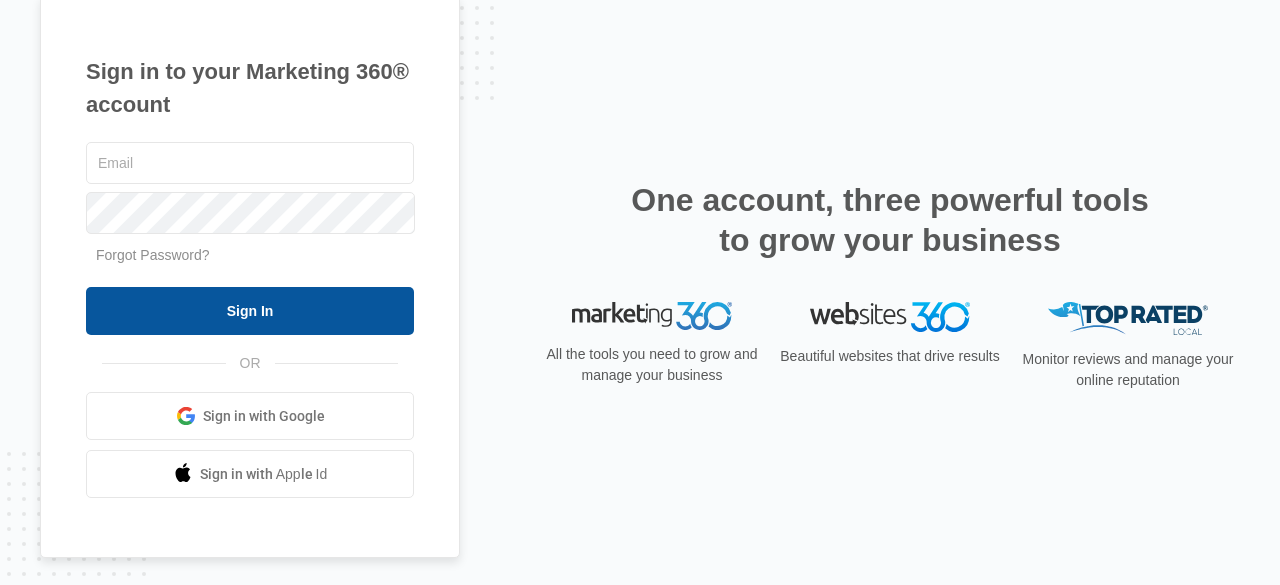 type on "[USERNAME]@example.com" 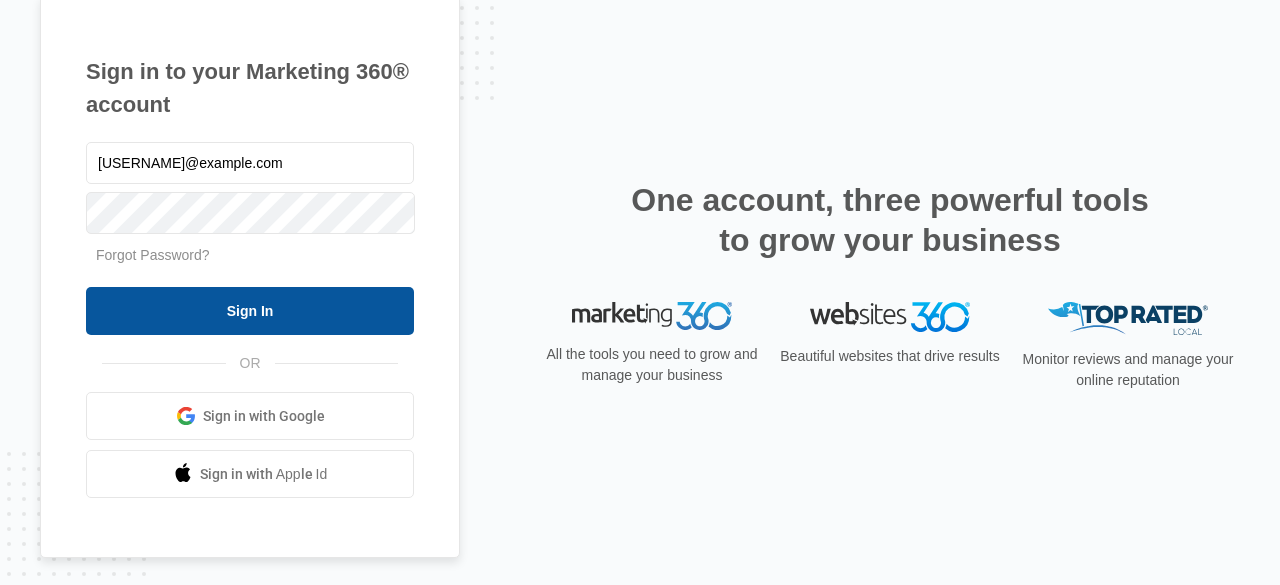click on "Sign In" at bounding box center (250, 311) 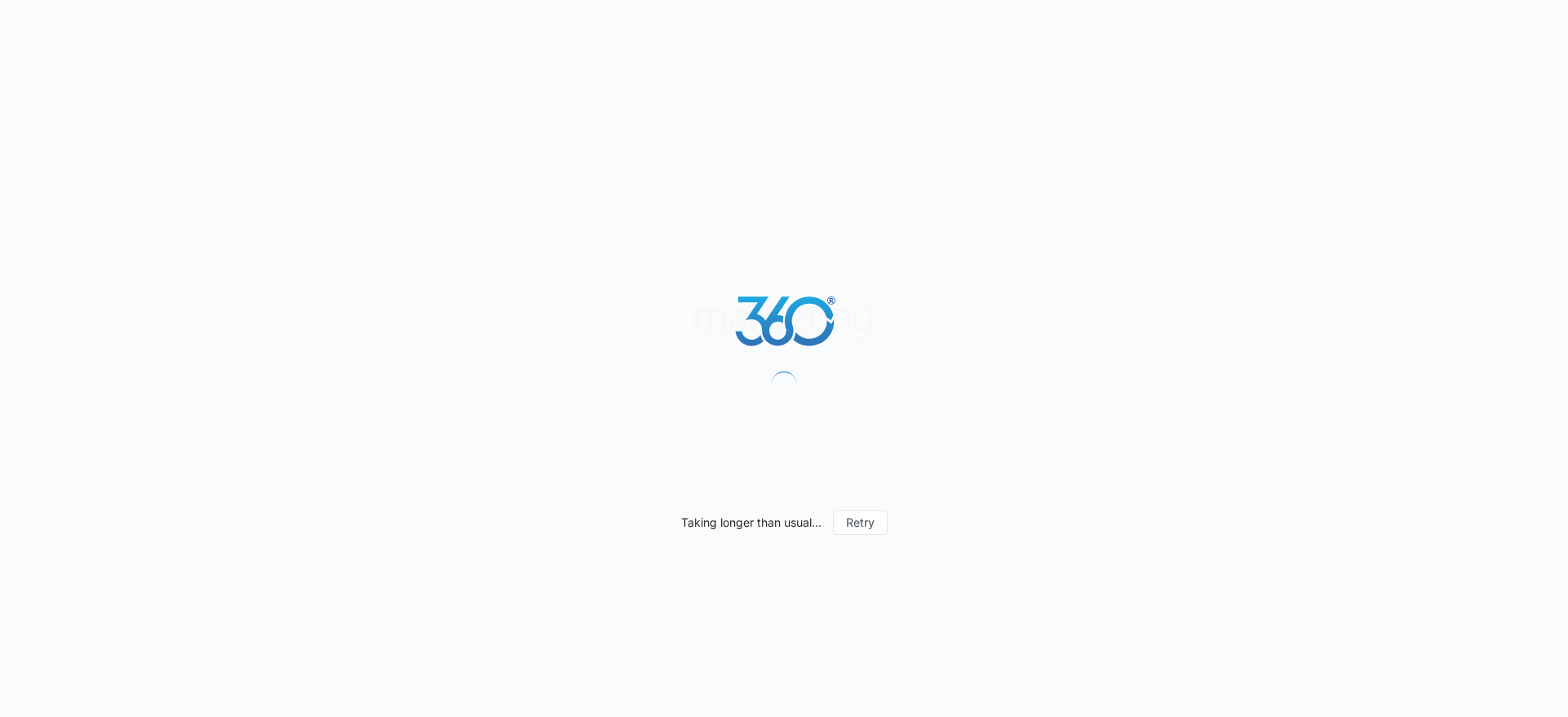 scroll, scrollTop: 0, scrollLeft: 0, axis: both 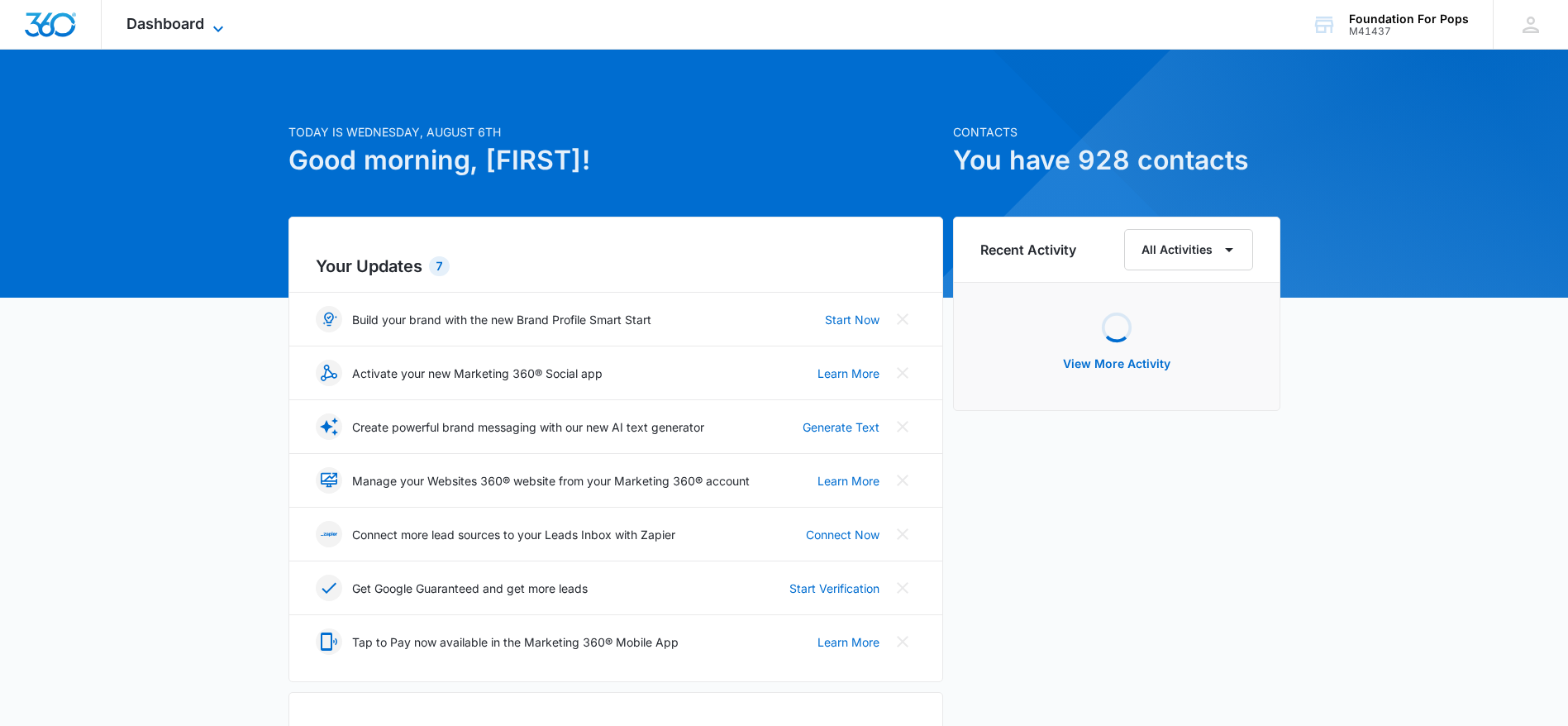 click 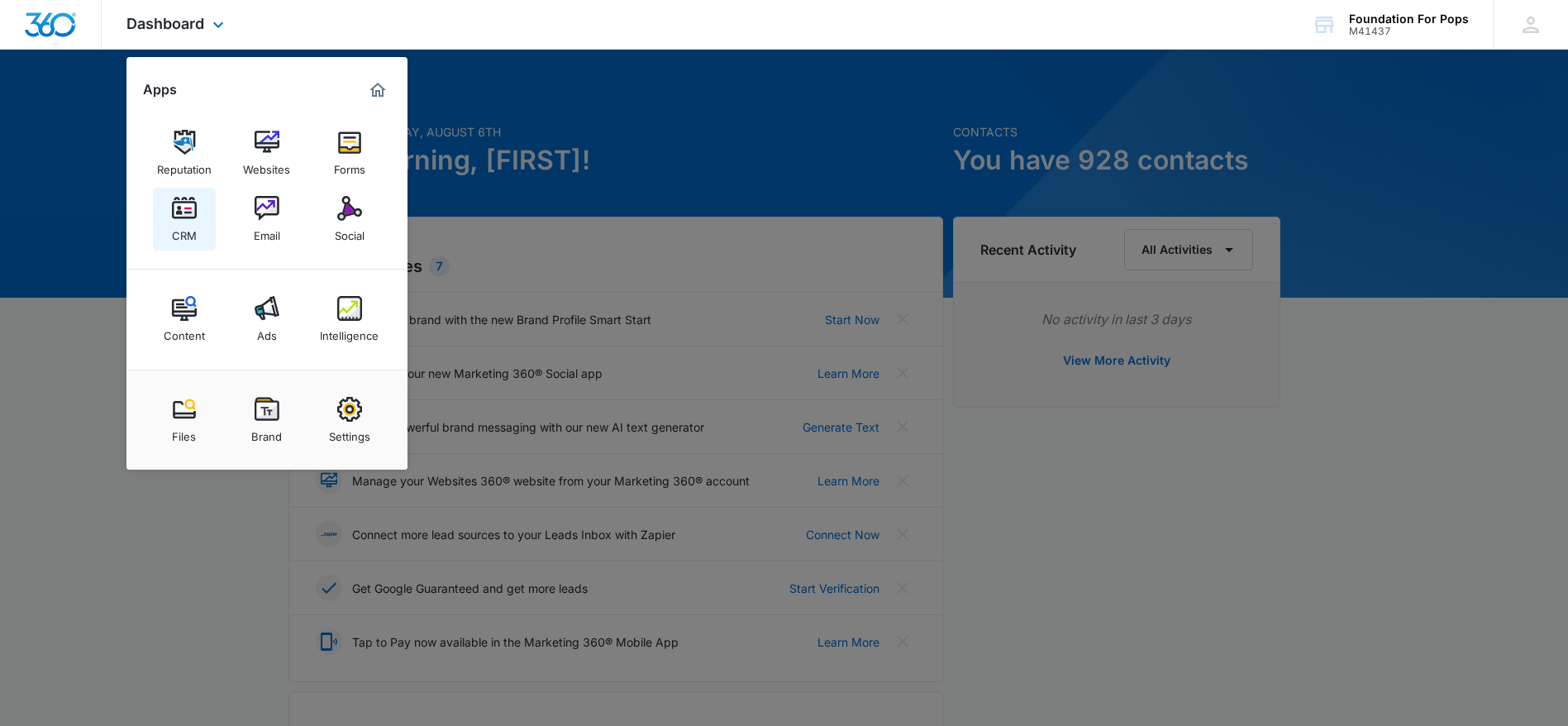click at bounding box center [184, 208] 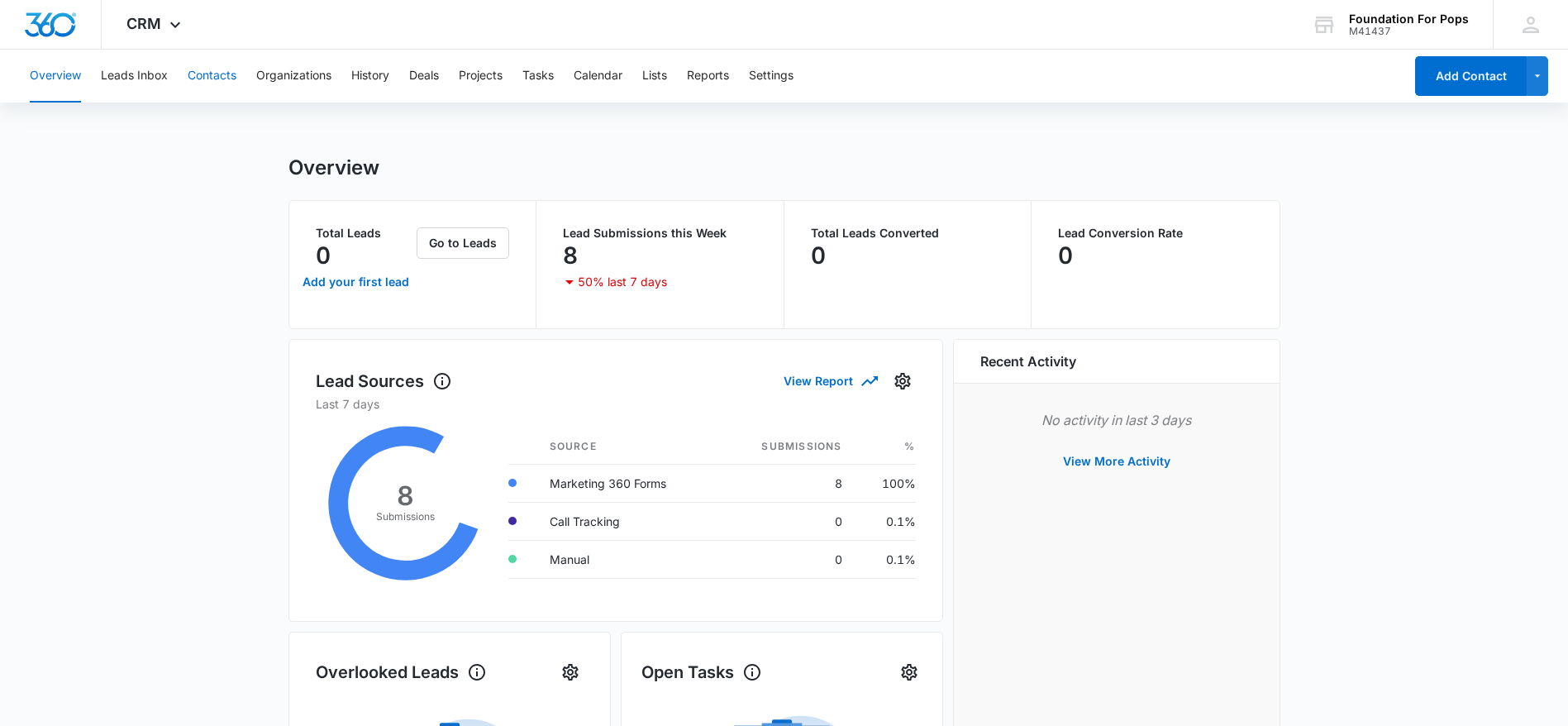 click on "Contacts" at bounding box center [212, 76] 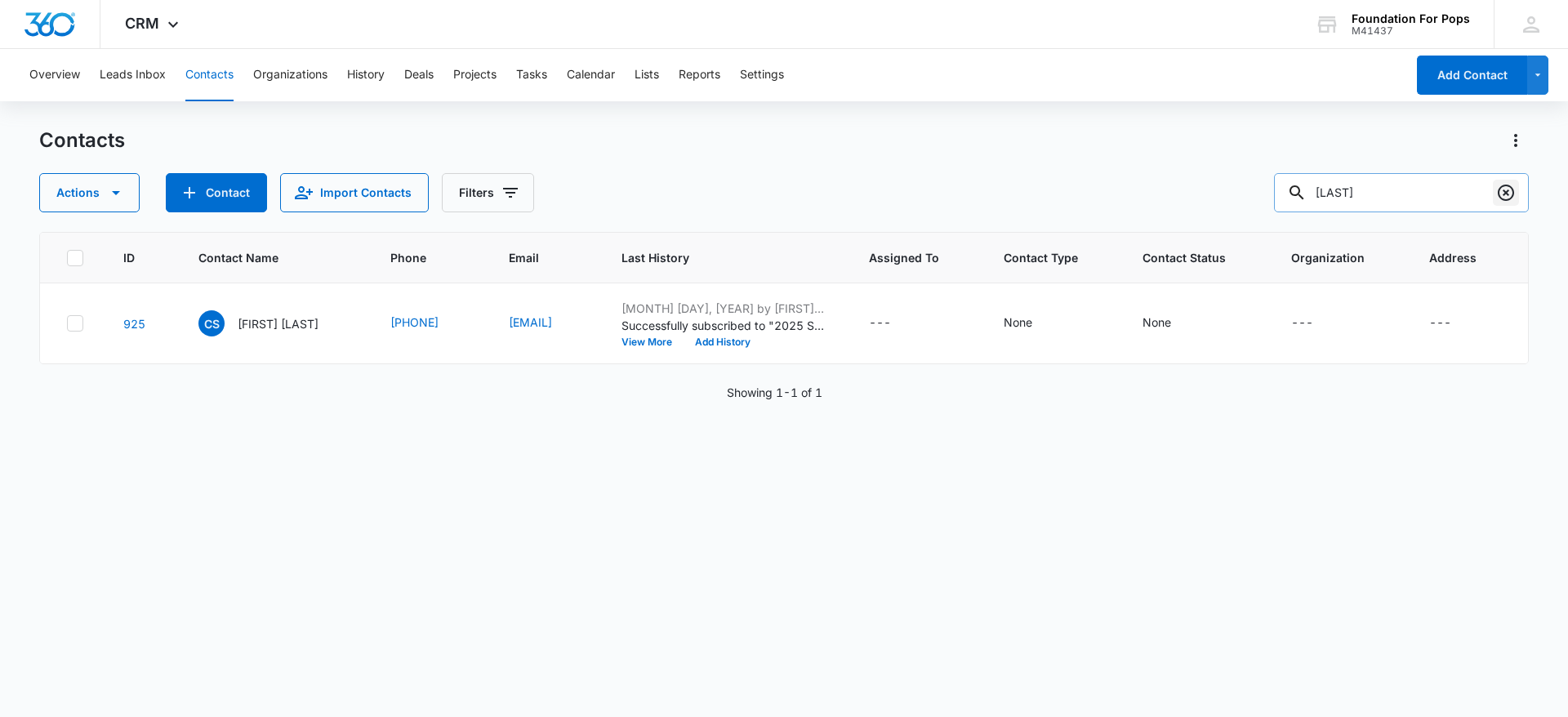 click 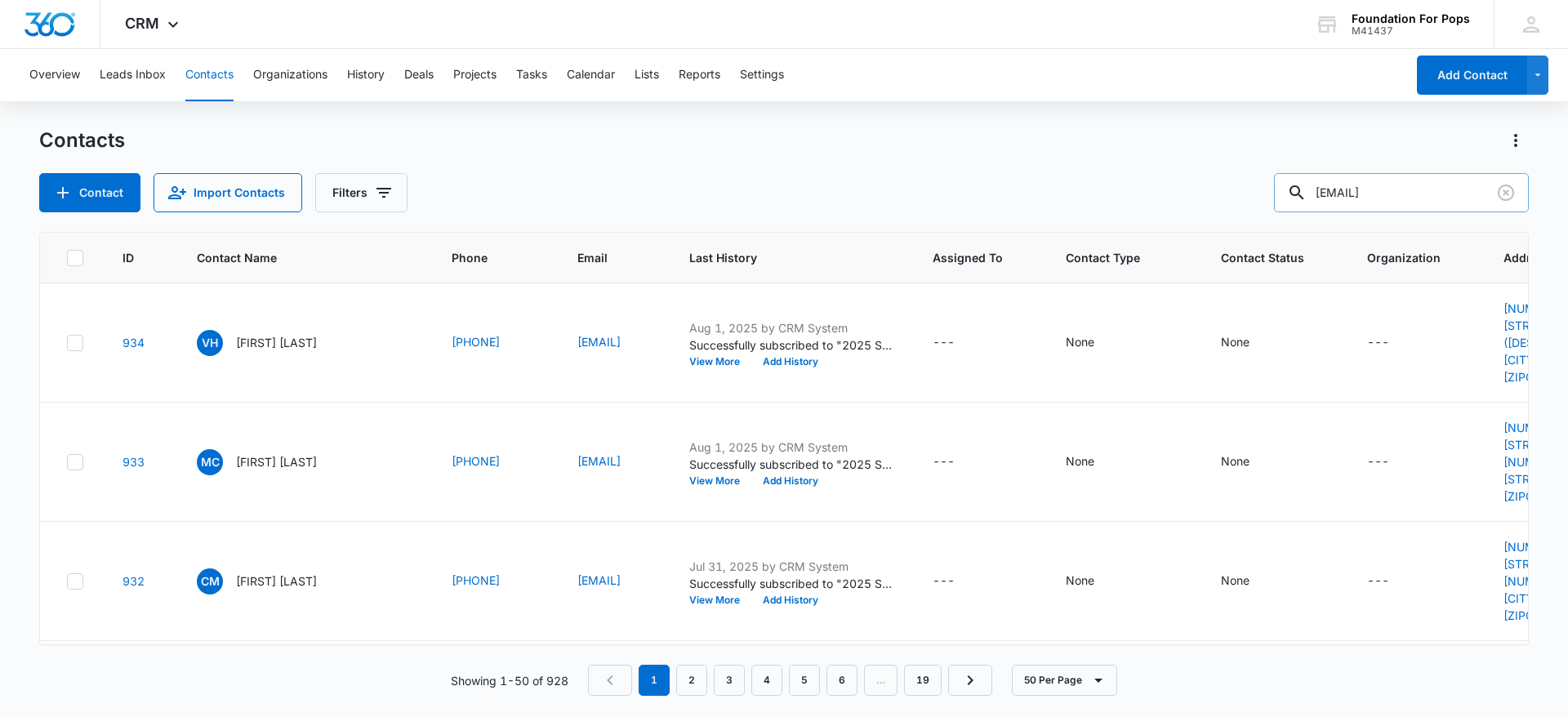 type on "cfomby" 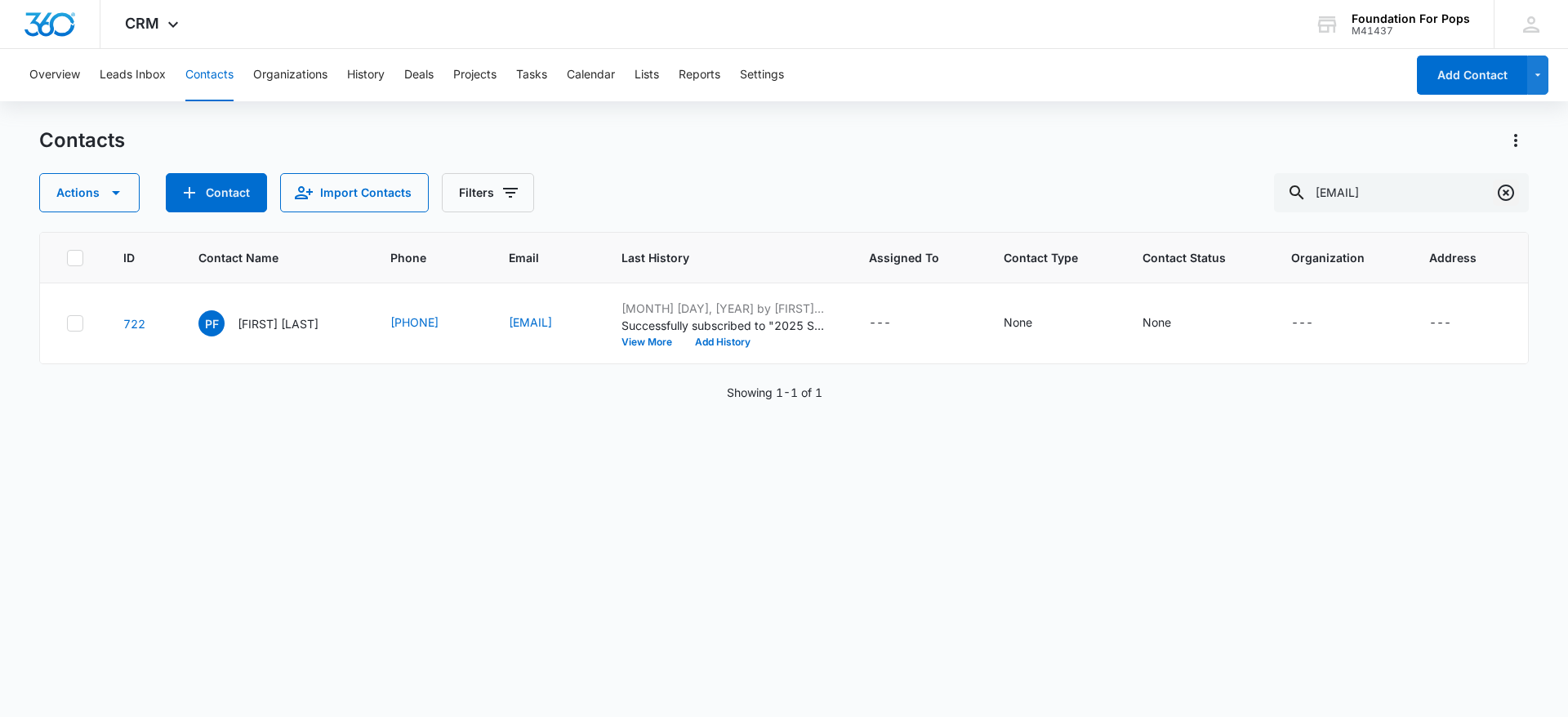 click 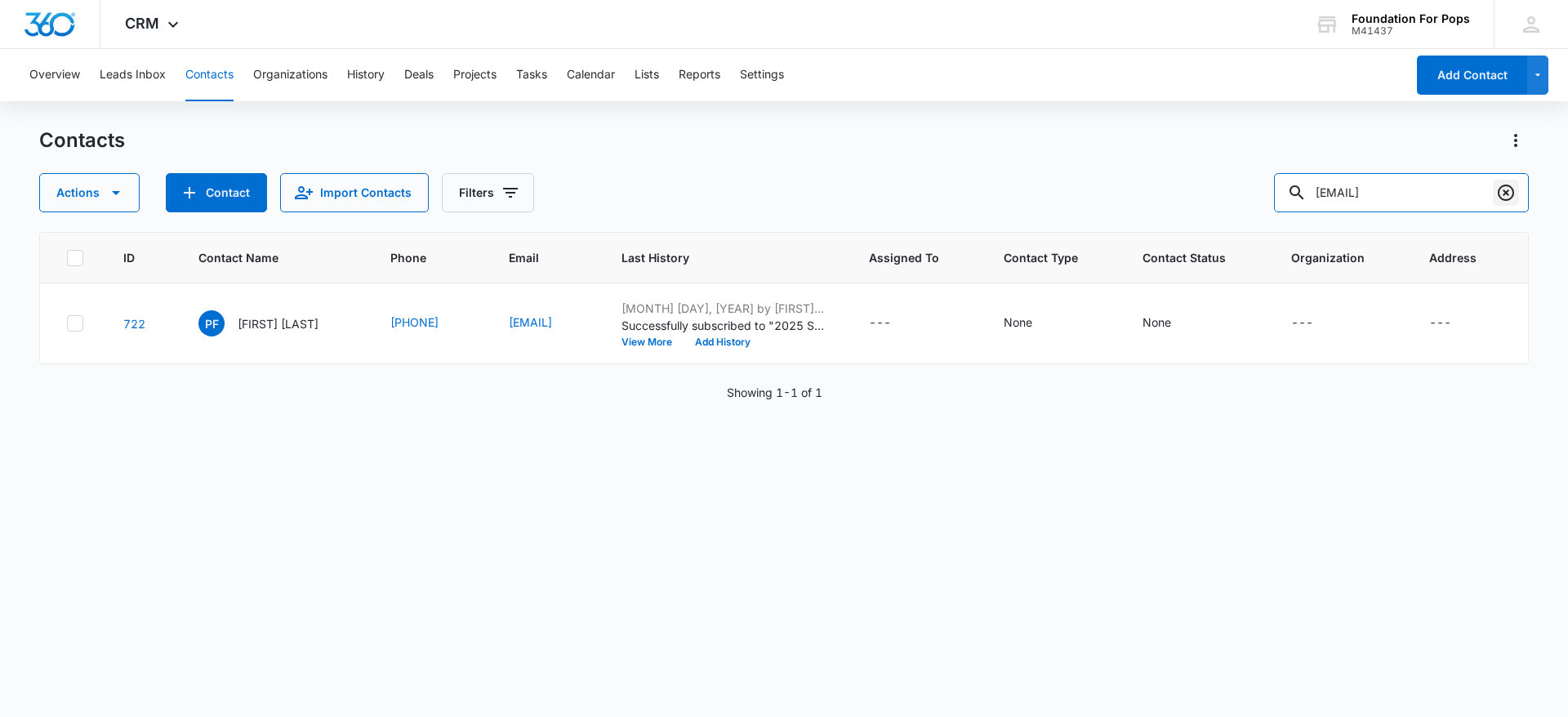 type 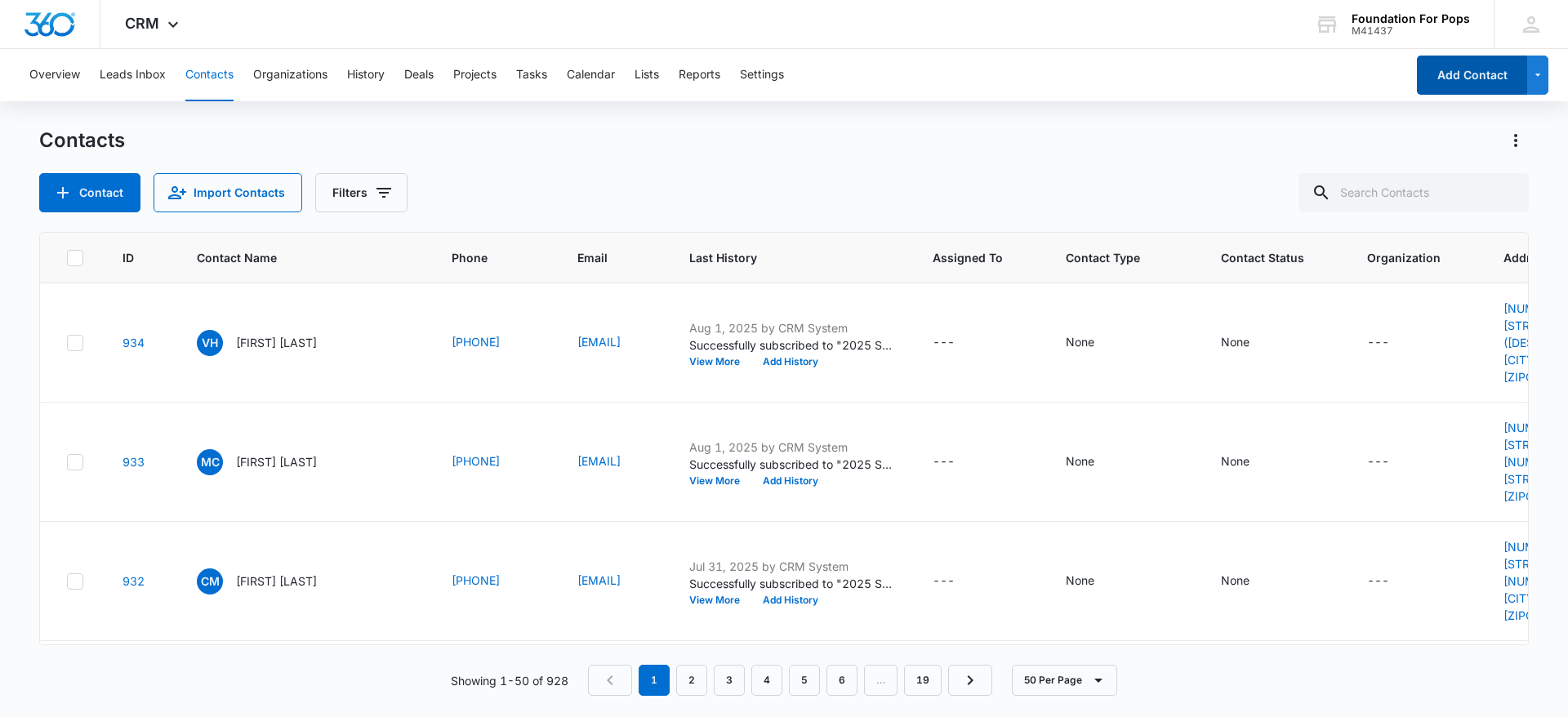 click on "Add Contact" at bounding box center (1472, 75) 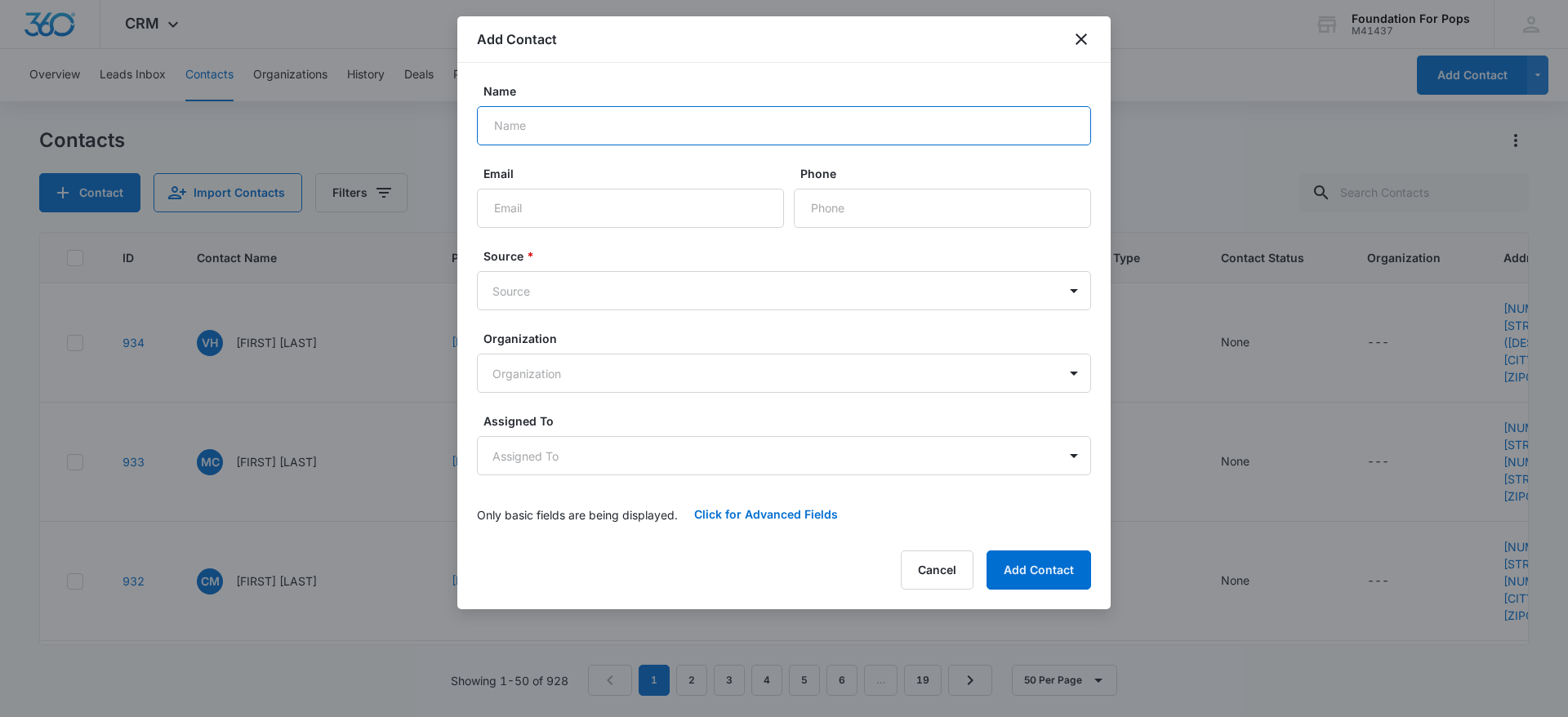 click on "Name" at bounding box center (784, 126) 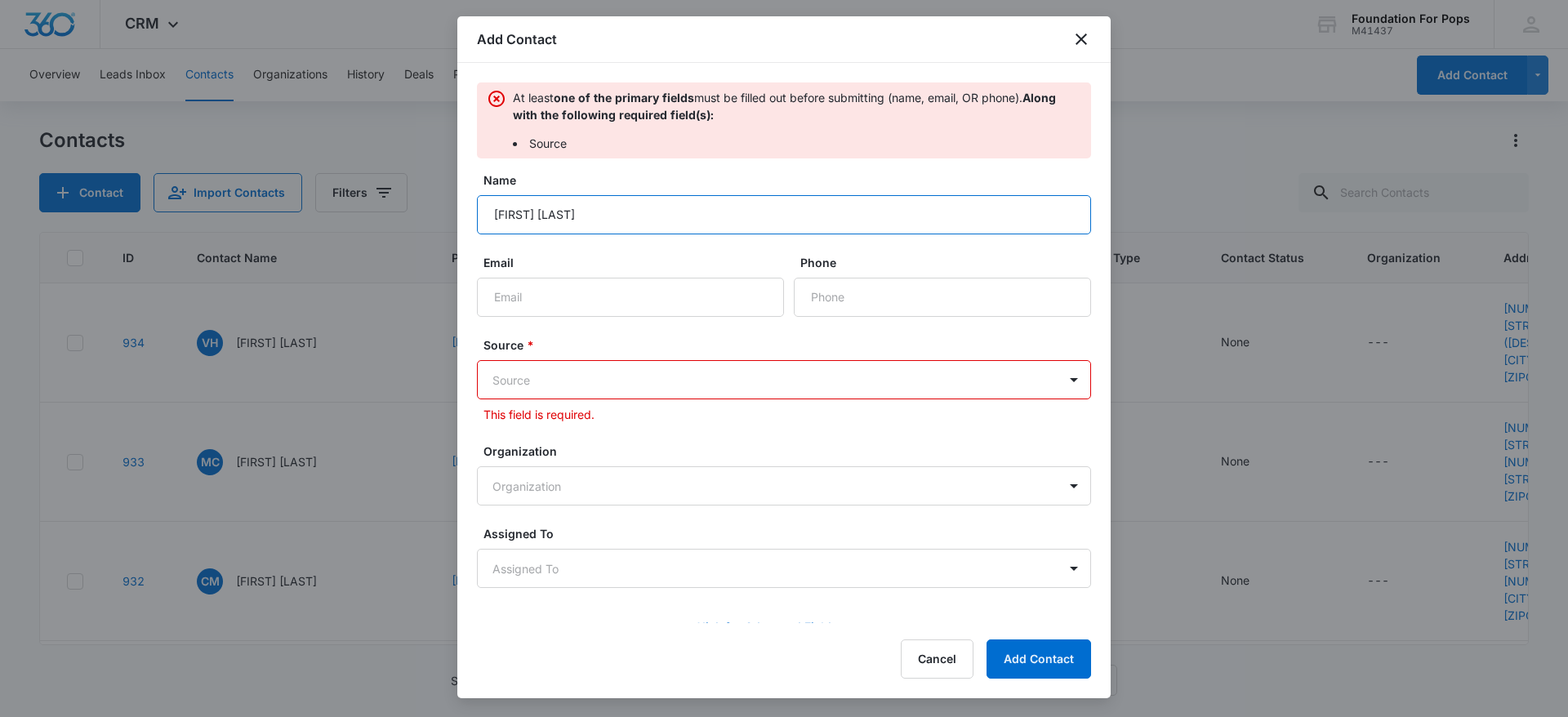 type on "l" 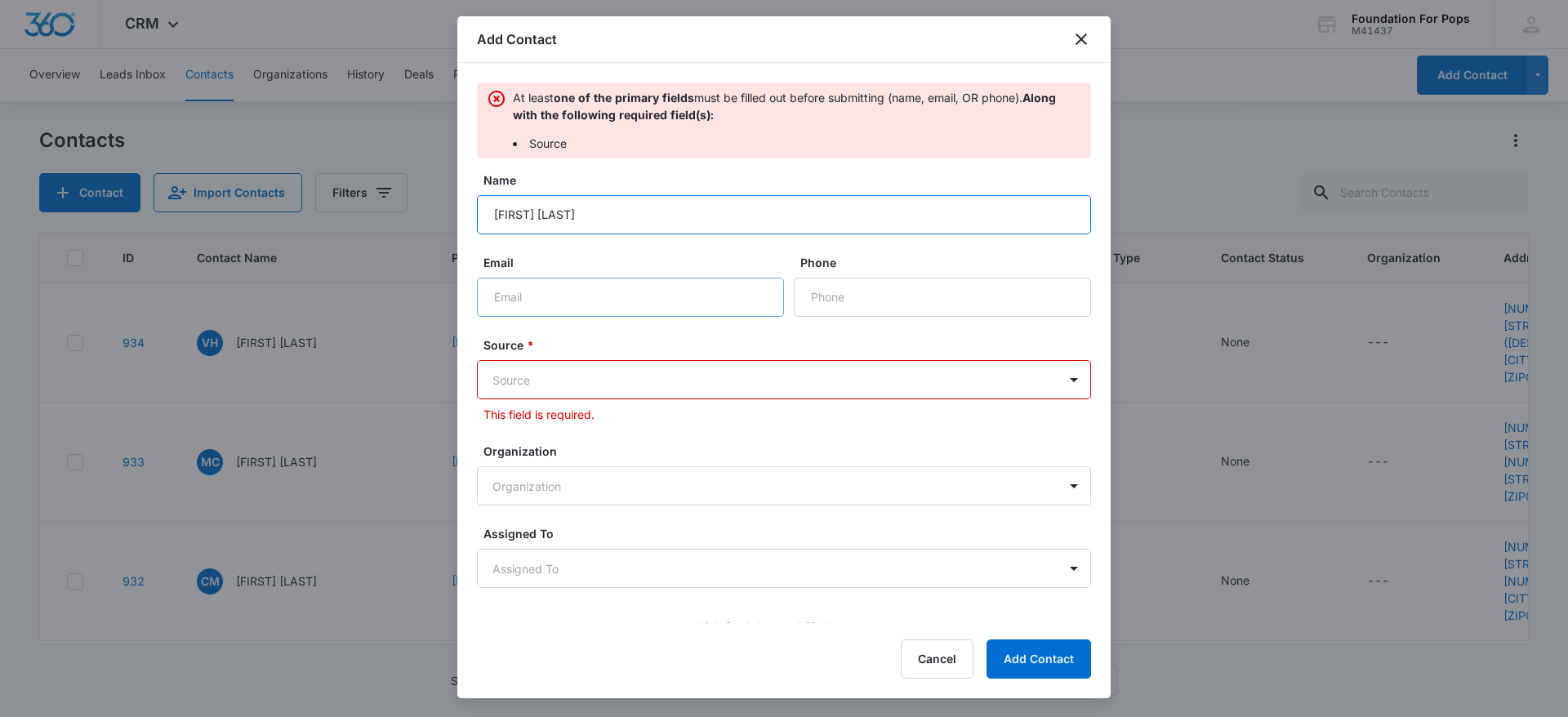 type on "[FIRST] [LAST]" 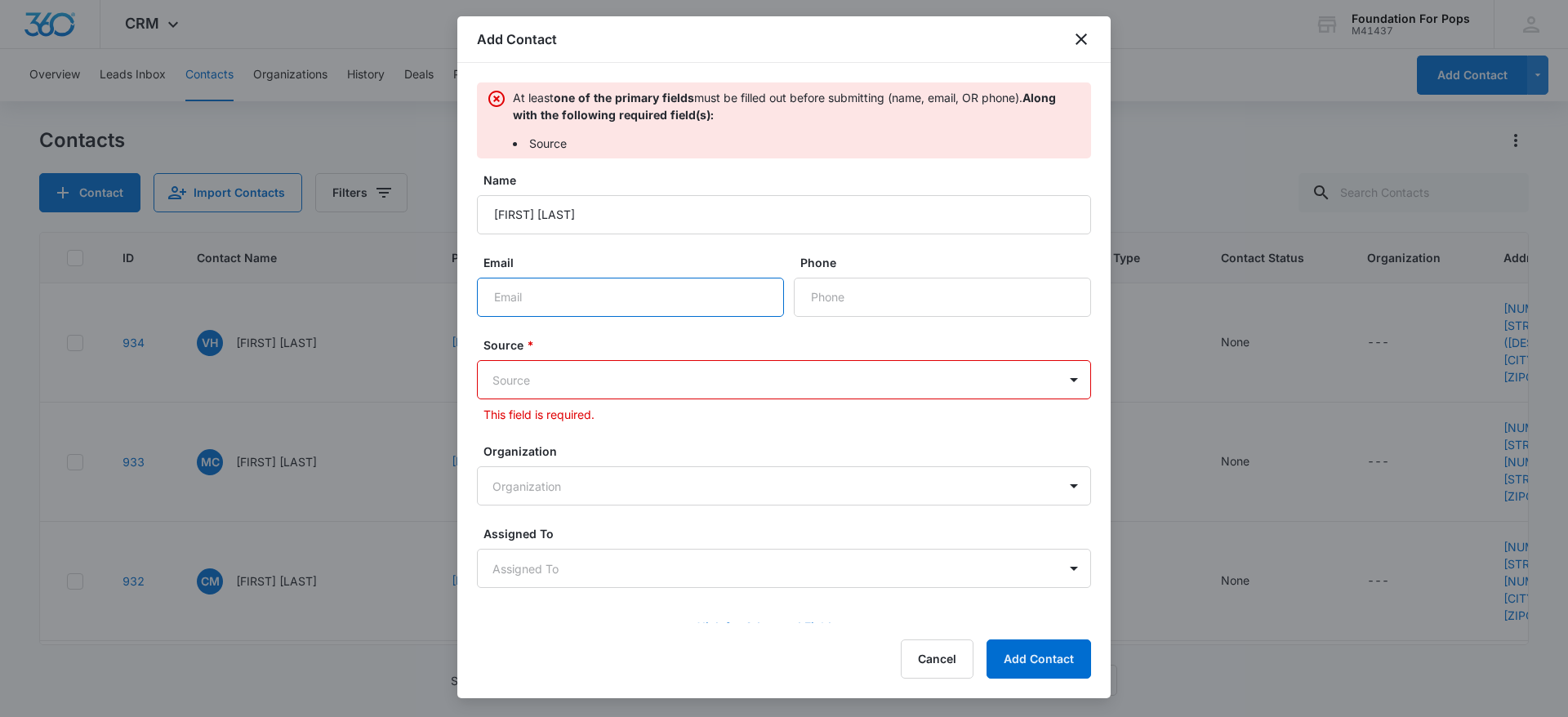 click on "Email" at bounding box center [630, 297] 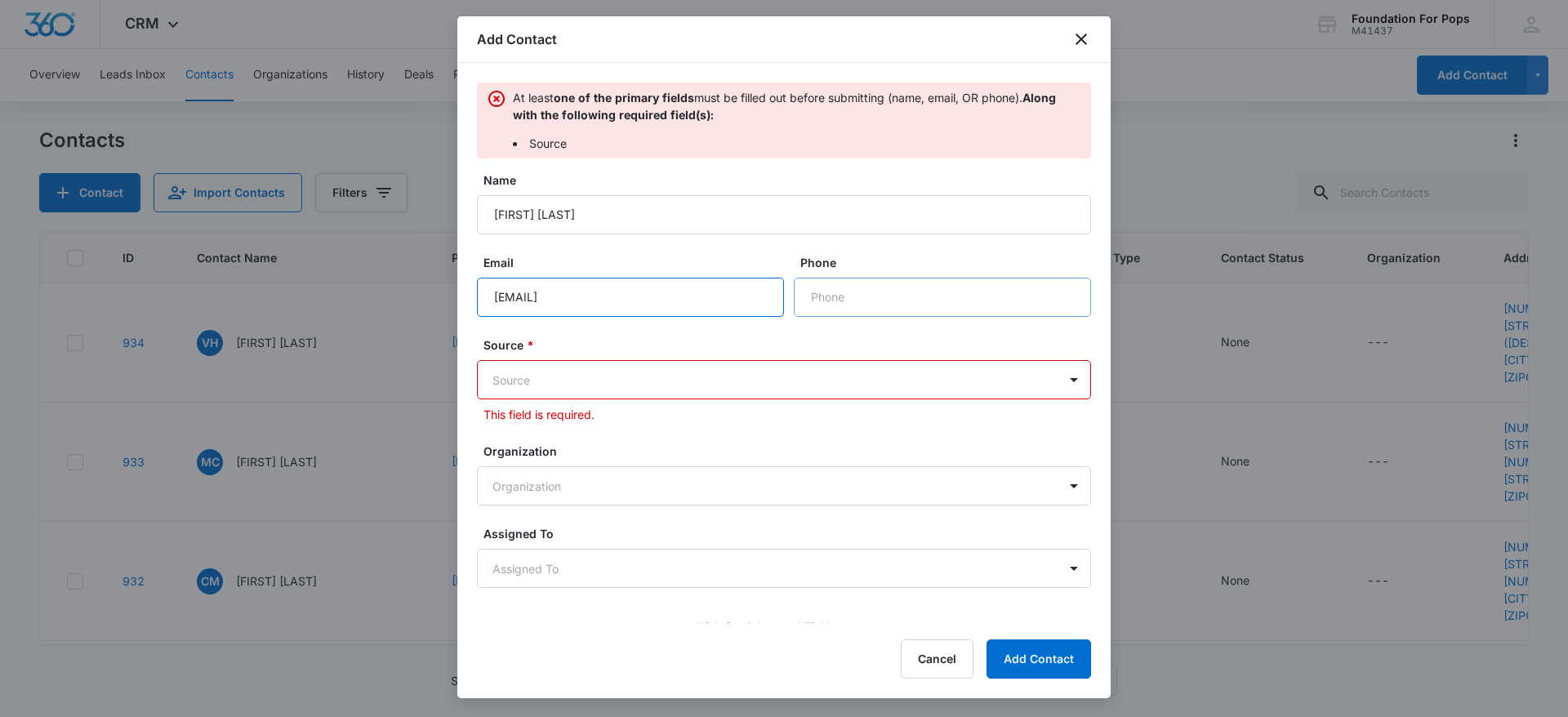 type on "[EMAIL]" 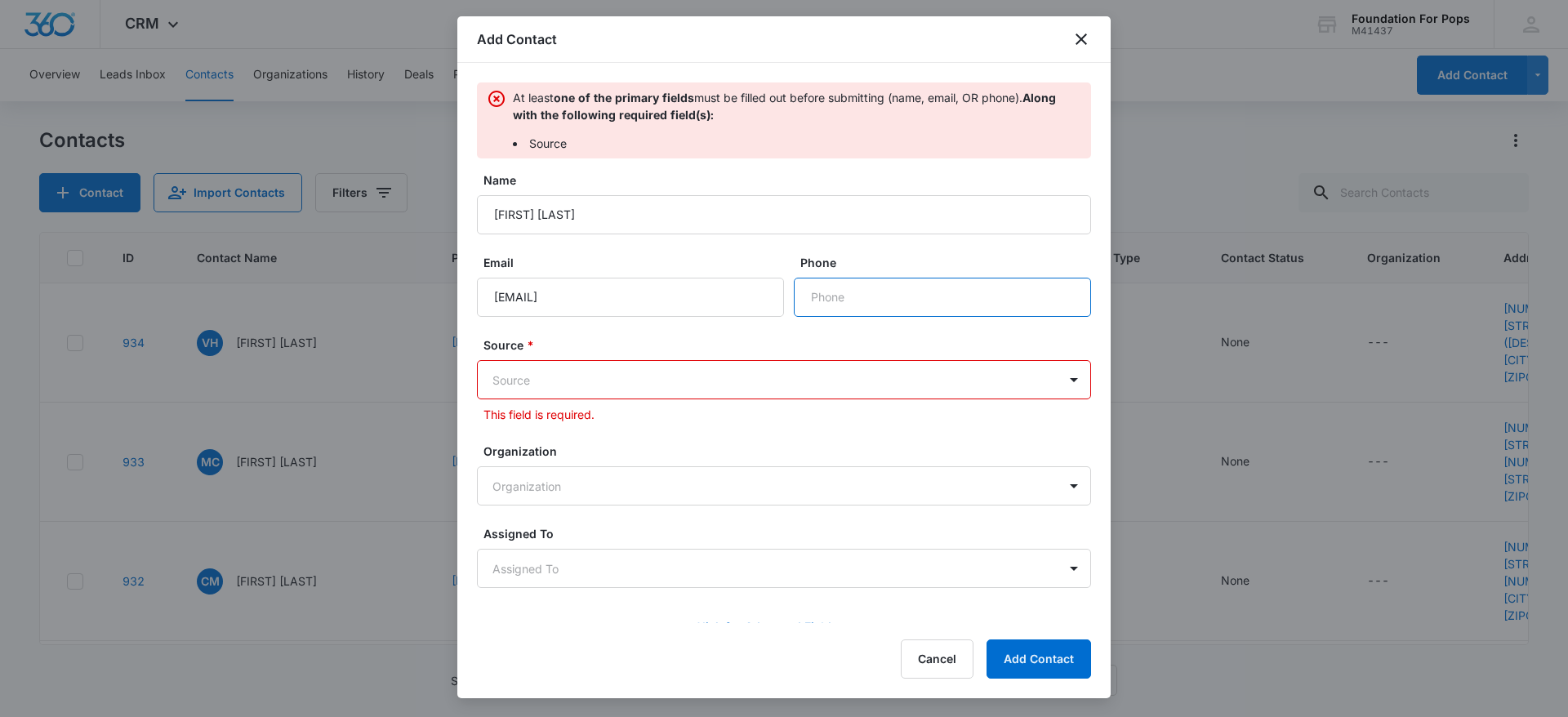 click on "Phone" at bounding box center (942, 297) 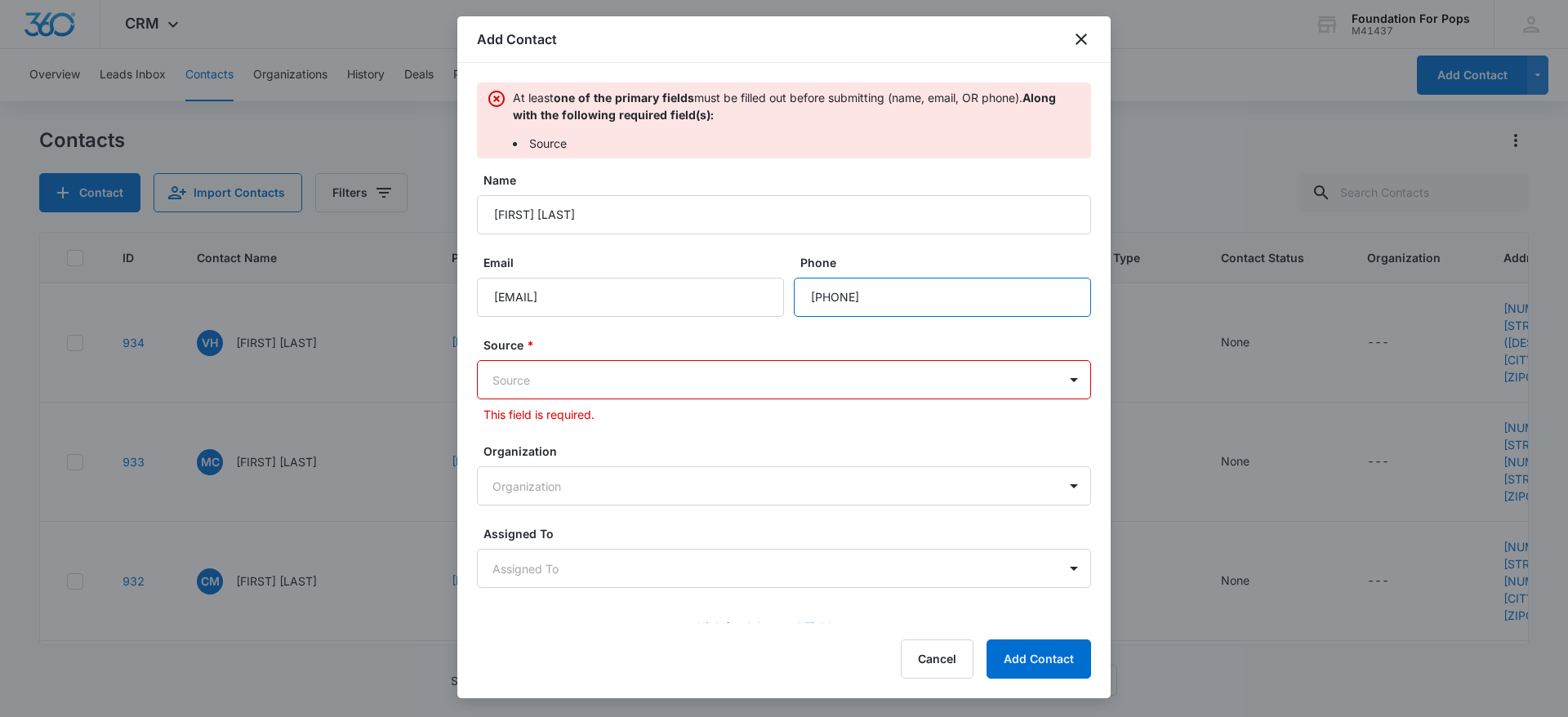 type on "[PHONE]" 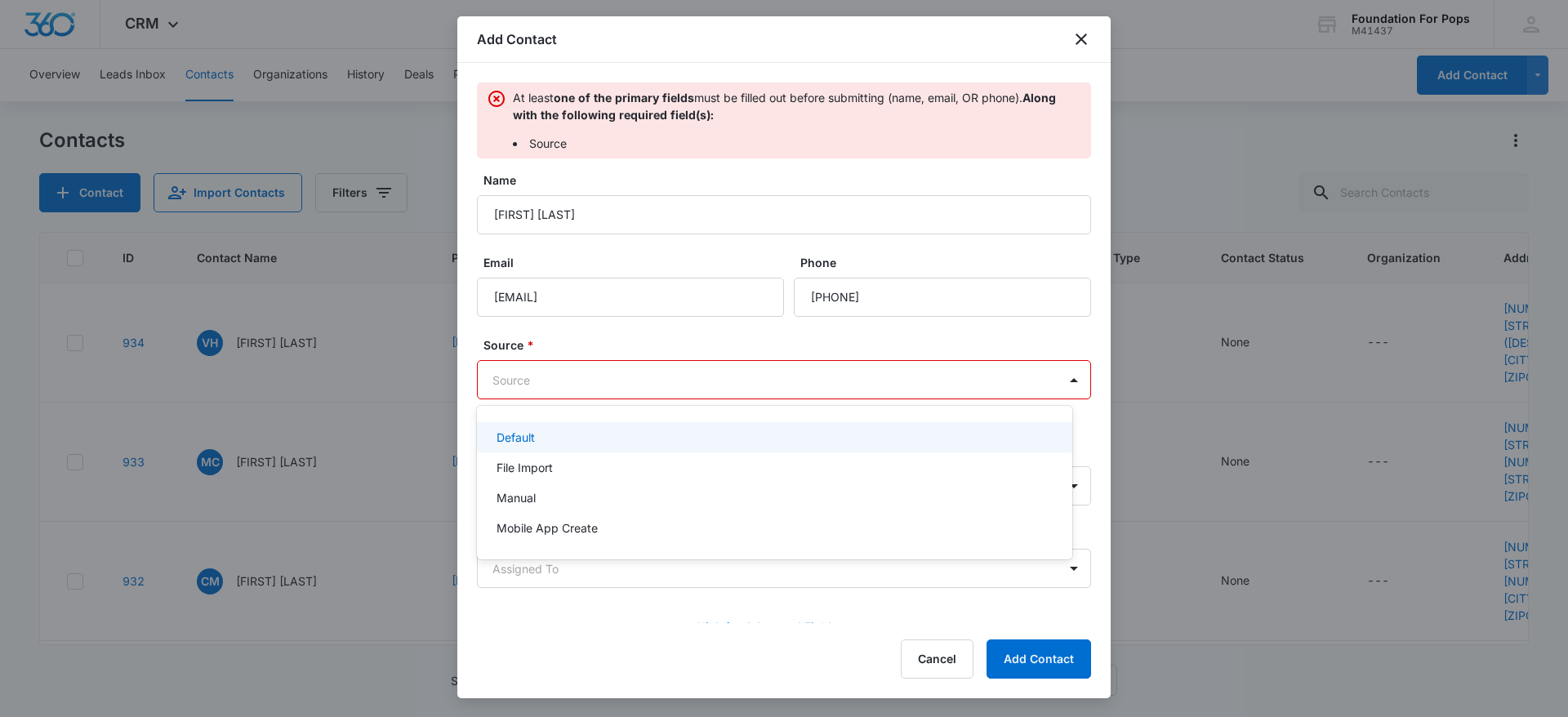click on "CRM Apps Reputation Websites Forms CRM Email Social Content Ads Intelligence Files Brand Settings Foundation For Pops M41437 Your Accounts View All JD Joanne Darga jdarga@foundationforpops.org My Profile Notifications Support Logout Terms & Conditions   •   Privacy Policy Overview Leads Inbox Contacts Organizations History Deals Projects Tasks Calendar Lists Reports Settings Add Contact Contacts Contact Import Contacts Filters ID Contact Name Phone Email Last History Assigned To Contact Type Contact Status Organization Address 934 VH Vincent Horvath (313) 646-3324 vin6463324@gmail.com Aug 1, 2025 by CRM System Succesfully subscribed to "2025 Swing For Change List". View More Add History --- None None --- 27 Perrin (mother's house), River Rouge, MI, 48218 933 MC Markita Curry (248) 993-3265 Markitacurry20@gmail.com Aug 1, 2025 by CRM System Succesfully subscribed to "2025 Swing For Change List". View More Add History --- None None --- 8644 greenview, 8644 greenview, 48228 932 CM Cory McCoy (248) 757-3757 1" at bounding box center [784, 358] 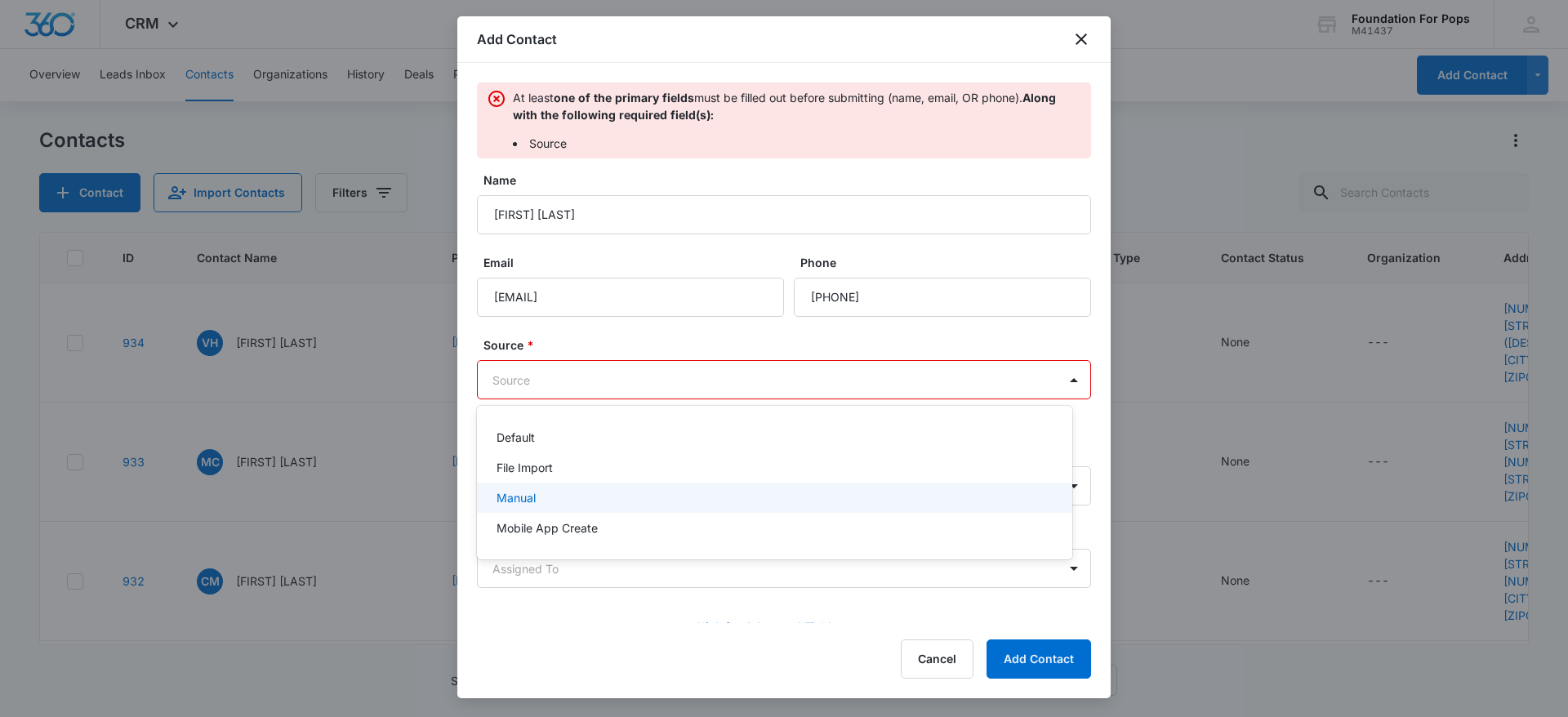 click on "Manual" at bounding box center [774, 497] 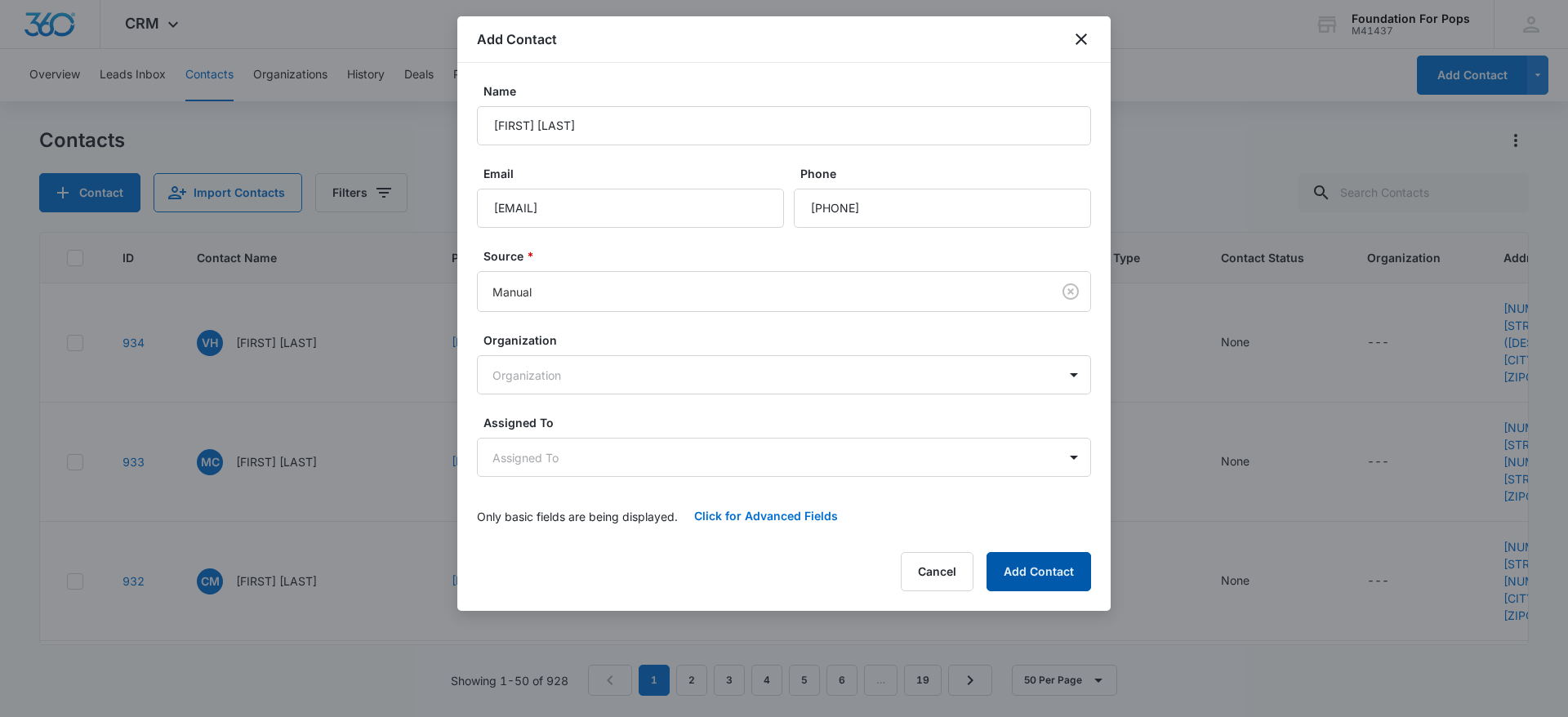 click on "Add Contact" at bounding box center (1039, 572) 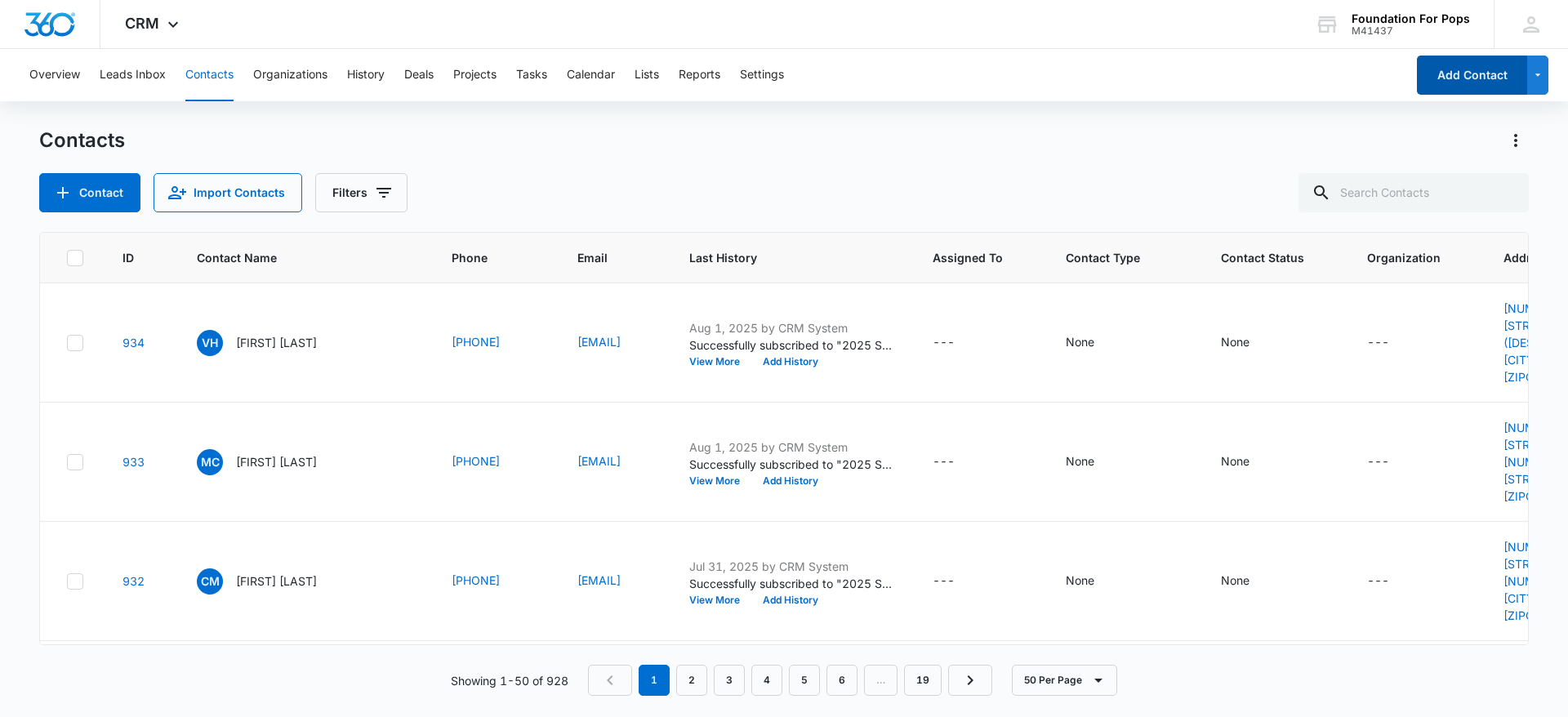 click on "Add Contact" at bounding box center (1472, 75) 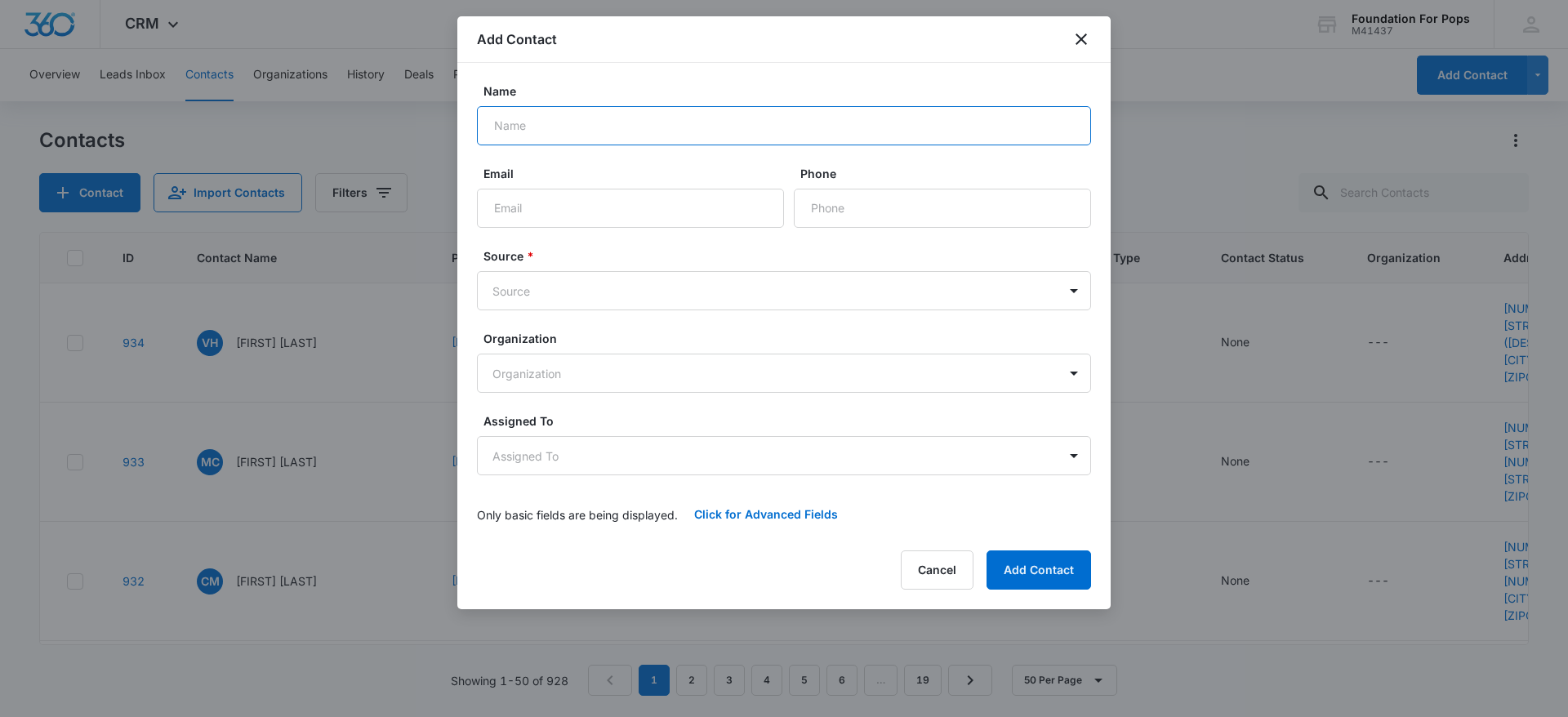 click on "Name" at bounding box center (784, 126) 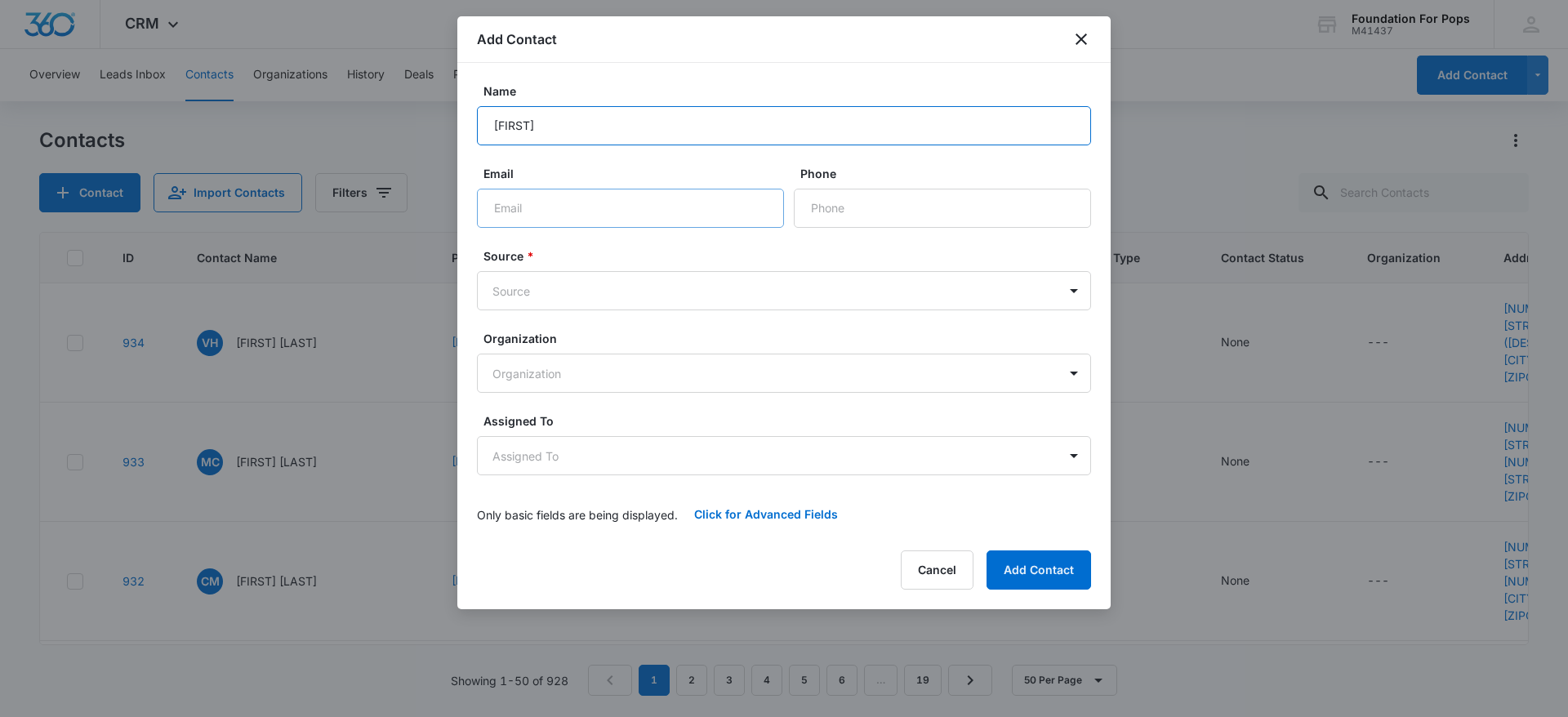type on "[FIRST]" 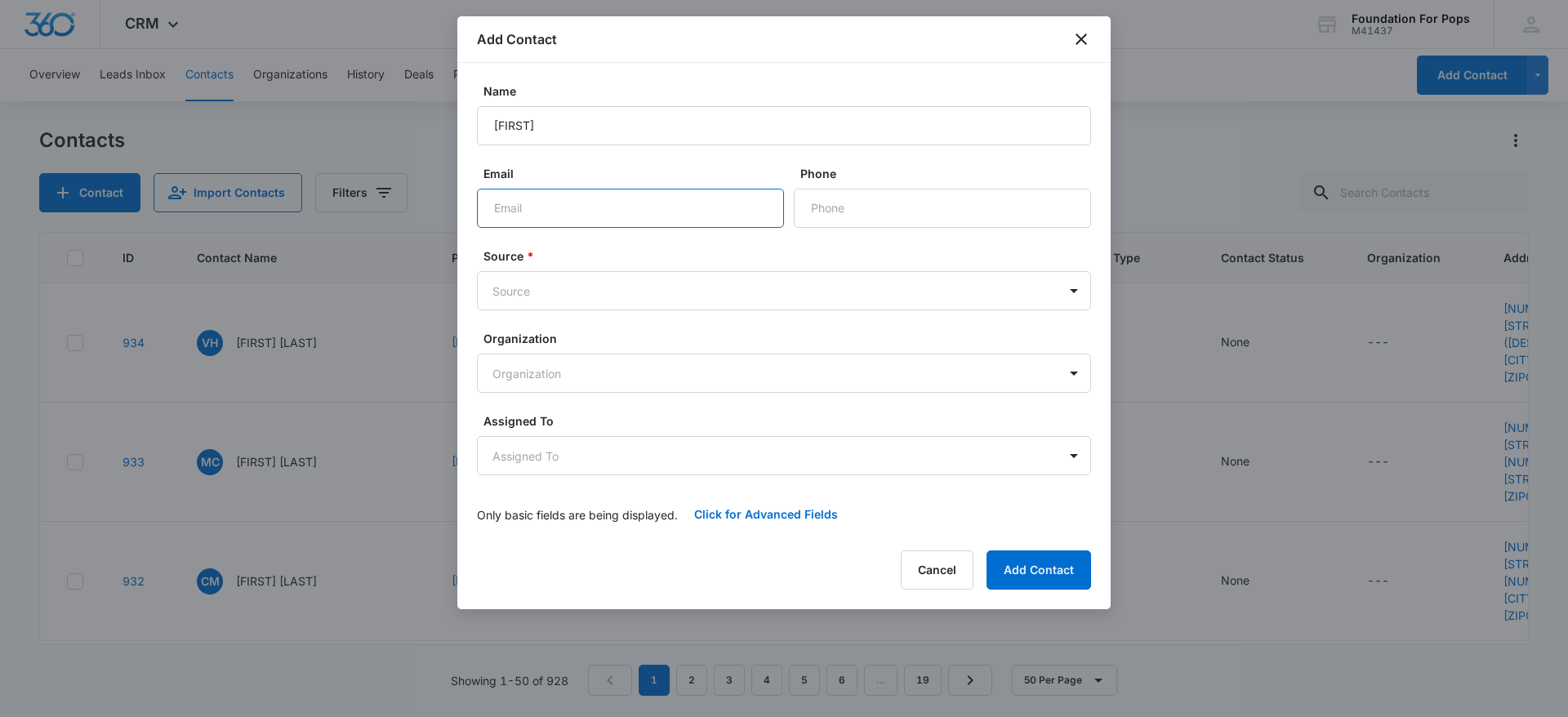 click on "Email" at bounding box center [630, 208] 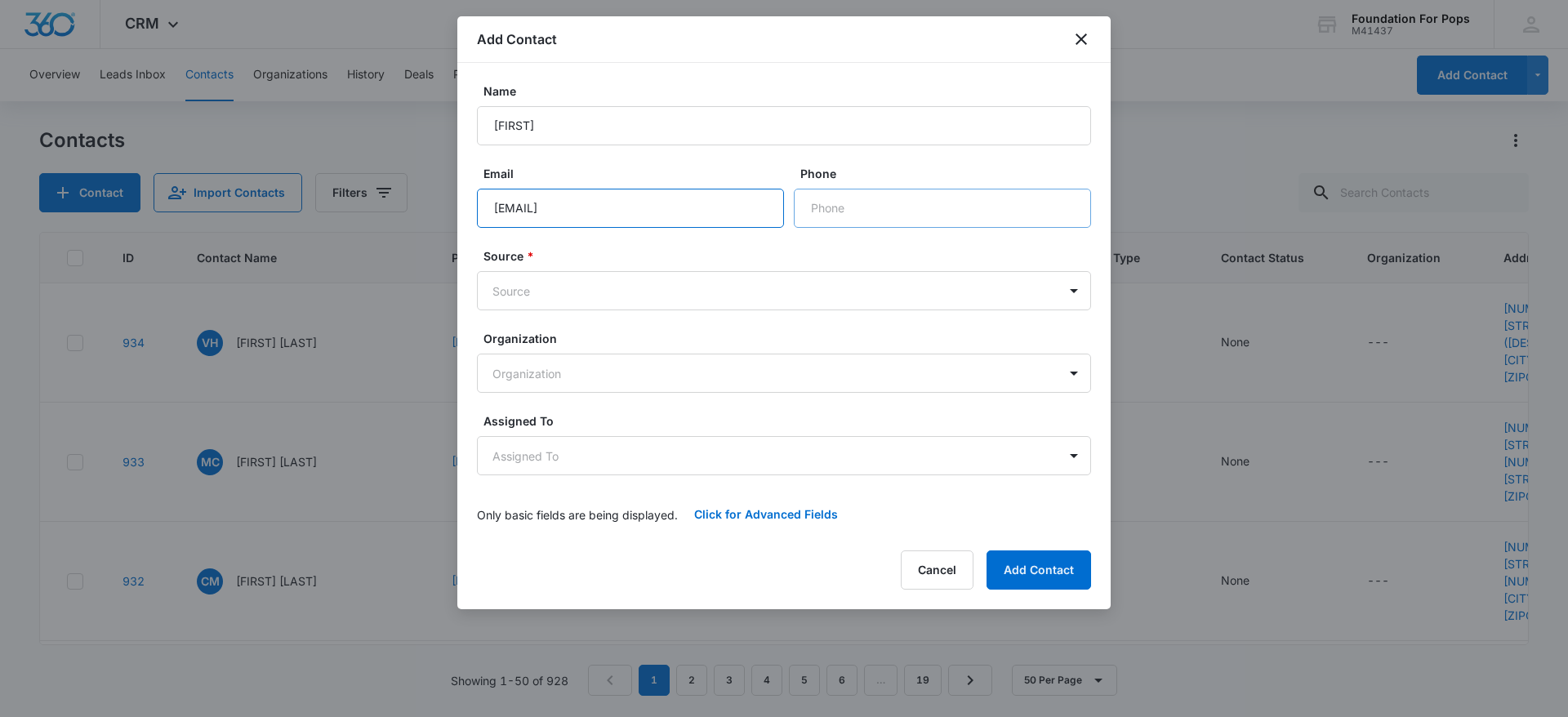 type on "[EMAIL]" 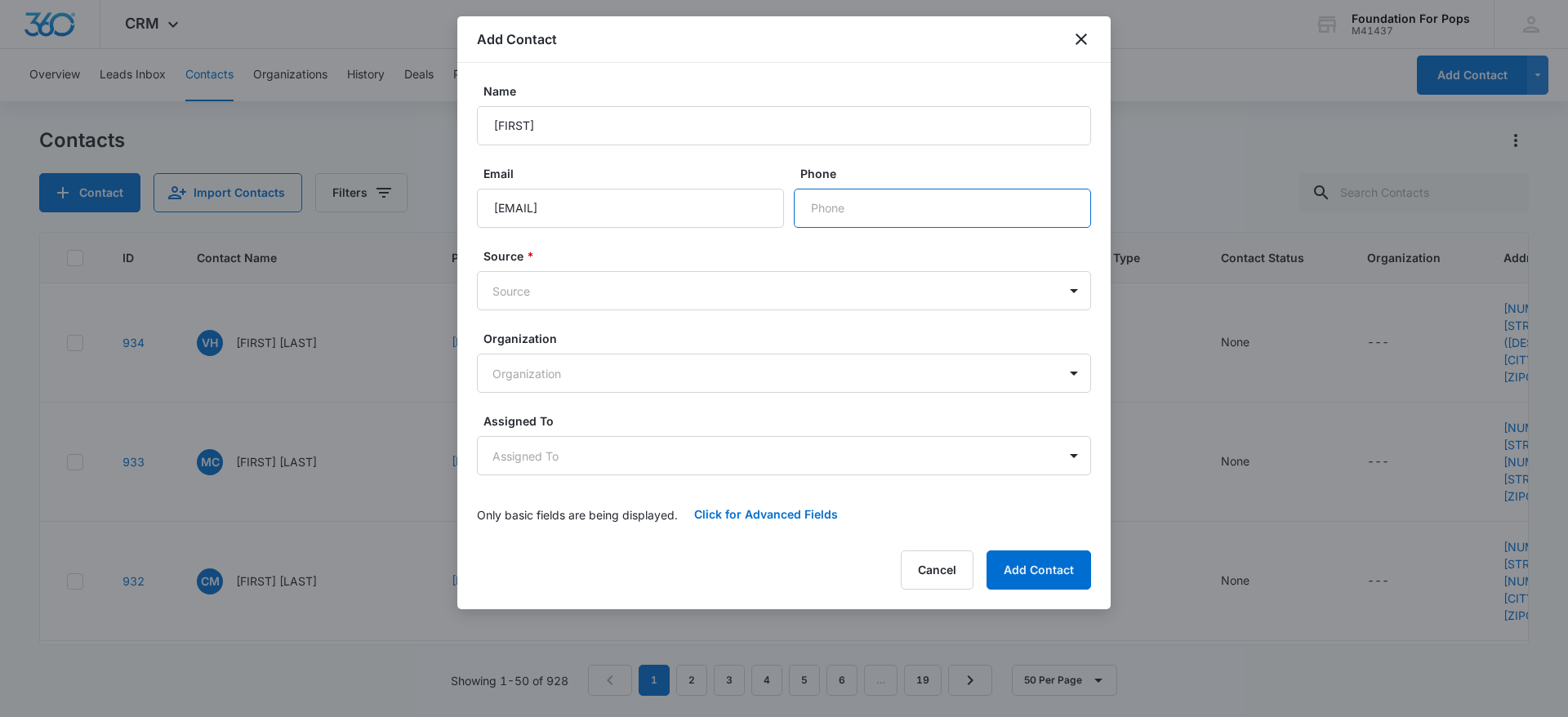 click on "Phone" at bounding box center [942, 208] 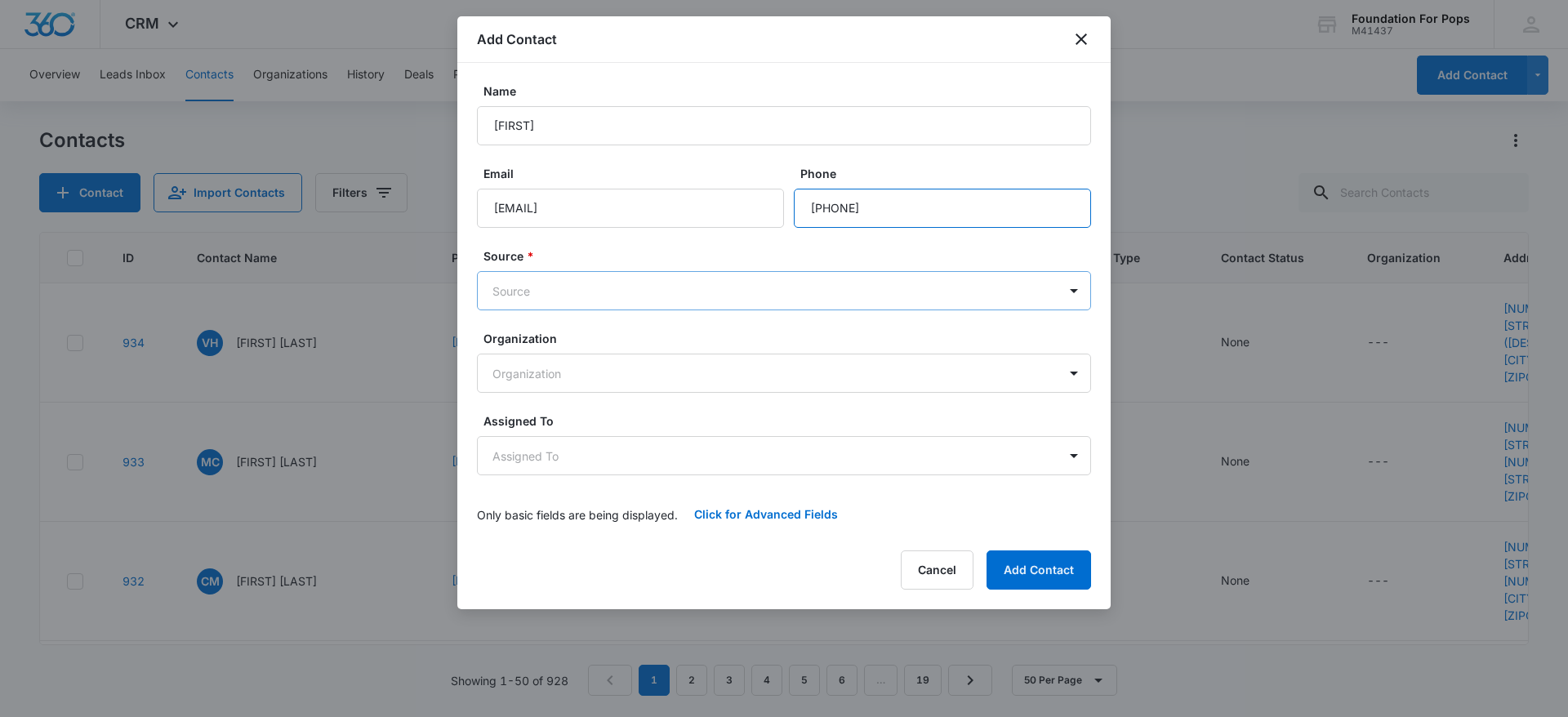 type on "[PHONE]" 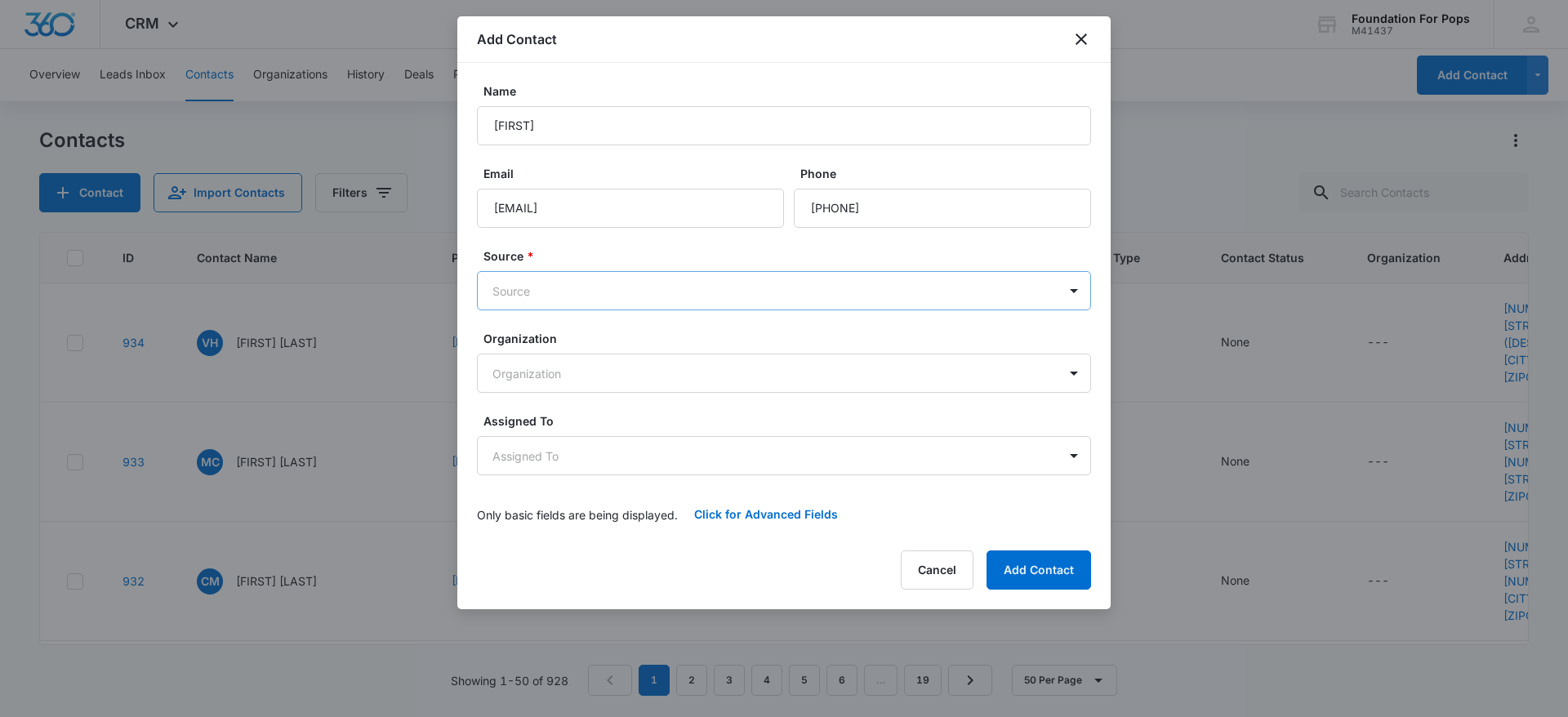 click on "CRM Apps Reputation Websites Forms CRM Email Social Content Ads Intelligence Files Brand Settings Foundation For Pops M41437 Your Accounts View All JD Joanne Darga jdarga@foundationforpops.org My Profile Notifications Support Logout Terms & Conditions   •   Privacy Policy Overview Leads Inbox Contacts Organizations History Deals Projects Tasks Calendar Lists Reports Settings Add Contact Contacts Contact Import Contacts Filters ID Contact Name Phone Email Last History Assigned To Contact Type Contact Status Organization Address 934 VH Vincent Horvath (313) 646-3324 vin6463324@gmail.com Aug 1, 2025 by CRM System Succesfully subscribed to "2025 Swing For Change List". View More Add History --- None None --- 27 Perrin (mother's house), River Rouge, MI, 48218 933 MC Markita Curry (248) 993-3265 Markitacurry20@gmail.com Aug 1, 2025 by CRM System Succesfully subscribed to "2025 Swing For Change List". View More Add History --- None None --- 8644 greenview, 8644 greenview, 48228 932 CM Cory McCoy (248) 757-3757 1" at bounding box center [784, 358] 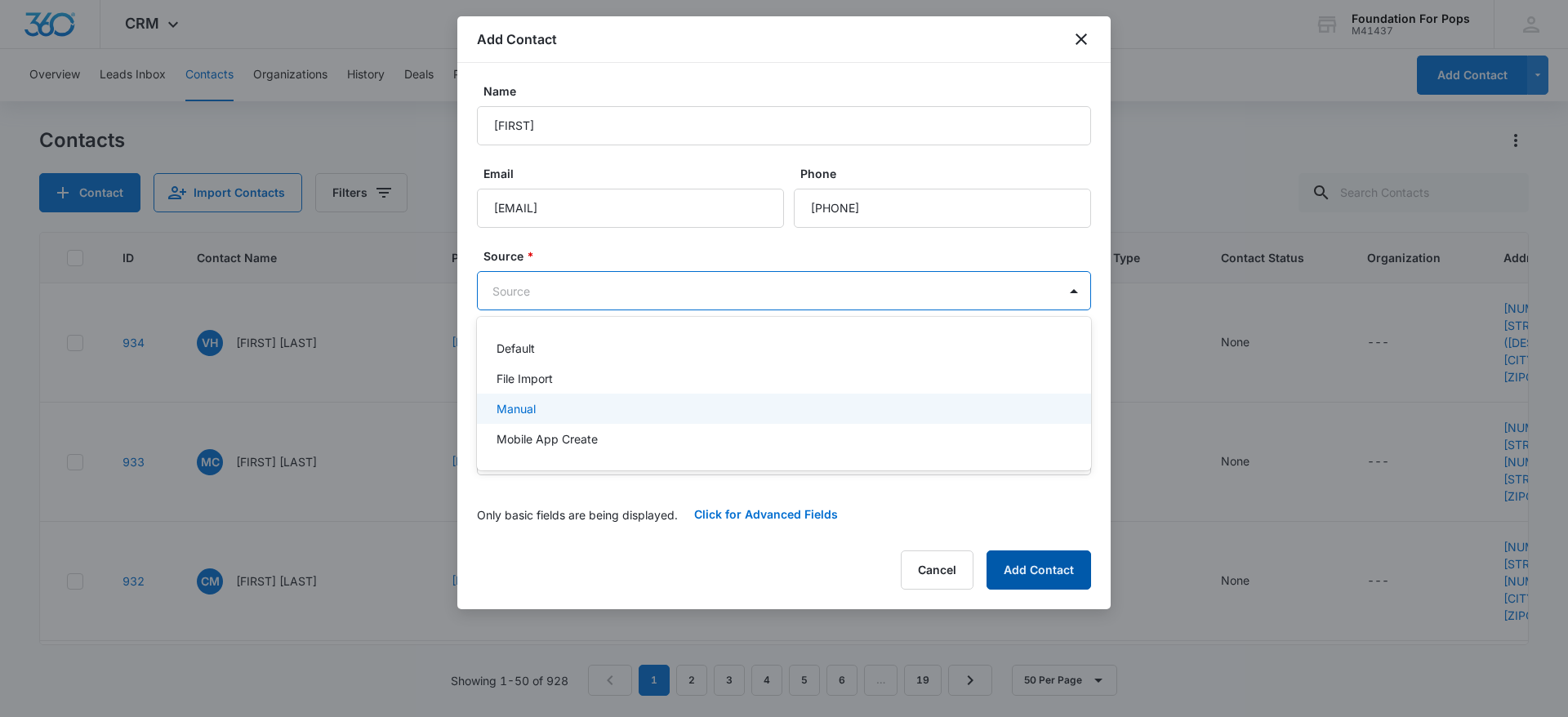 drag, startPoint x: 573, startPoint y: 407, endPoint x: 1044, endPoint y: 584, distance: 503.16 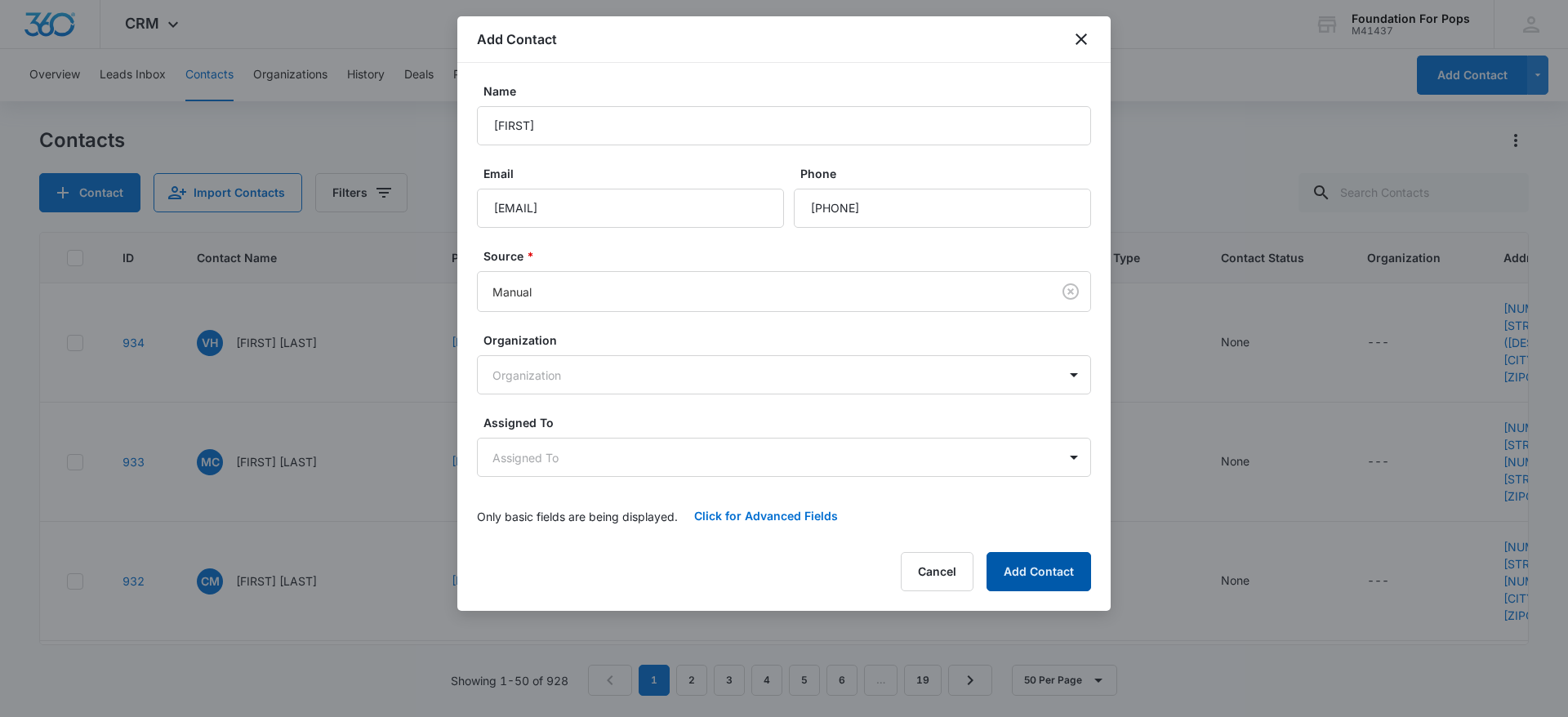click on "Add Contact" at bounding box center [1039, 572] 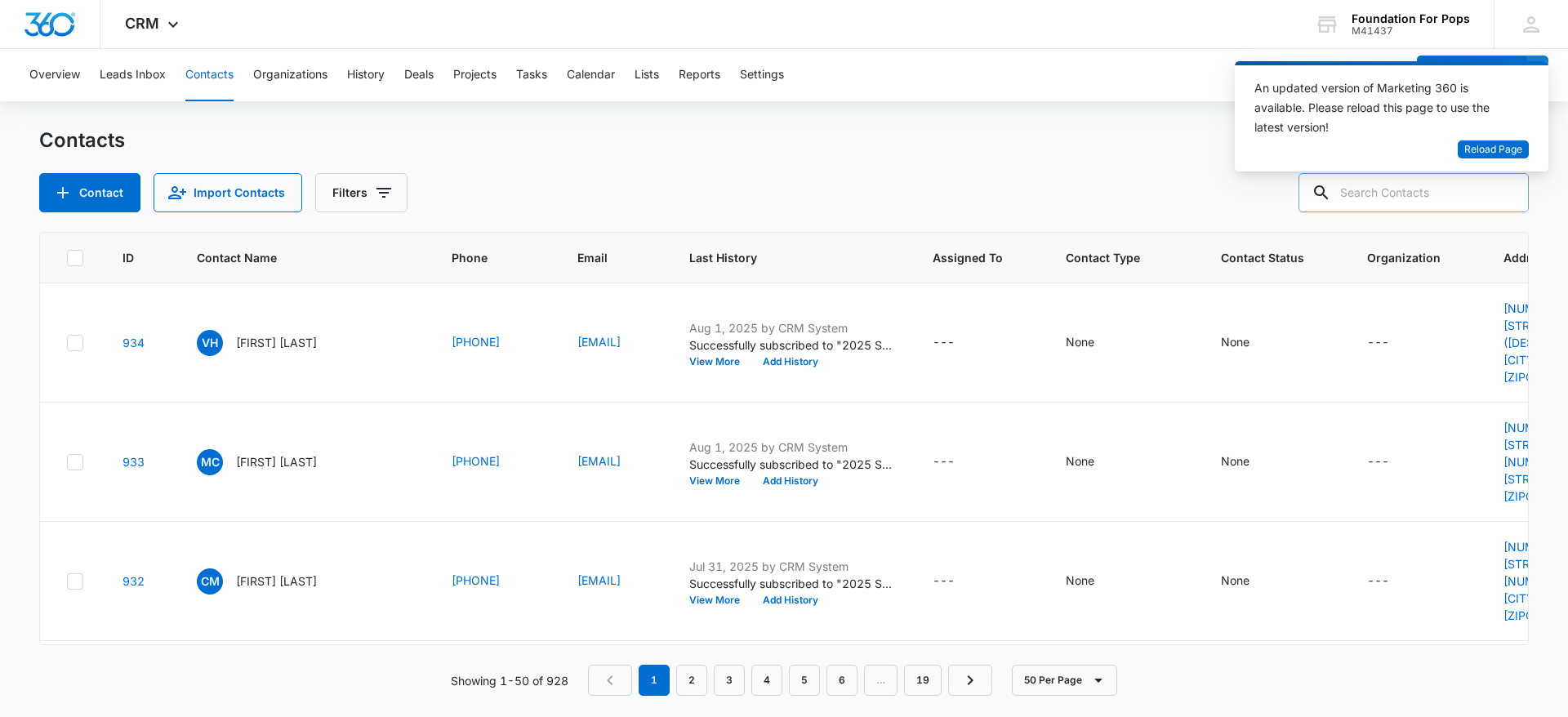 click at bounding box center [1414, 193] 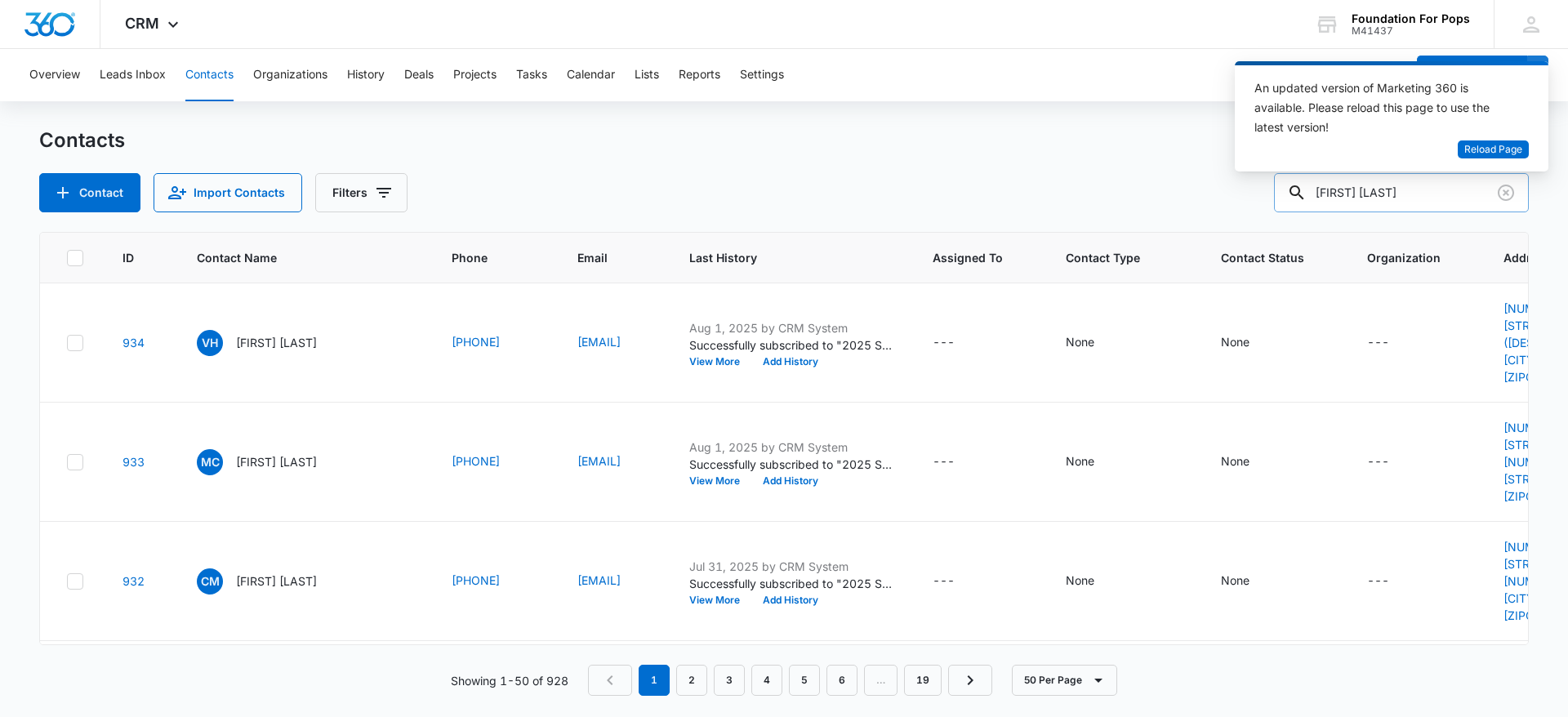 type on "Tammie harrison" 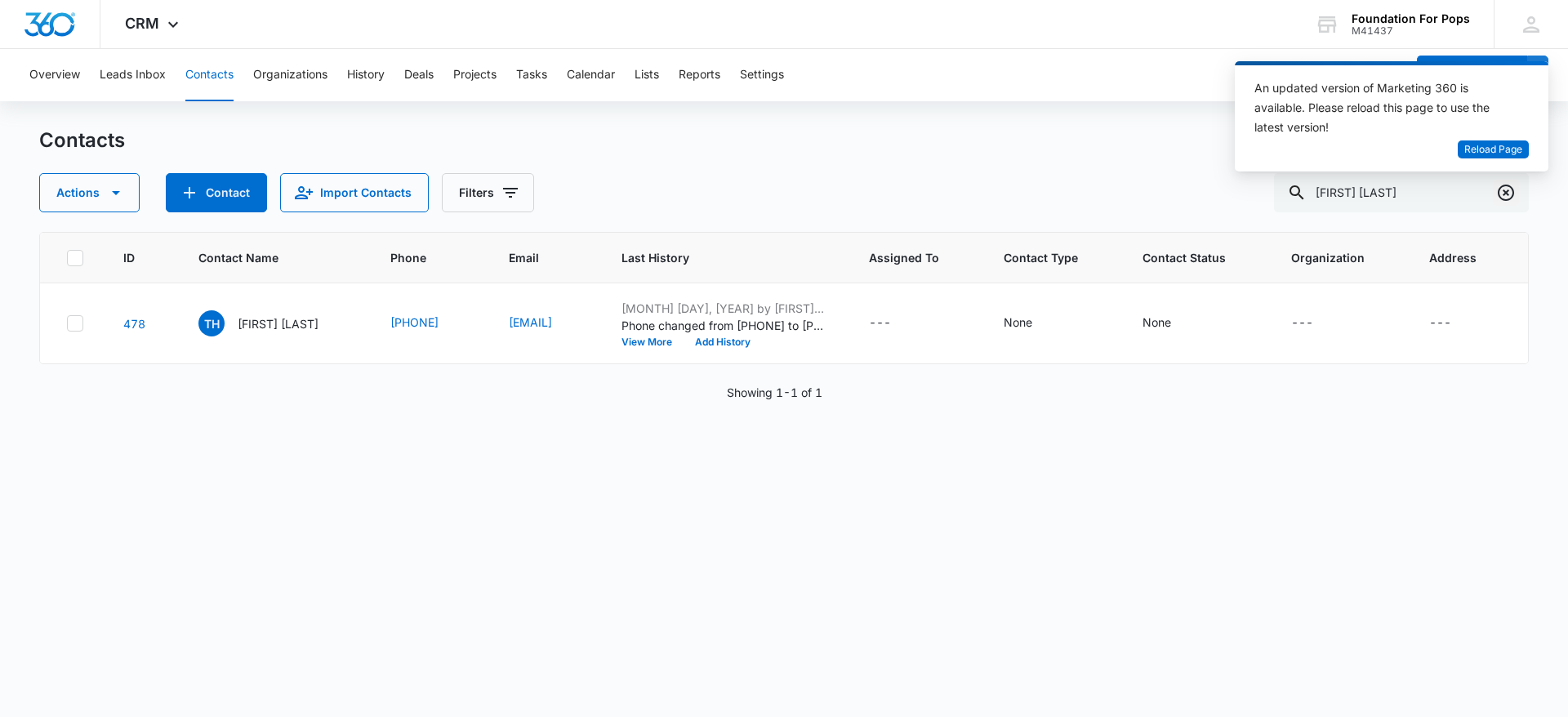 click 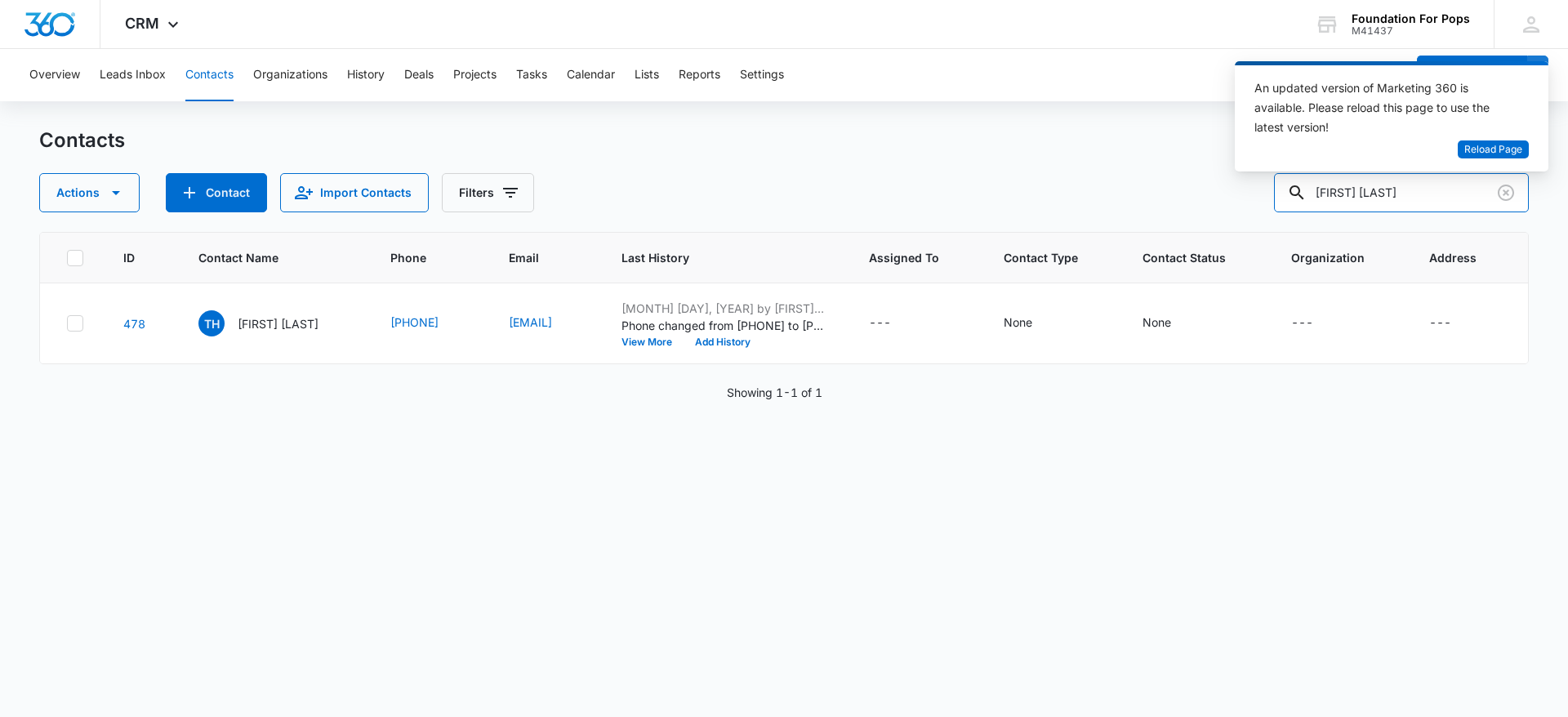 type 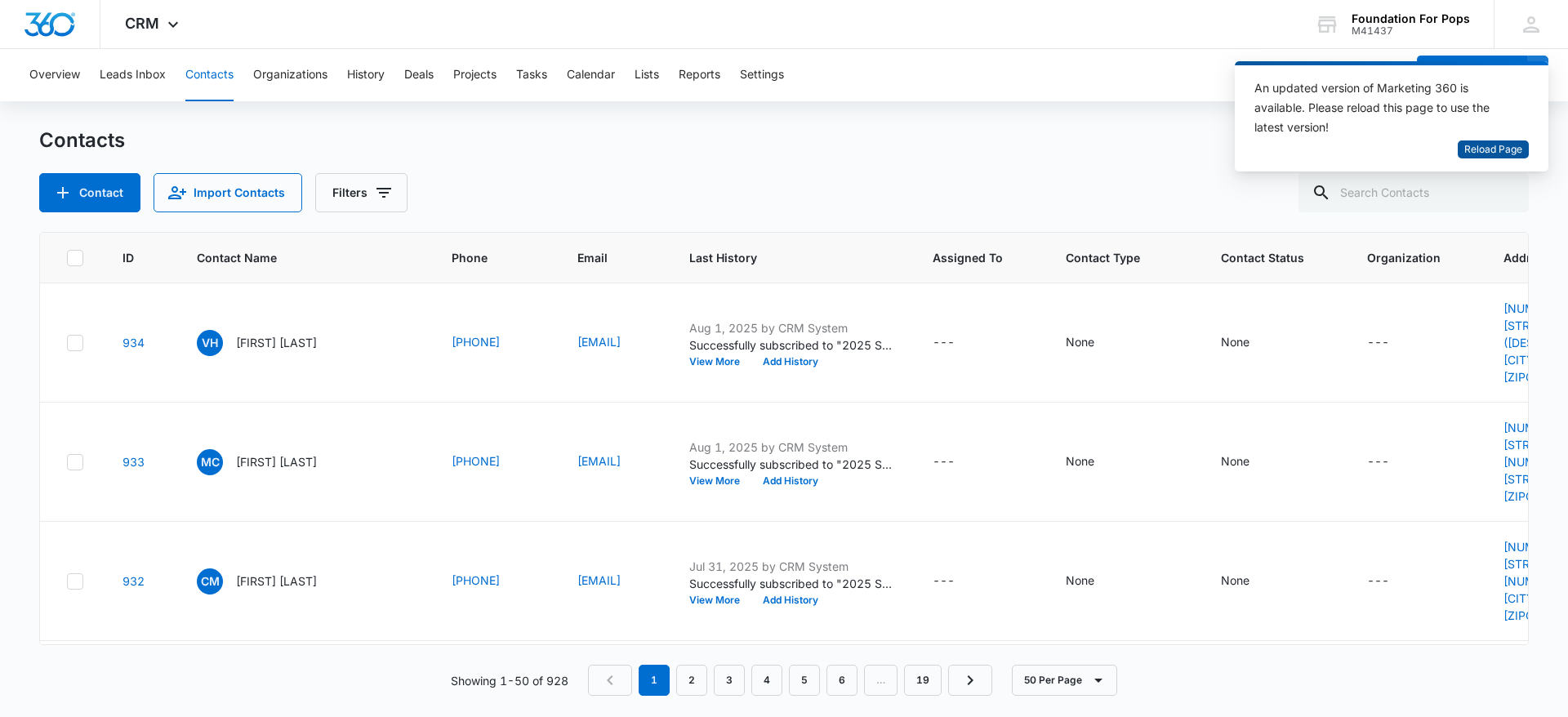 click on "Reload Page" at bounding box center (1493, 149) 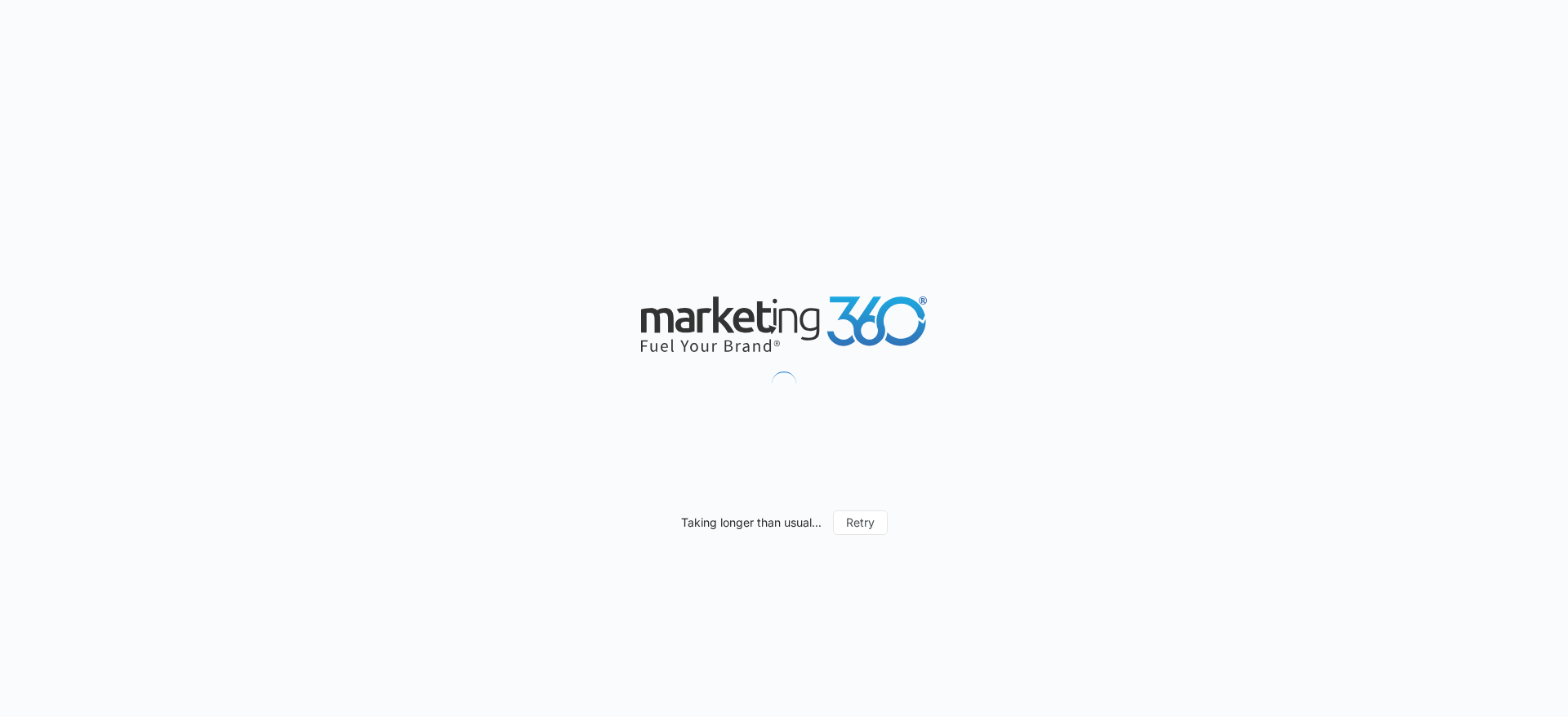 scroll, scrollTop: 0, scrollLeft: 0, axis: both 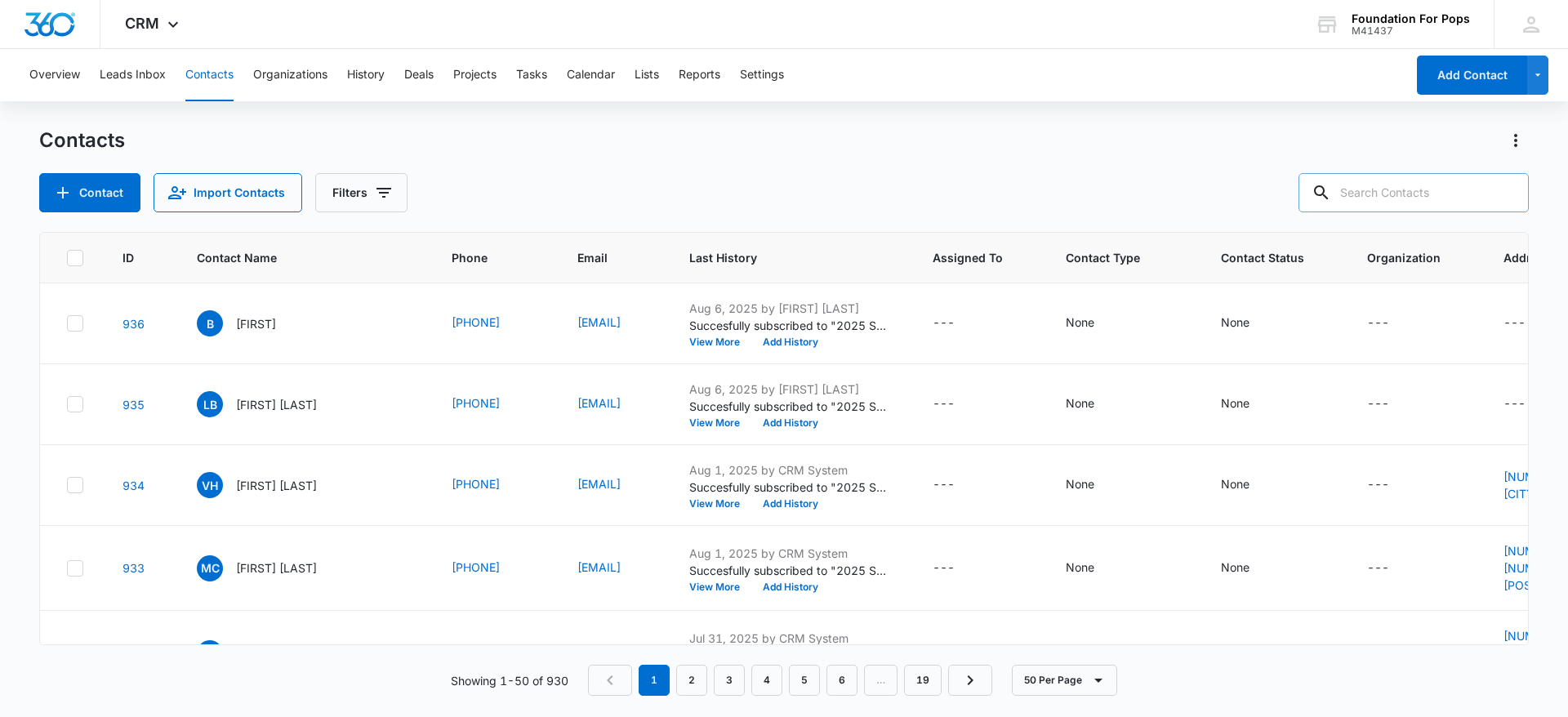 click at bounding box center (1414, 193) 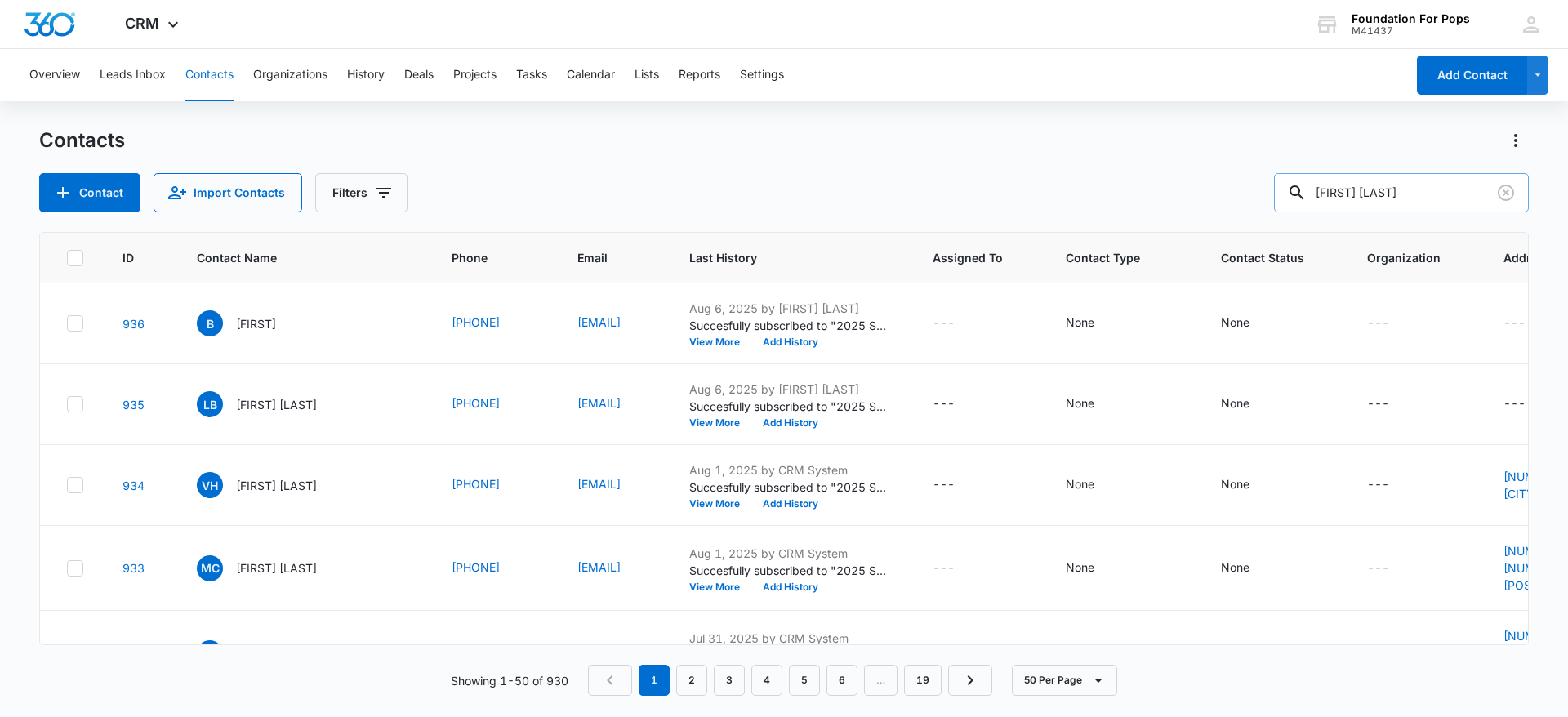 type on "[FIRST] [LAST]" 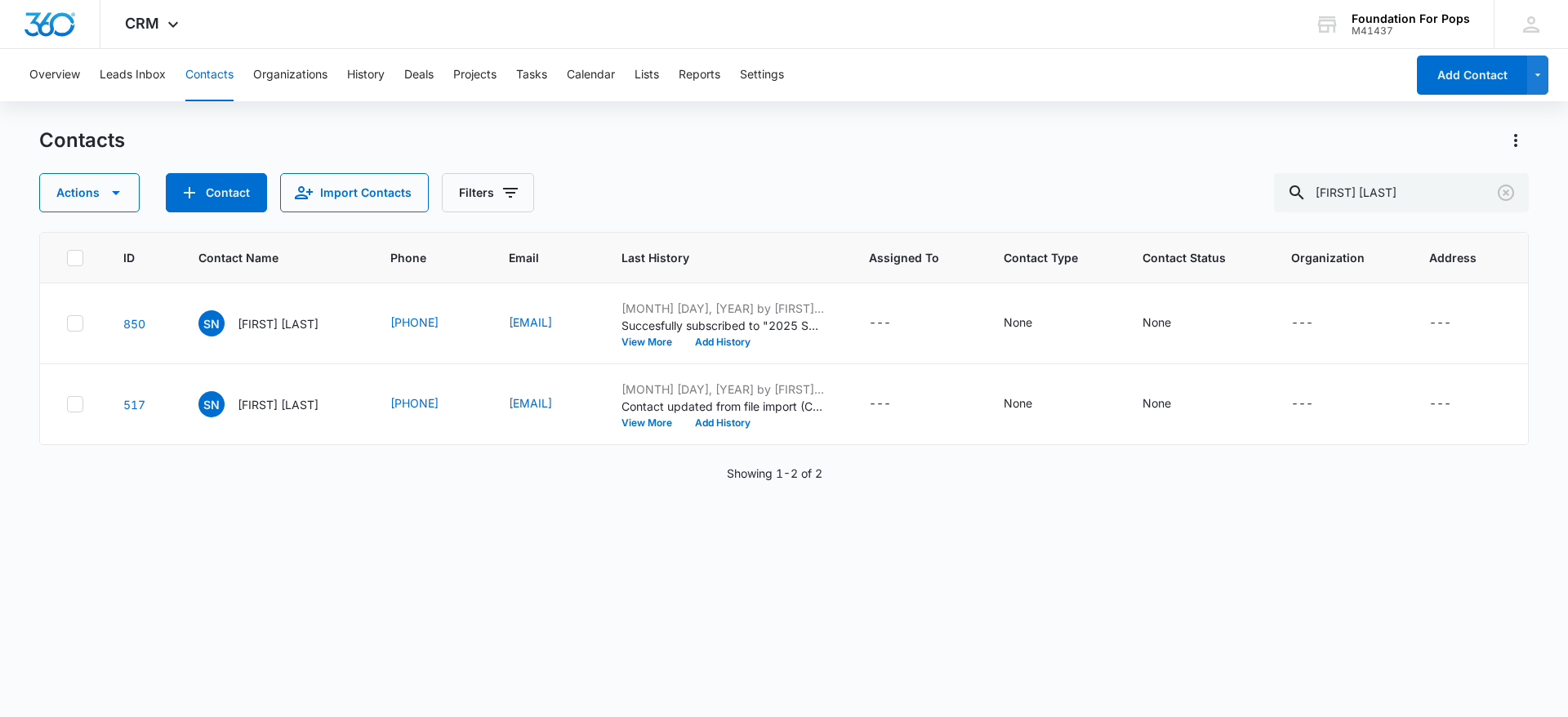click on "Contacts" at bounding box center [784, 140] 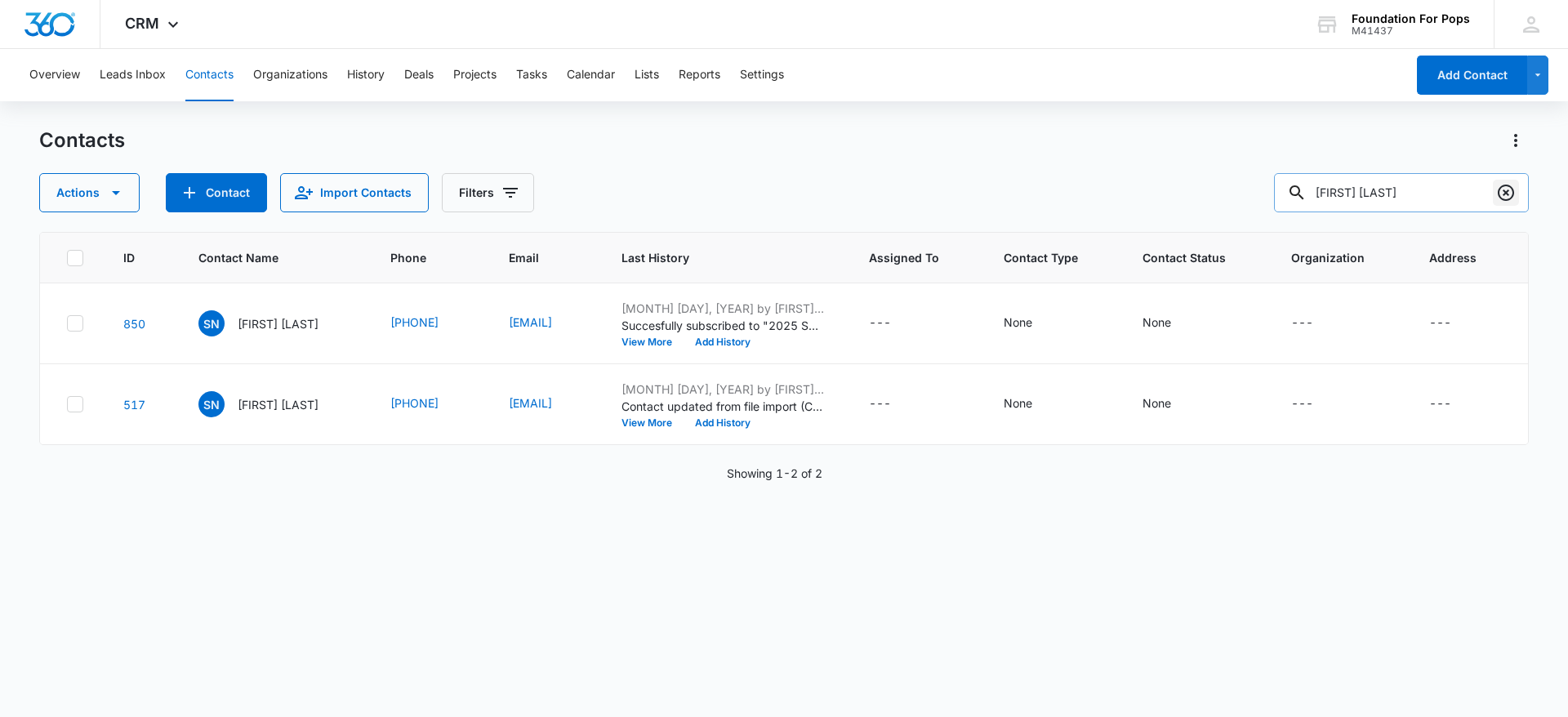 click 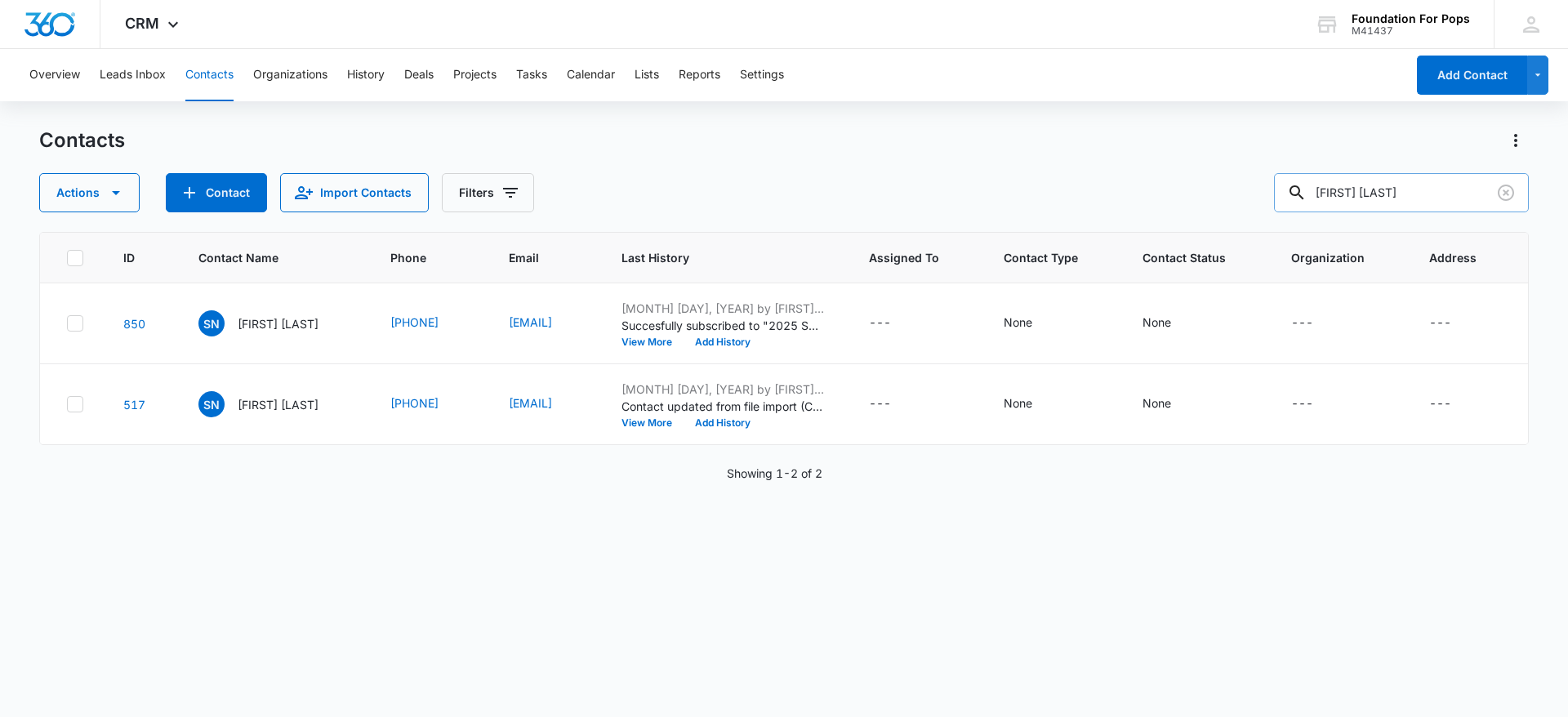 type 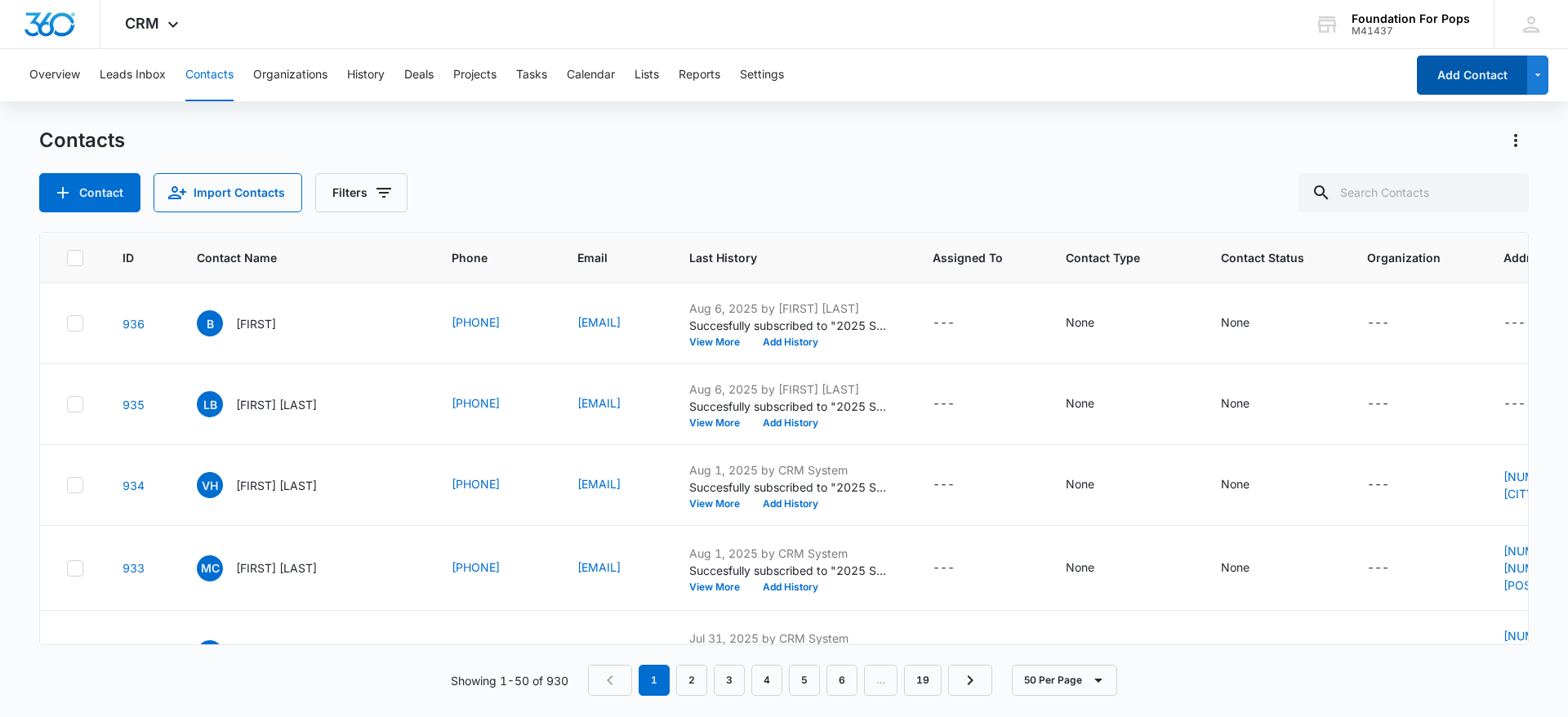 click on "Add Contact" at bounding box center (1472, 75) 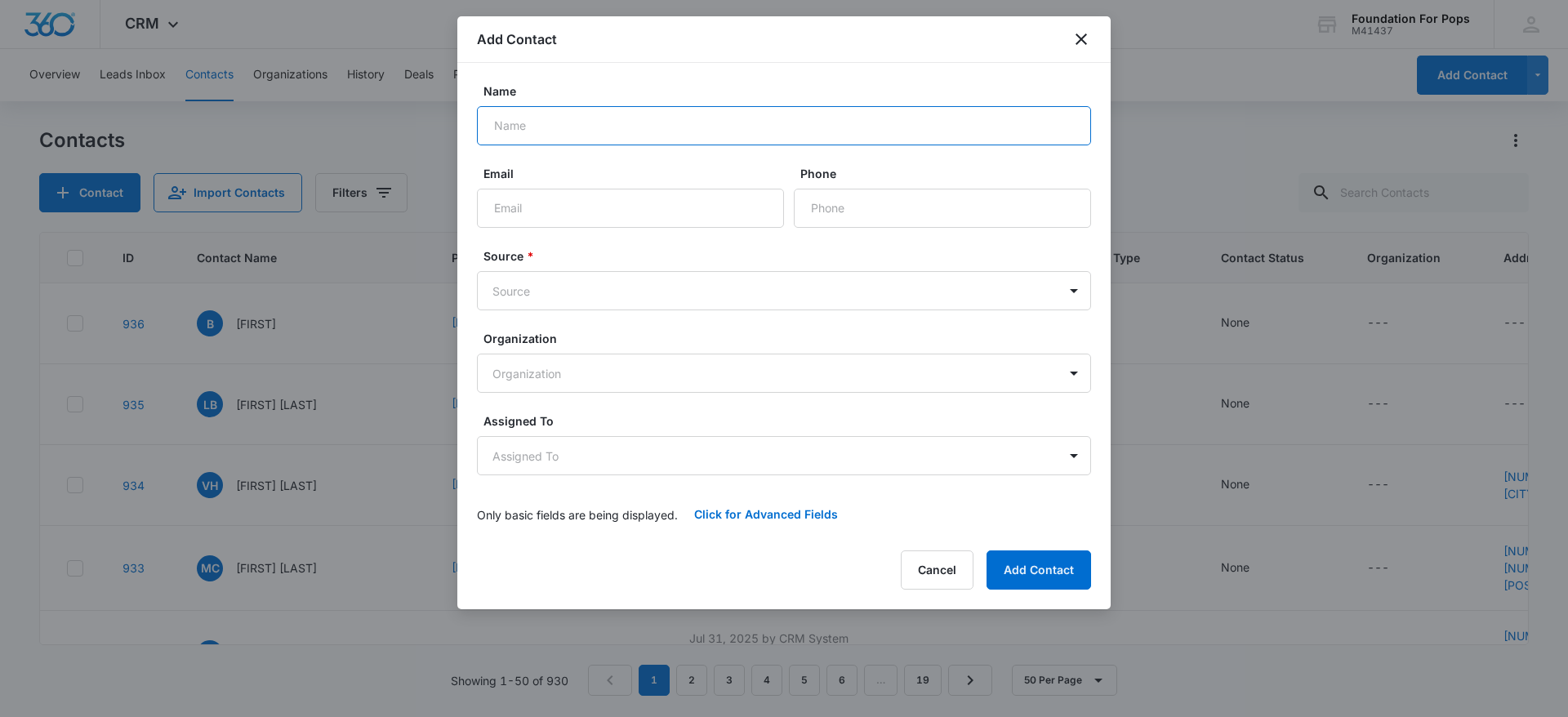 click on "Name" at bounding box center [784, 126] 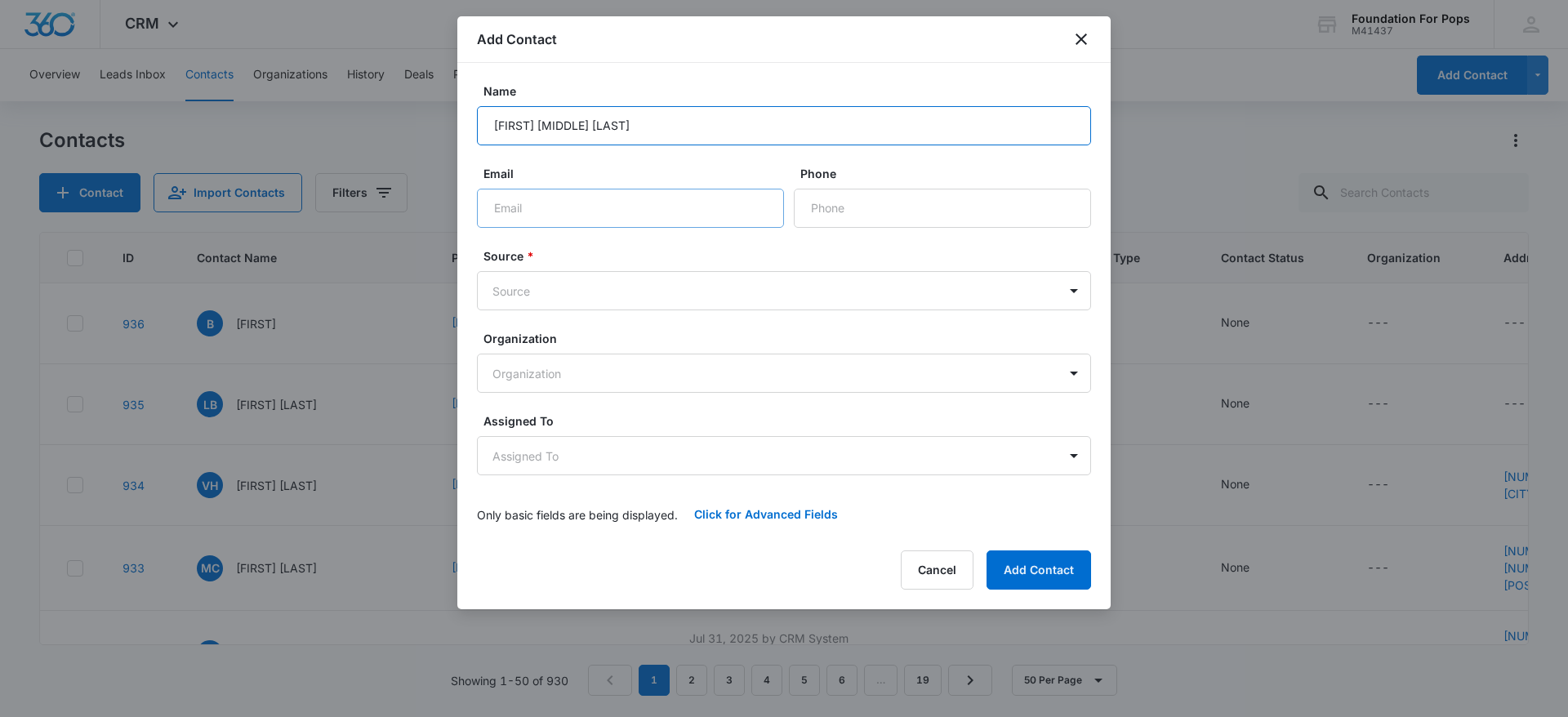 type on "[FIRST] [MIDDLE] [LAST]" 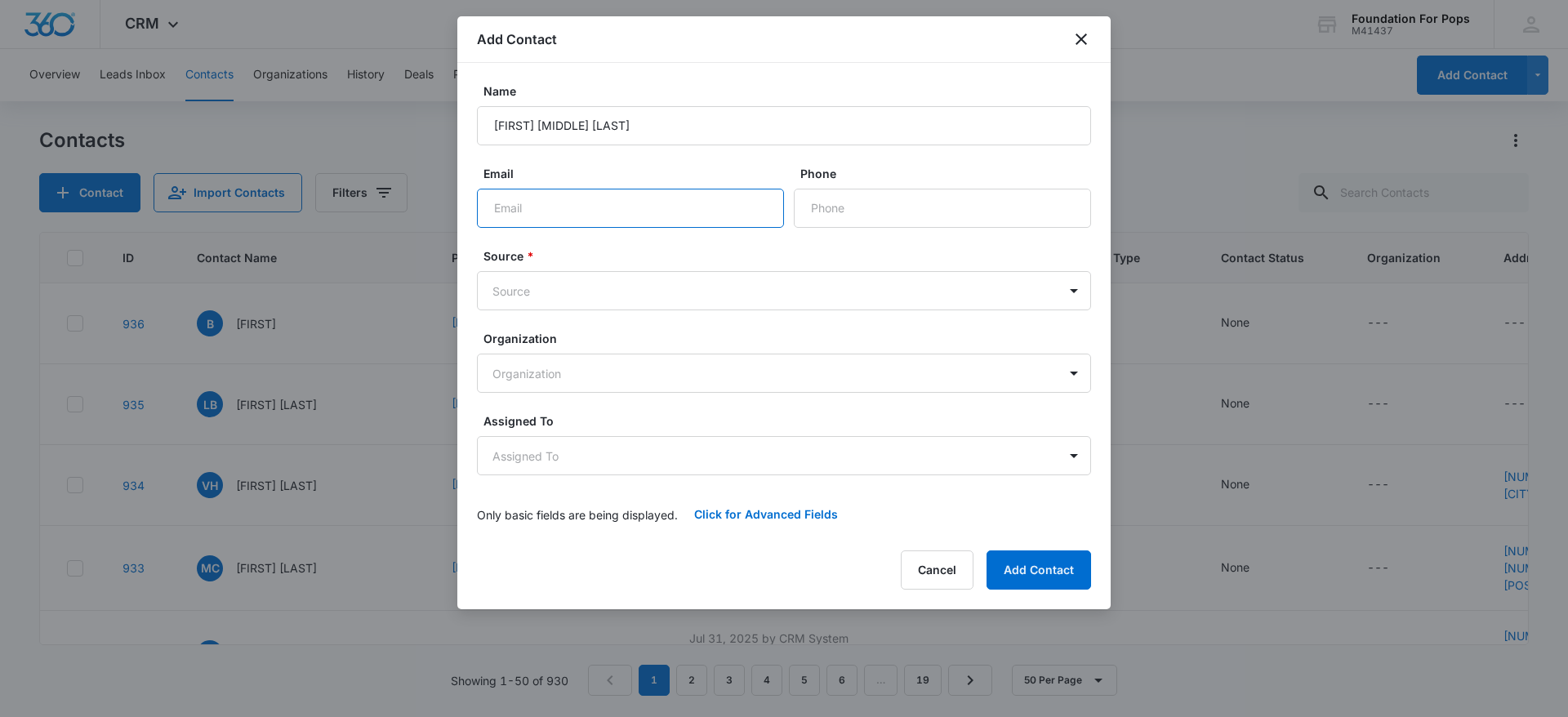 click on "Email" at bounding box center (630, 208) 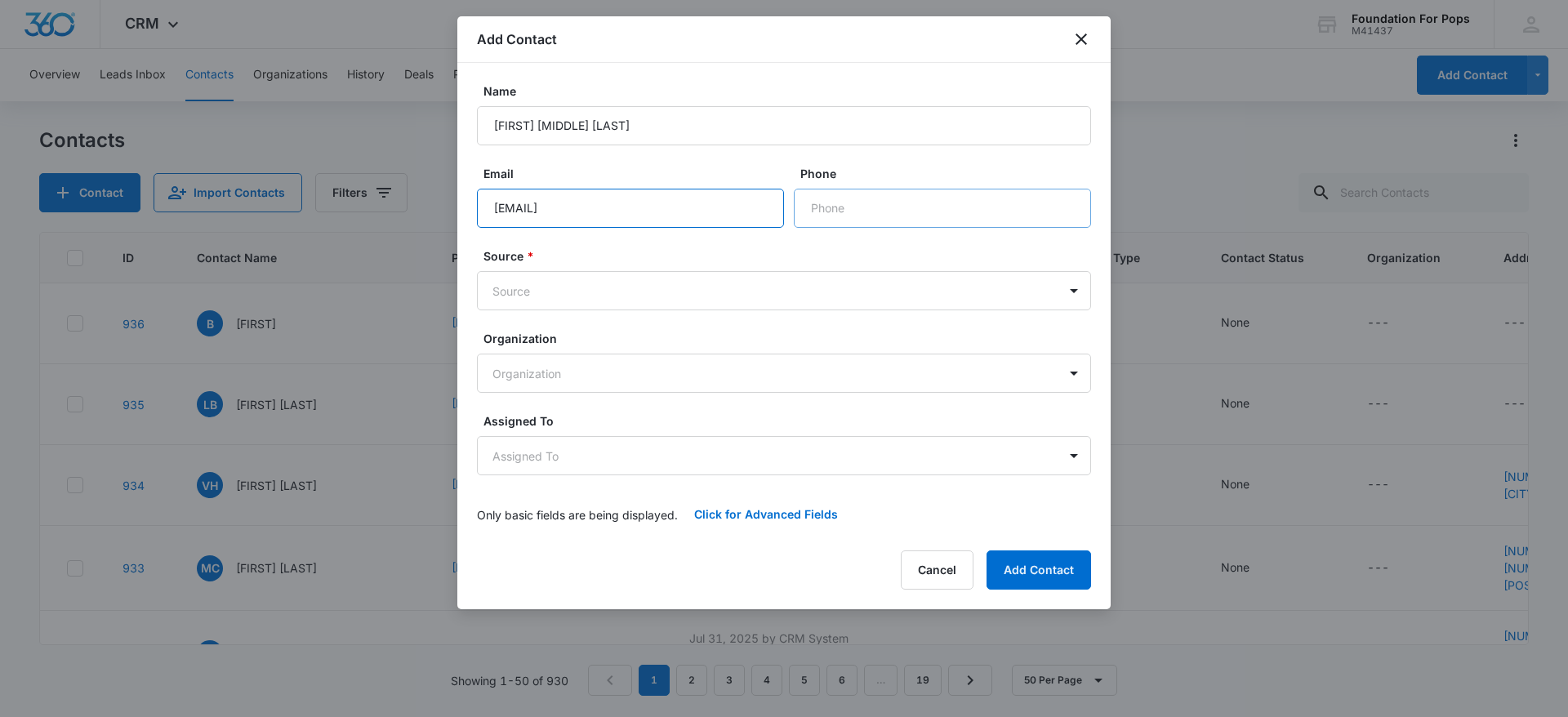 type on "[EMAIL]" 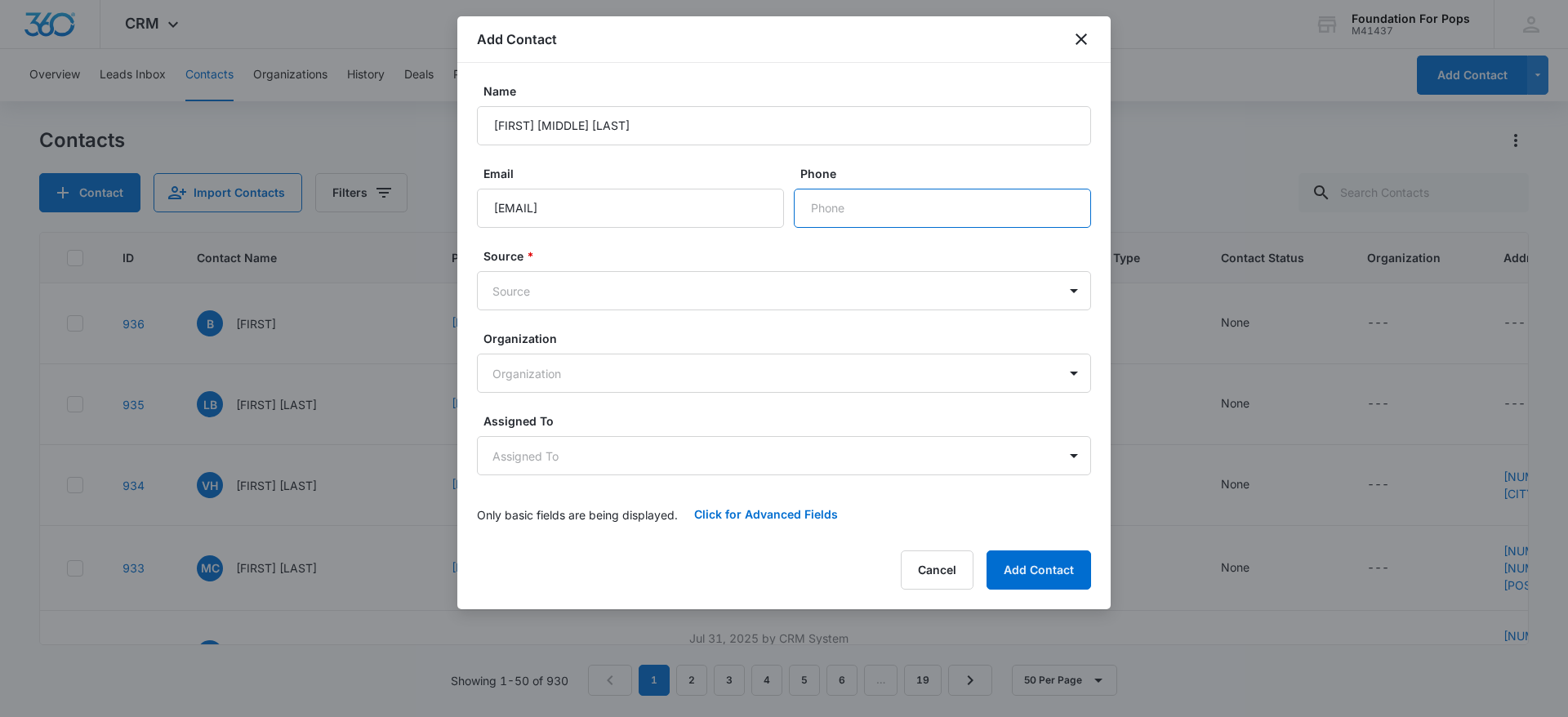 click on "Phone" at bounding box center [942, 208] 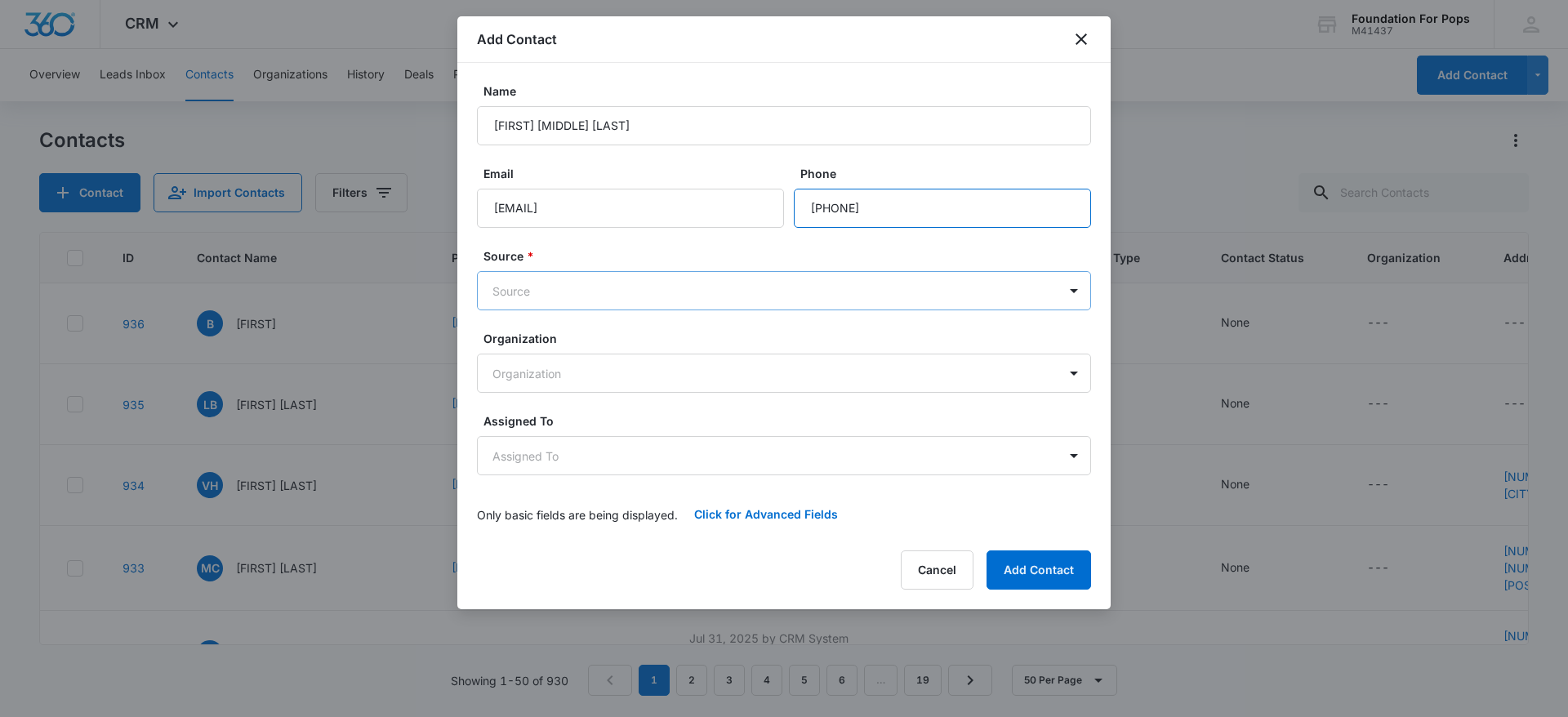 type on "[PHONE]" 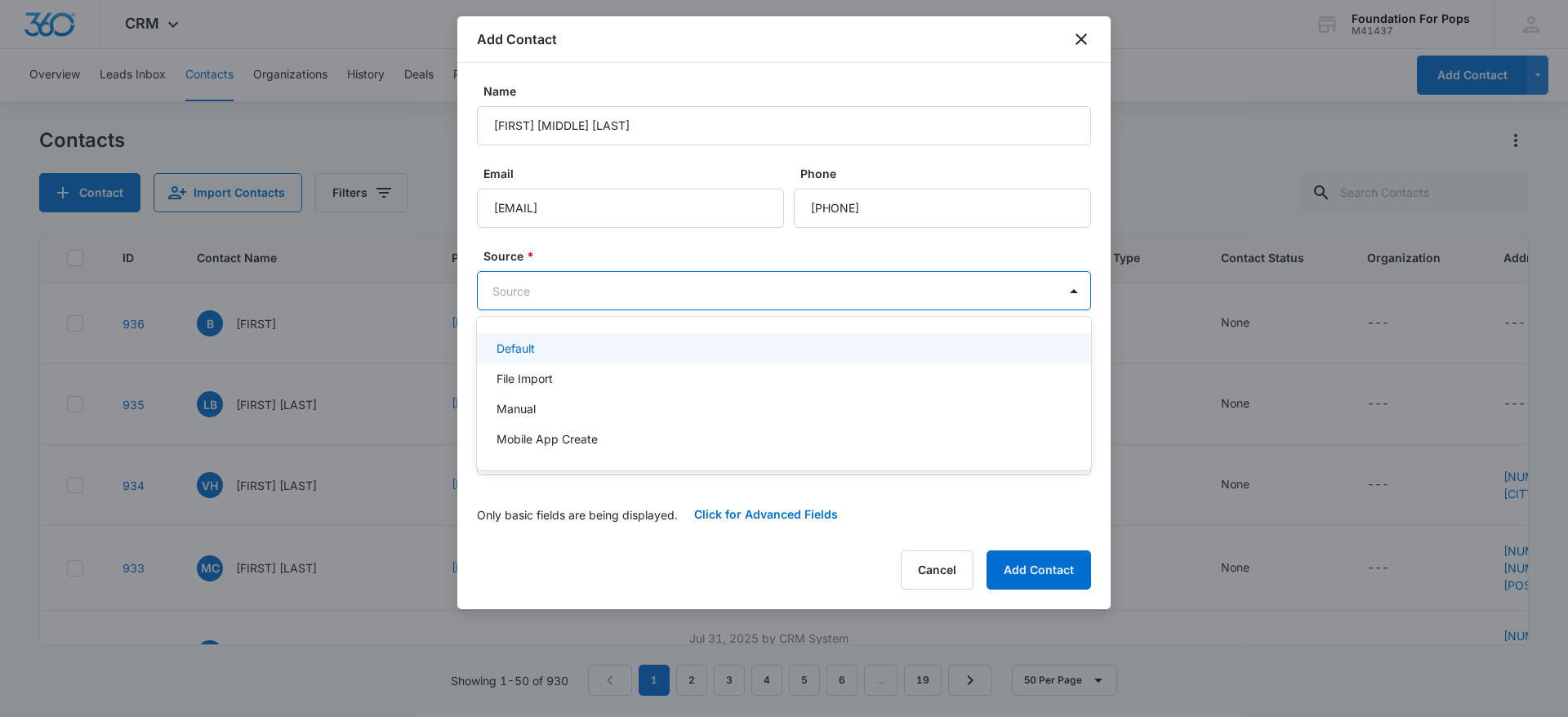click on "CRM Apps Reputation Websites Forms CRM Email Social Content Ads Intelligence Files Brand Settings Foundation For Pops M41437 Your Accounts View All JD [FIRST] [LAST] [EMAIL] My Profile Notifications Support Logout Terms & Conditions   •   Privacy Policy Overview Leads Inbox Contacts Organizations History Deals Projects Tasks Calendar Lists Reports Settings Add Contact Contacts Contact Import Contacts Filters ID Contact Name Phone Email Last History Assigned To Contact Type Contact Status Organization Address 936 B [FIRST] [PHONE] [EMAIL] Aug 6, 2025 by [FIRST] [LAST] Succesfully subscribed to "2025 Swing For Change List". View More Add History --- None None --- --- 935 LB [FIRST] [LAST] [PHONE] [EMAIL] Aug 6, 2025 by [FIRST] [LAST] Succesfully subscribed to "2025 Swing For Change List". View More Add History --- None None --- --- 934 VH [FIRST] [LAST] [PHONE] [EMAIL] Aug 1, 2025 by CRM System View More Add History --- None None" at bounding box center (784, 358) 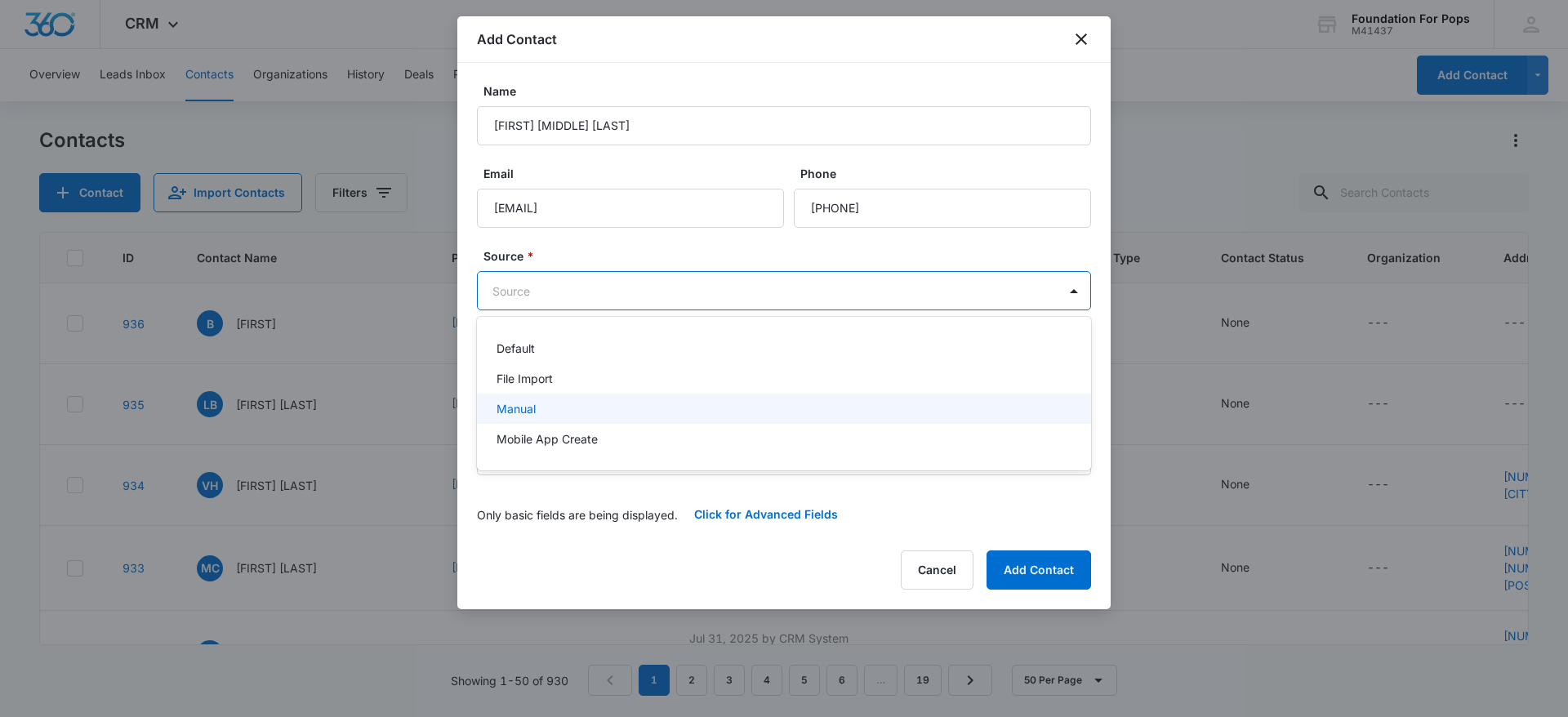 click on "Manual" at bounding box center [516, 408] 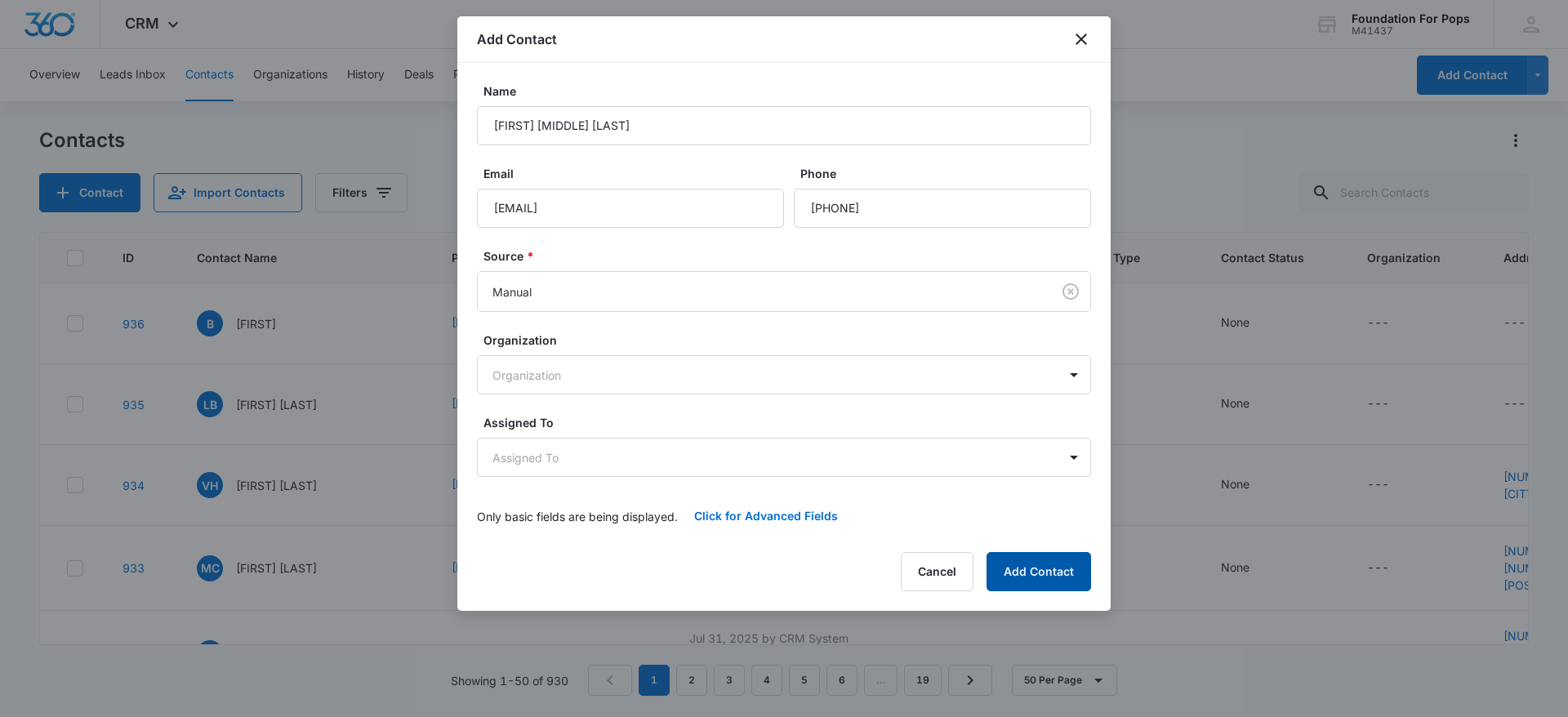 click on "Add Contact" at bounding box center (1039, 572) 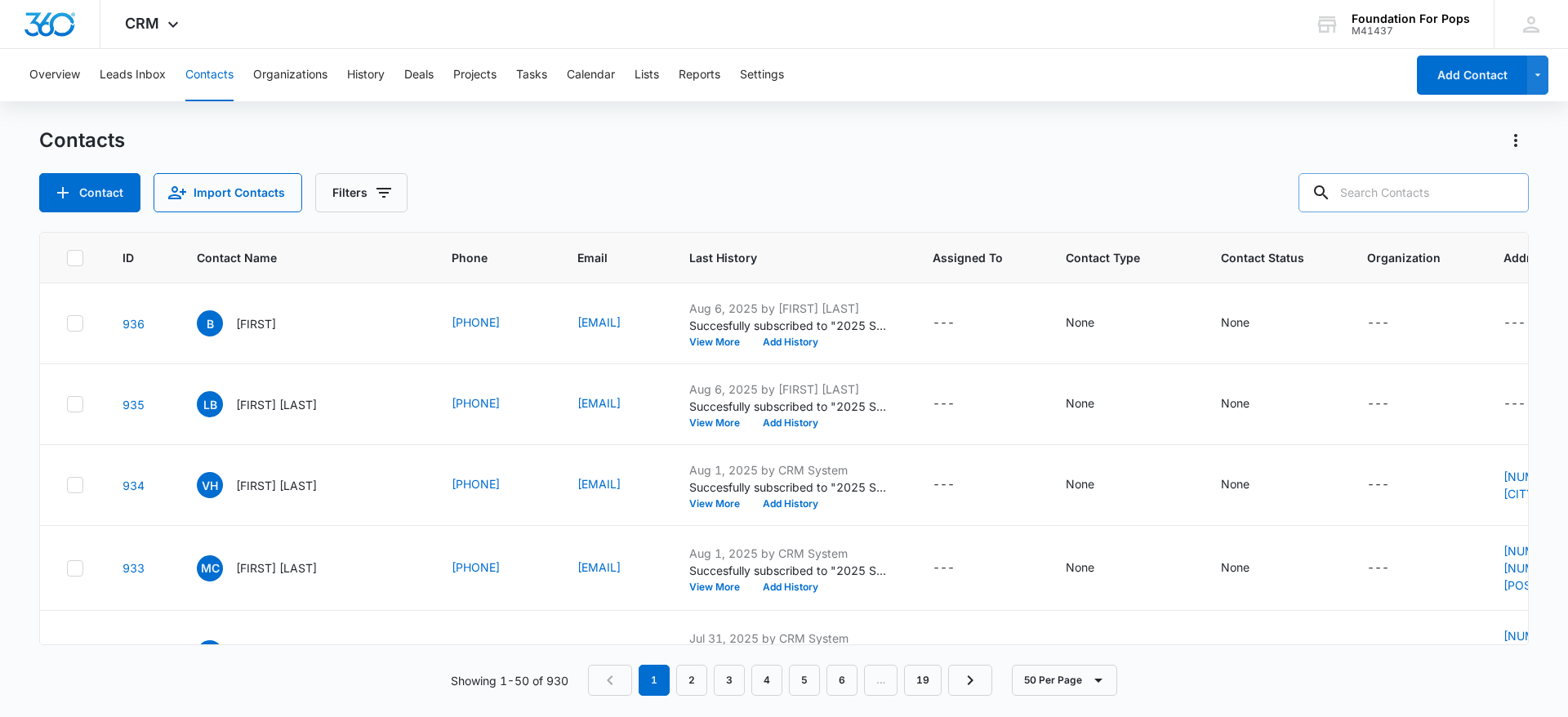 click at bounding box center (1414, 193) 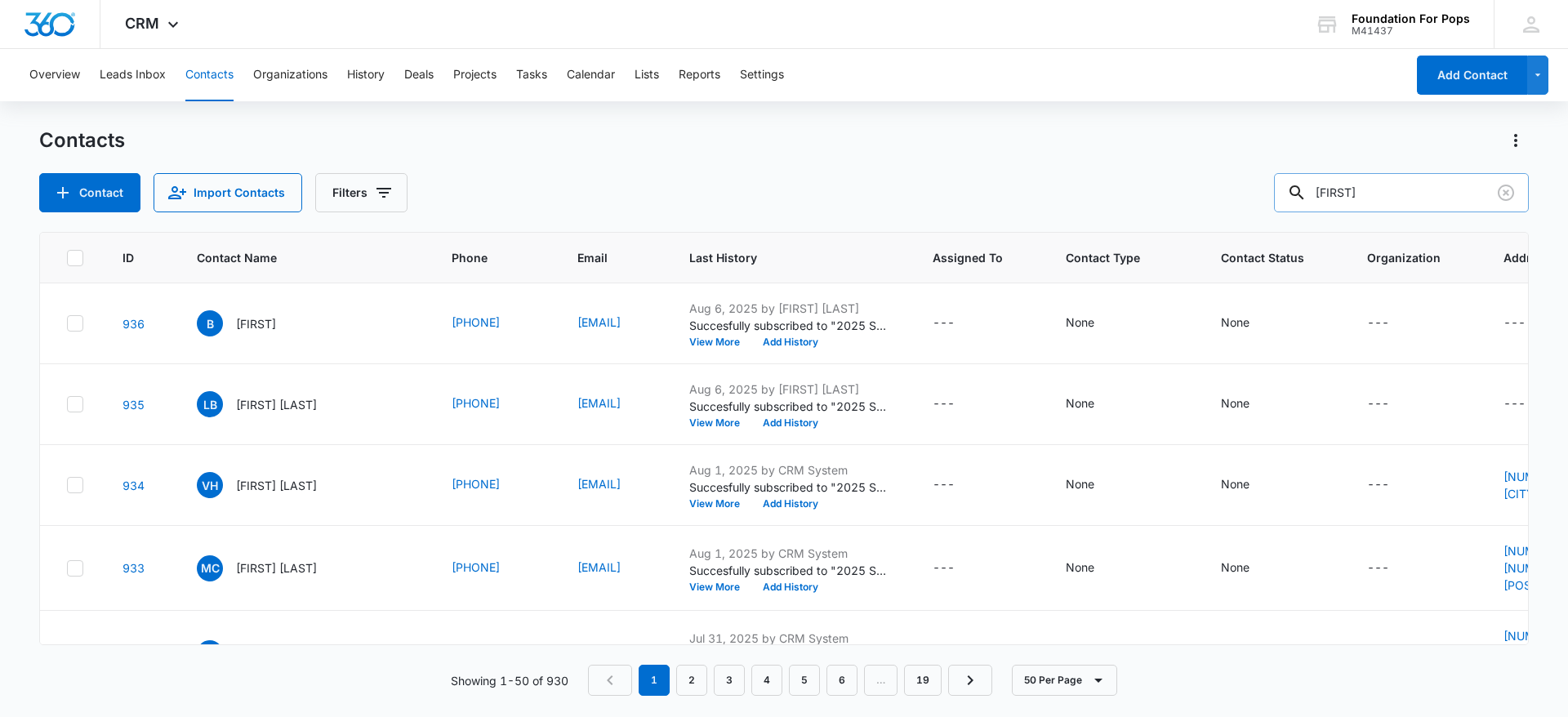 type on "[FIRST]" 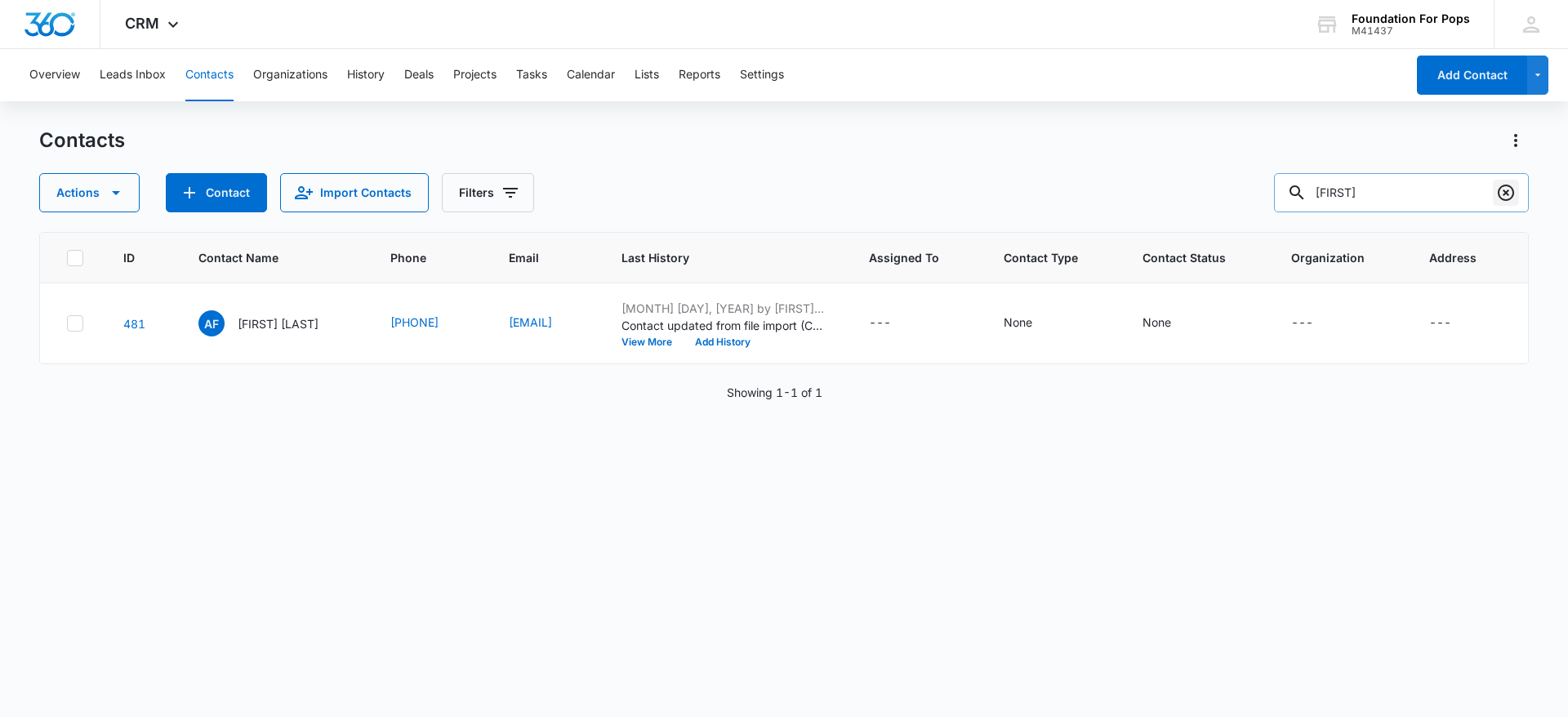 click 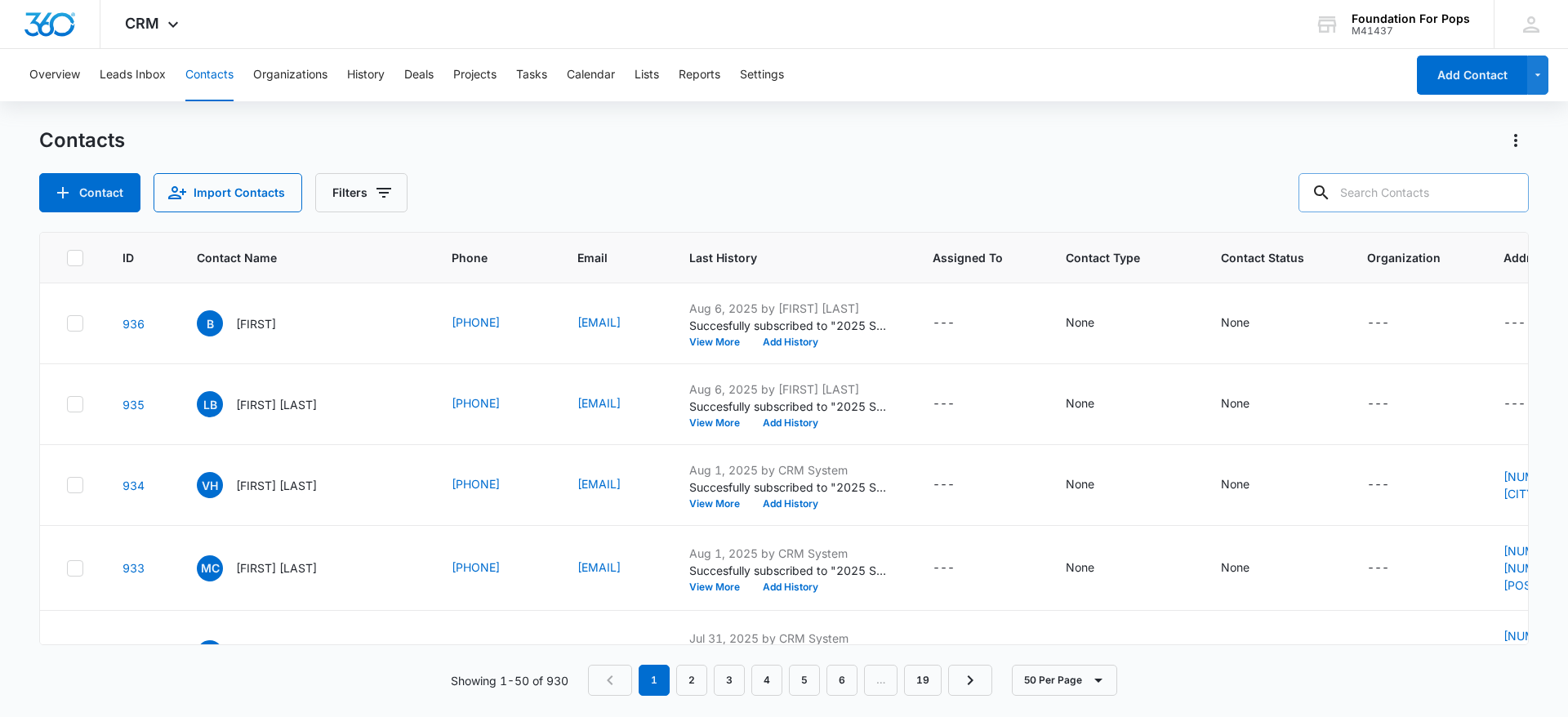 click at bounding box center (1414, 193) 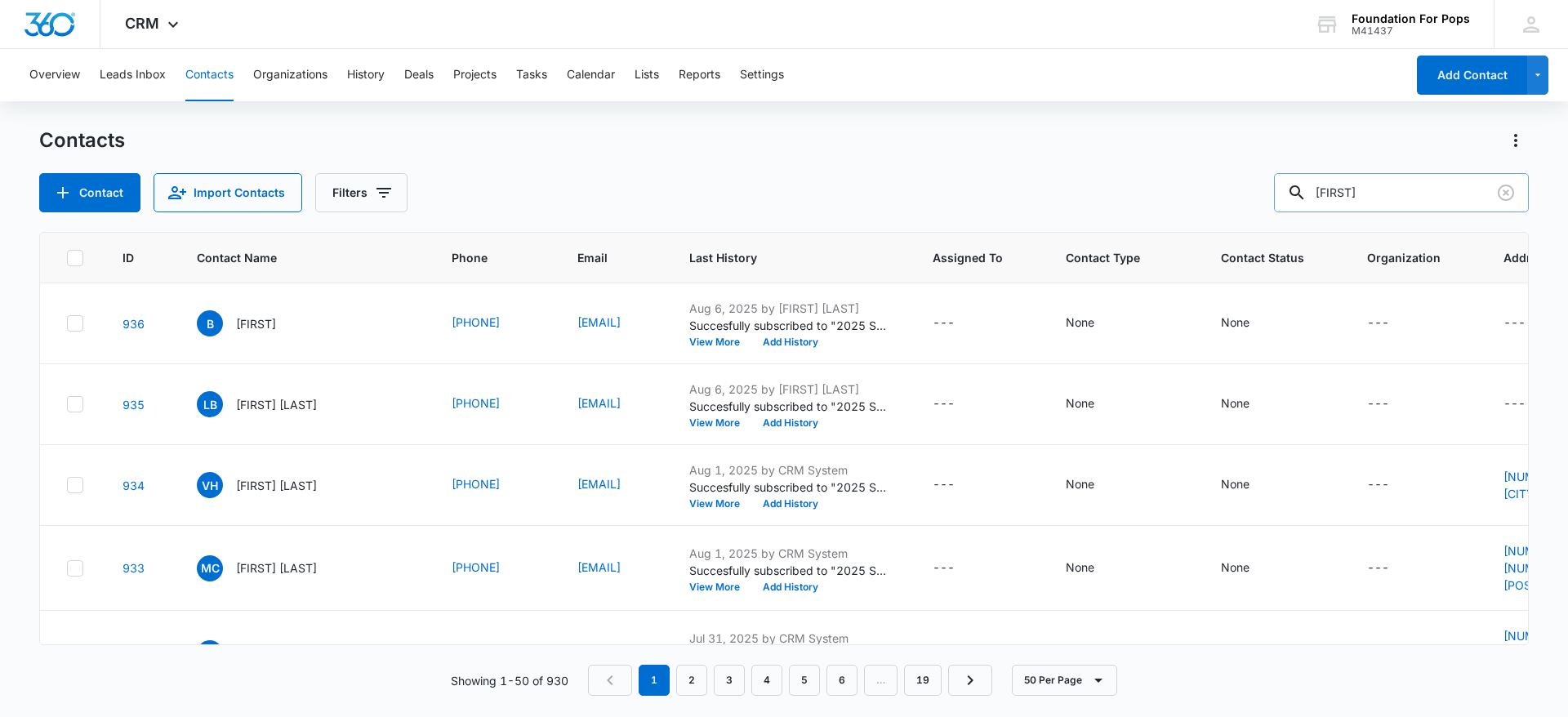 type on "[FIRST]" 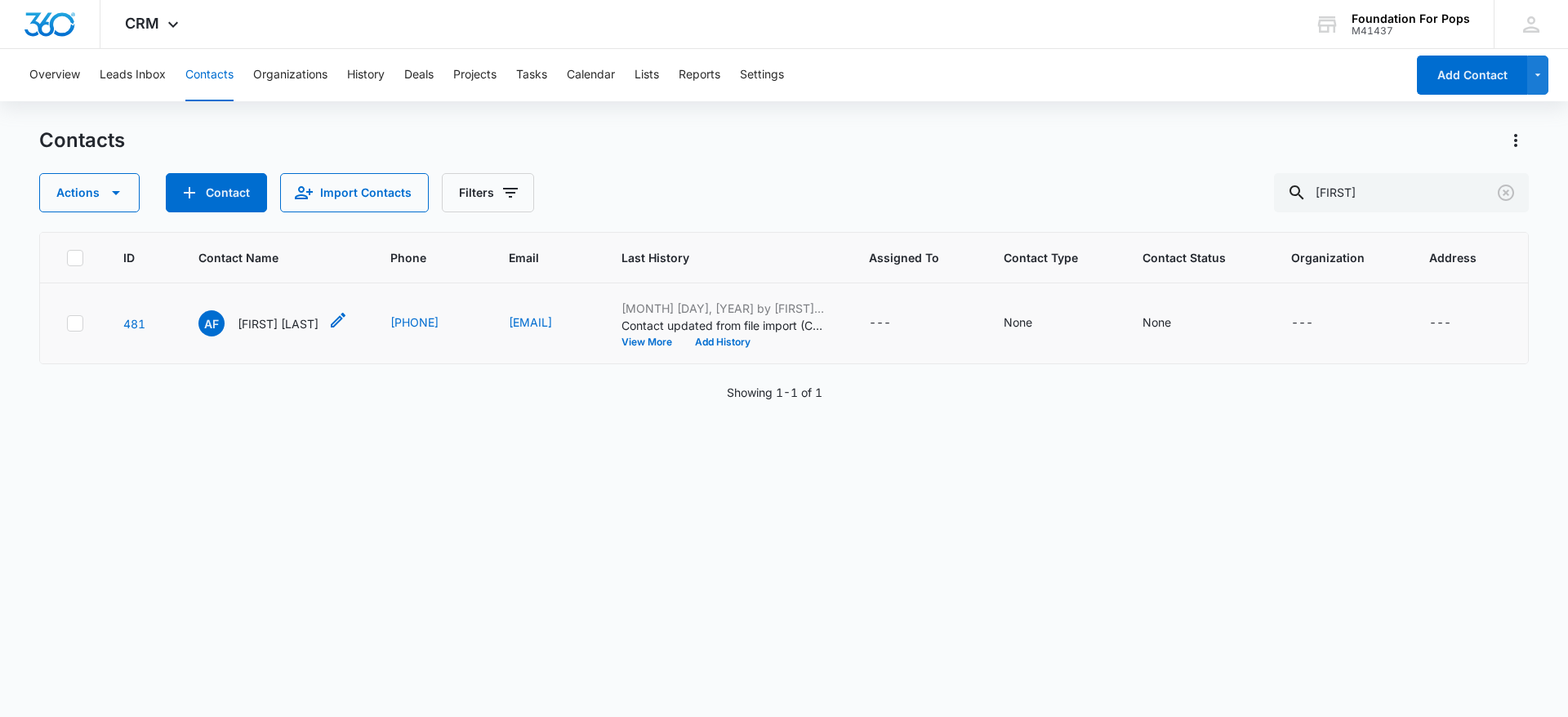click on "[FIRST] [LAST]" at bounding box center (278, 323) 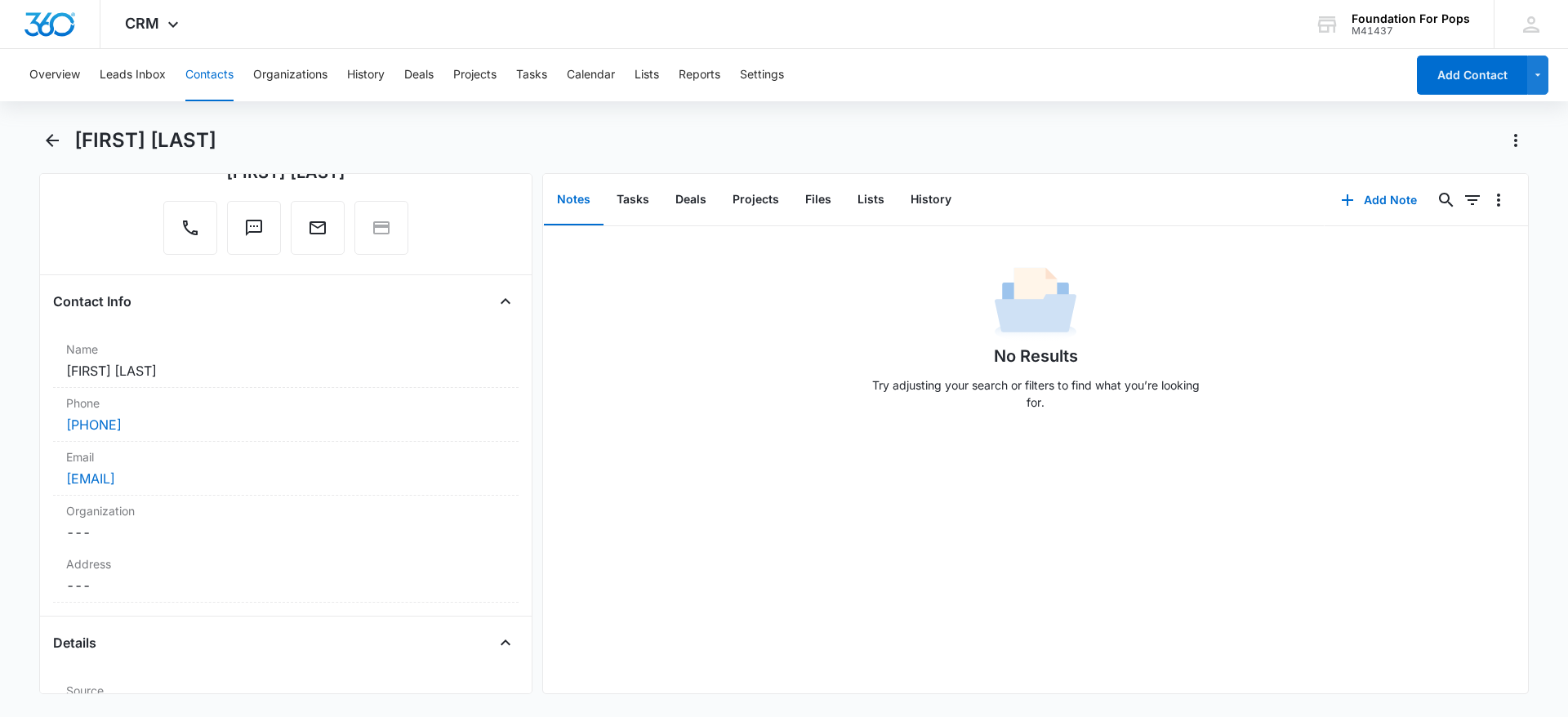 scroll, scrollTop: 245, scrollLeft: 0, axis: vertical 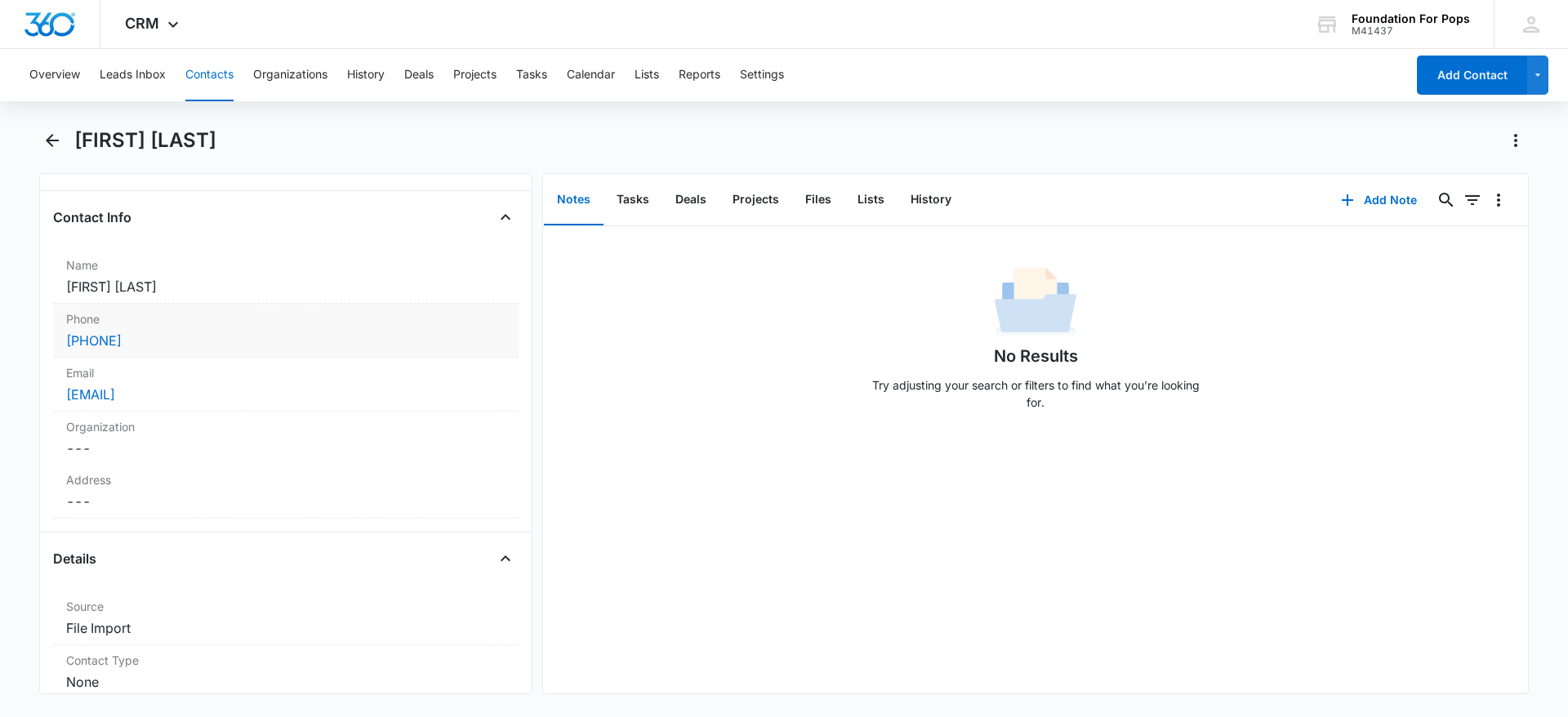 click on "[PHONE]" at bounding box center [286, 341] 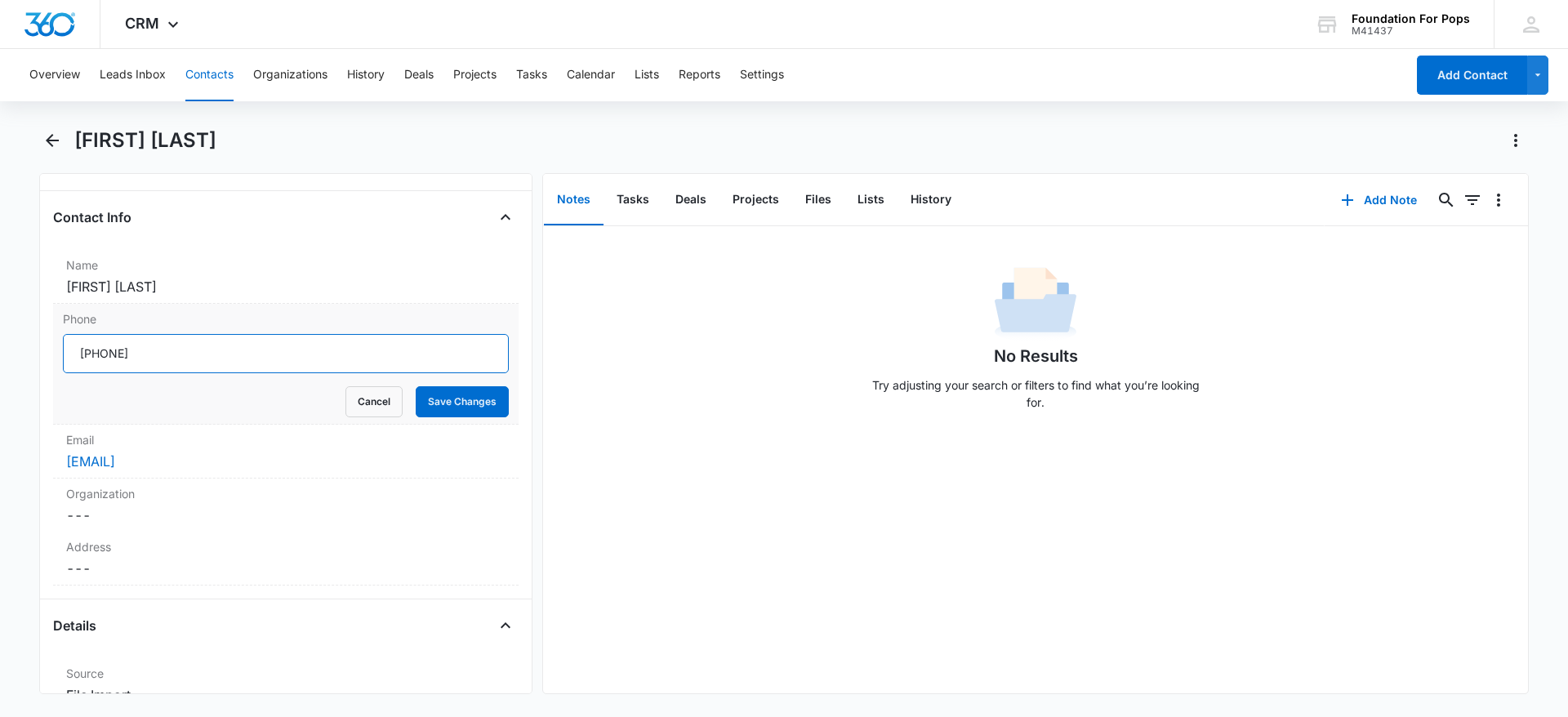 click on "Phone" at bounding box center [286, 354] 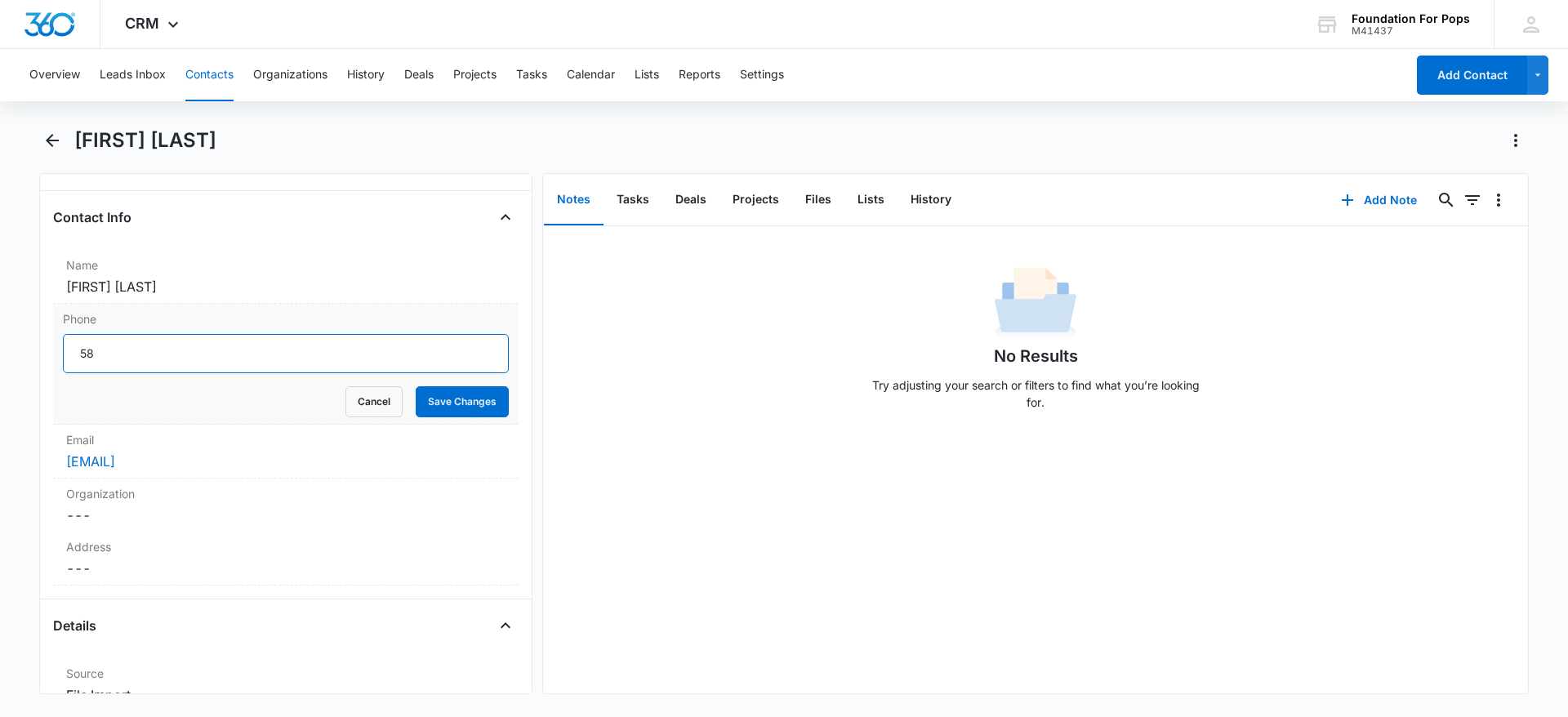 type on "5" 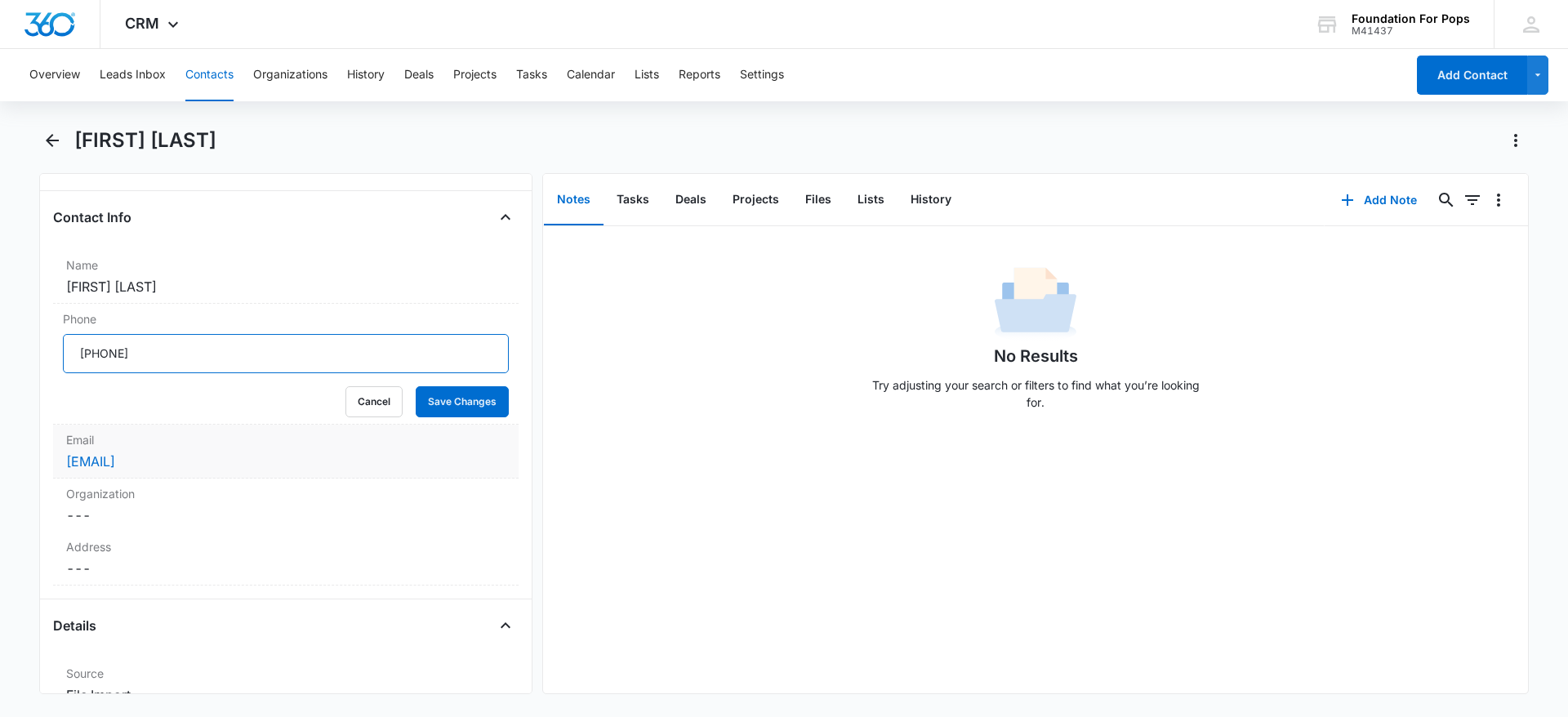type on "[PHONE]" 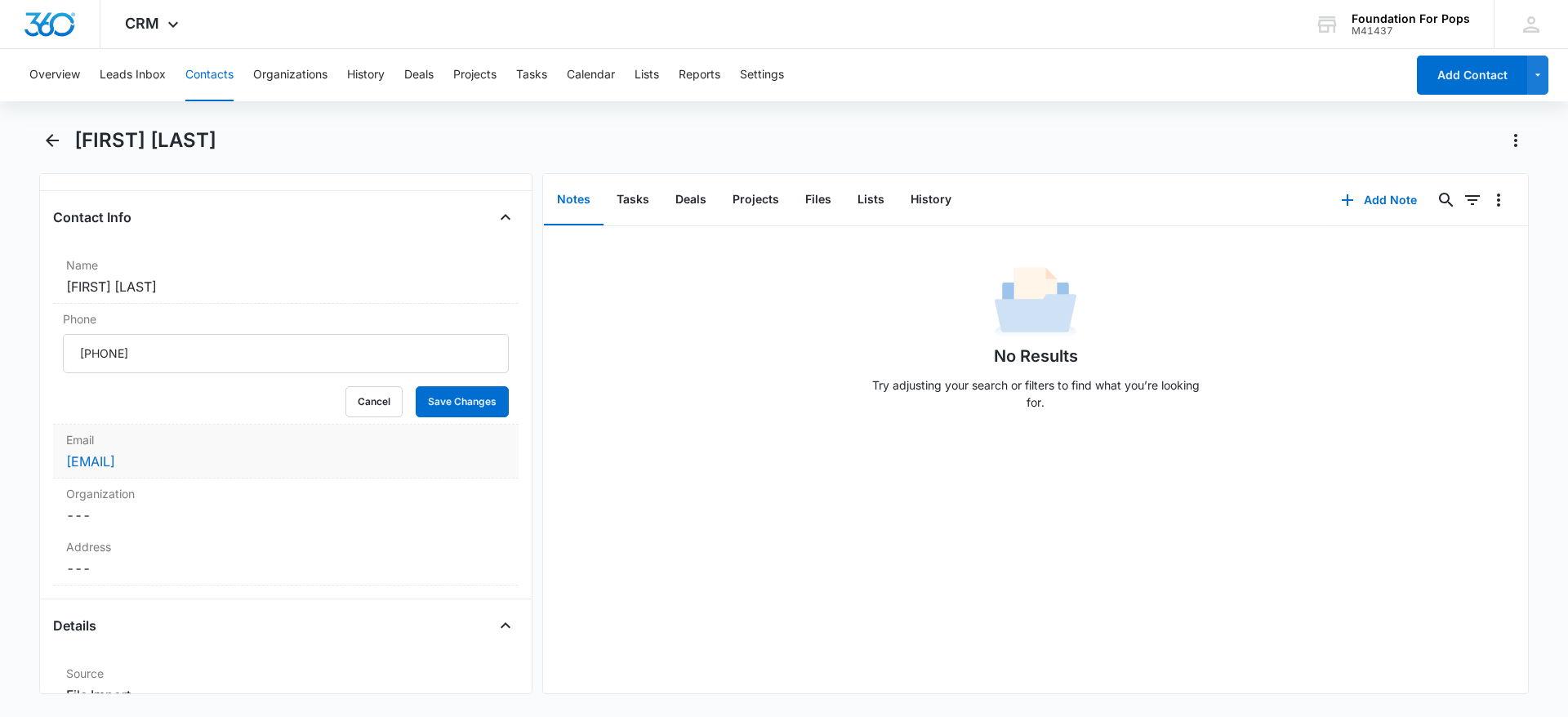 click on "[EMAIL]" at bounding box center [286, 461] 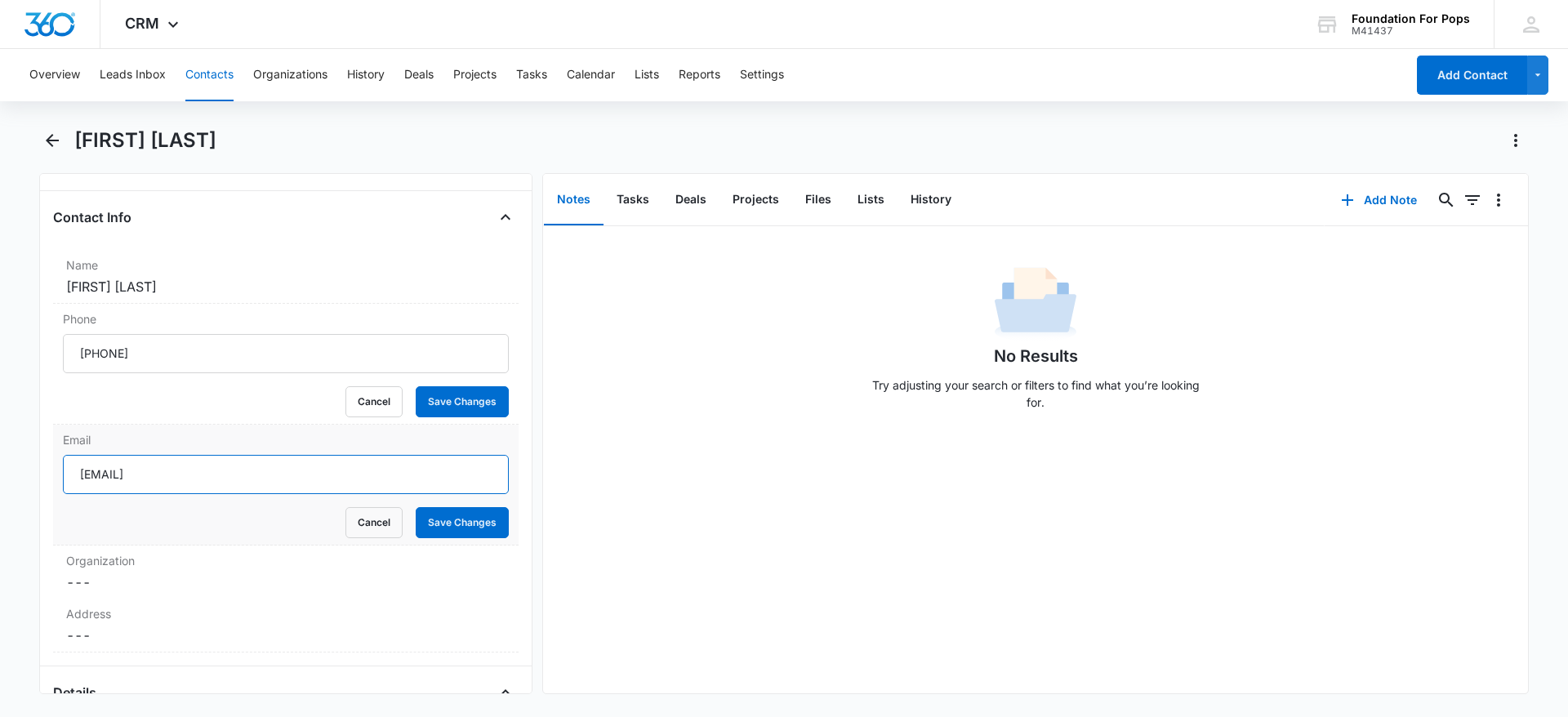 click on "[EMAIL]" at bounding box center [286, 474] 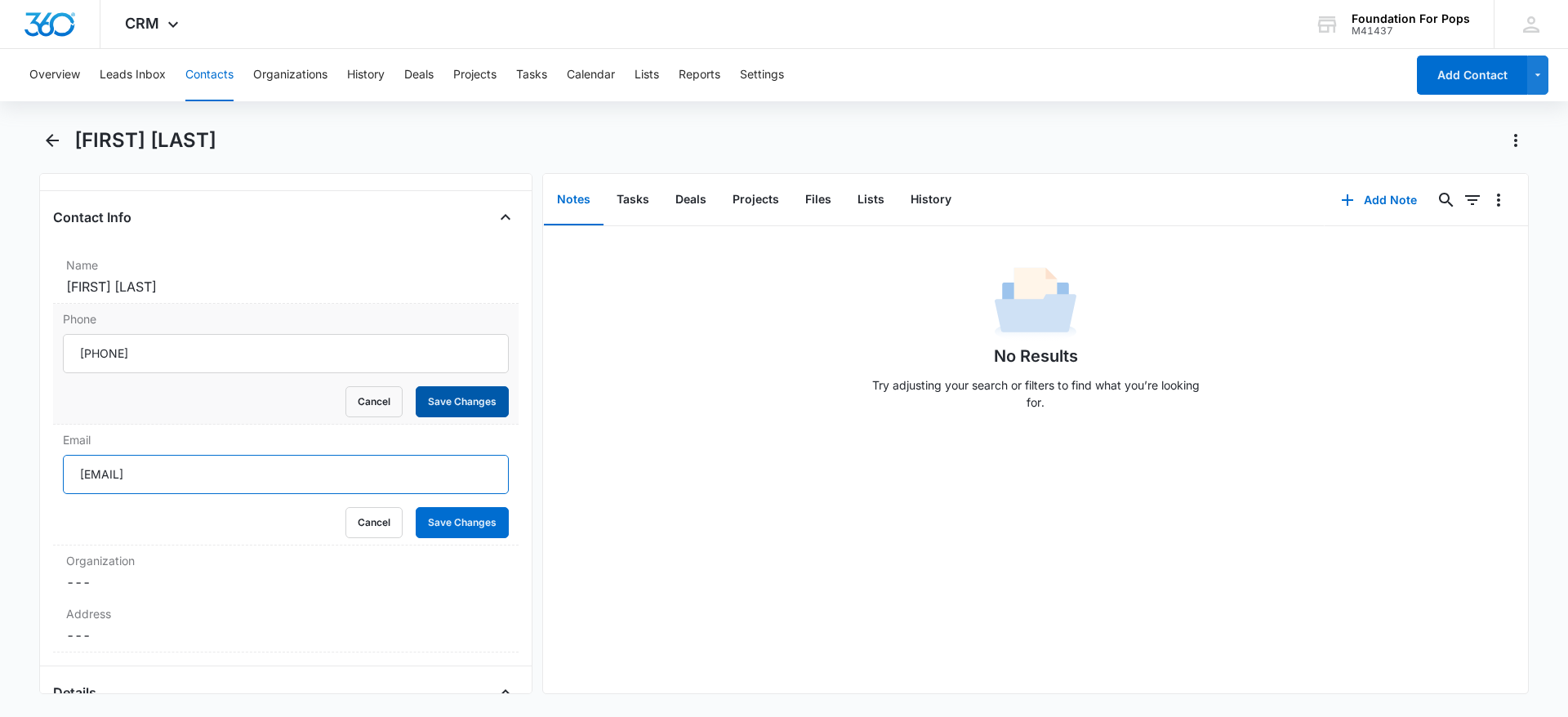 type on "[EMAIL]" 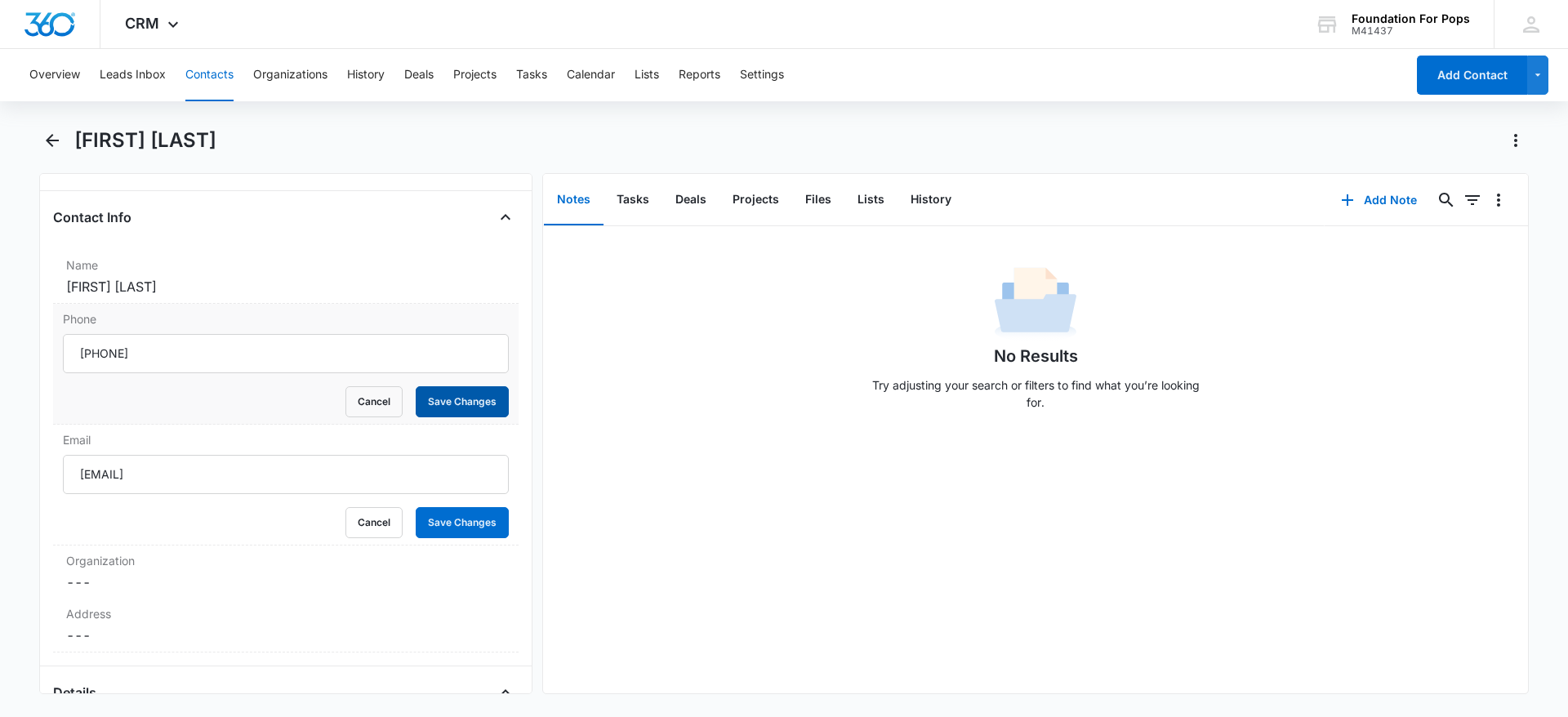 click on "Save Changes" at bounding box center (462, 402) 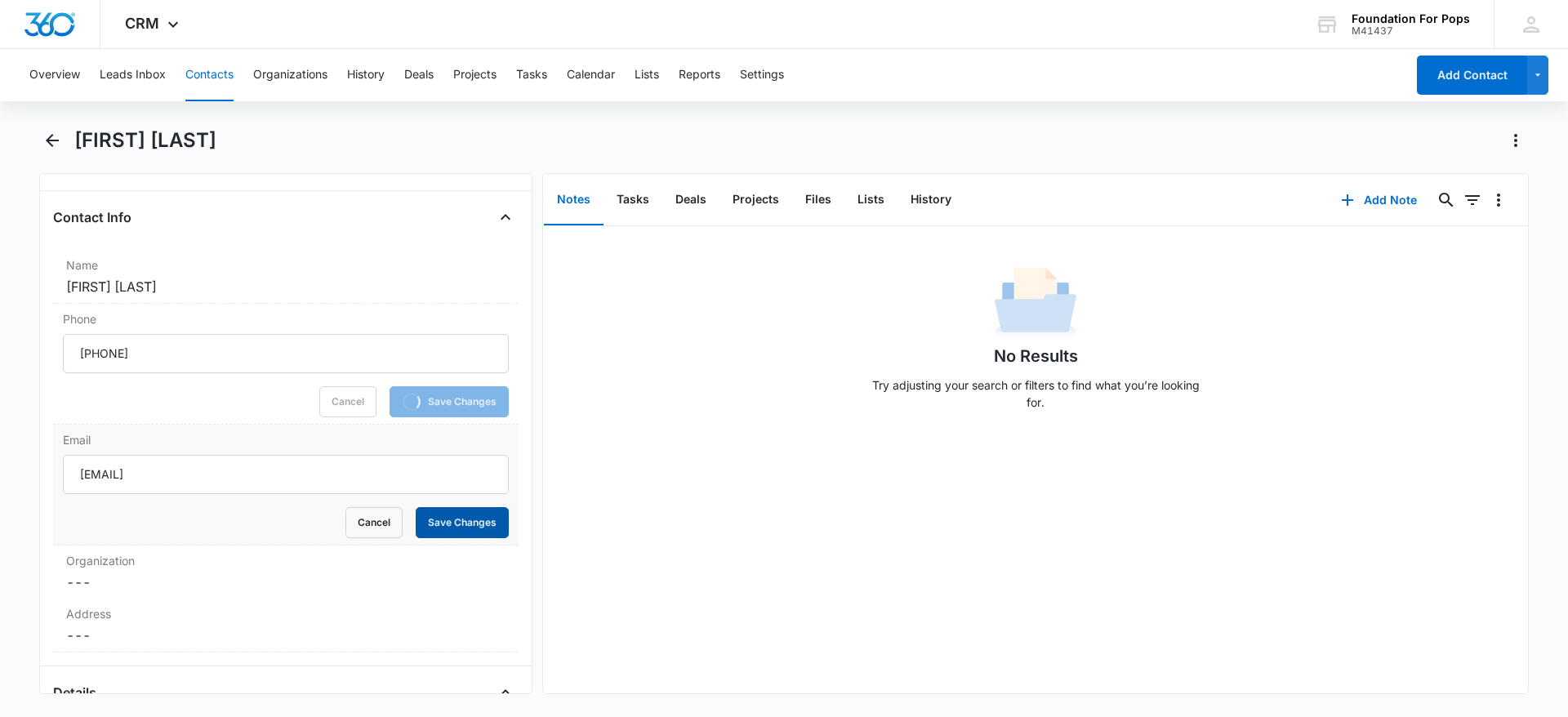 click on "Save Changes" at bounding box center (462, 523) 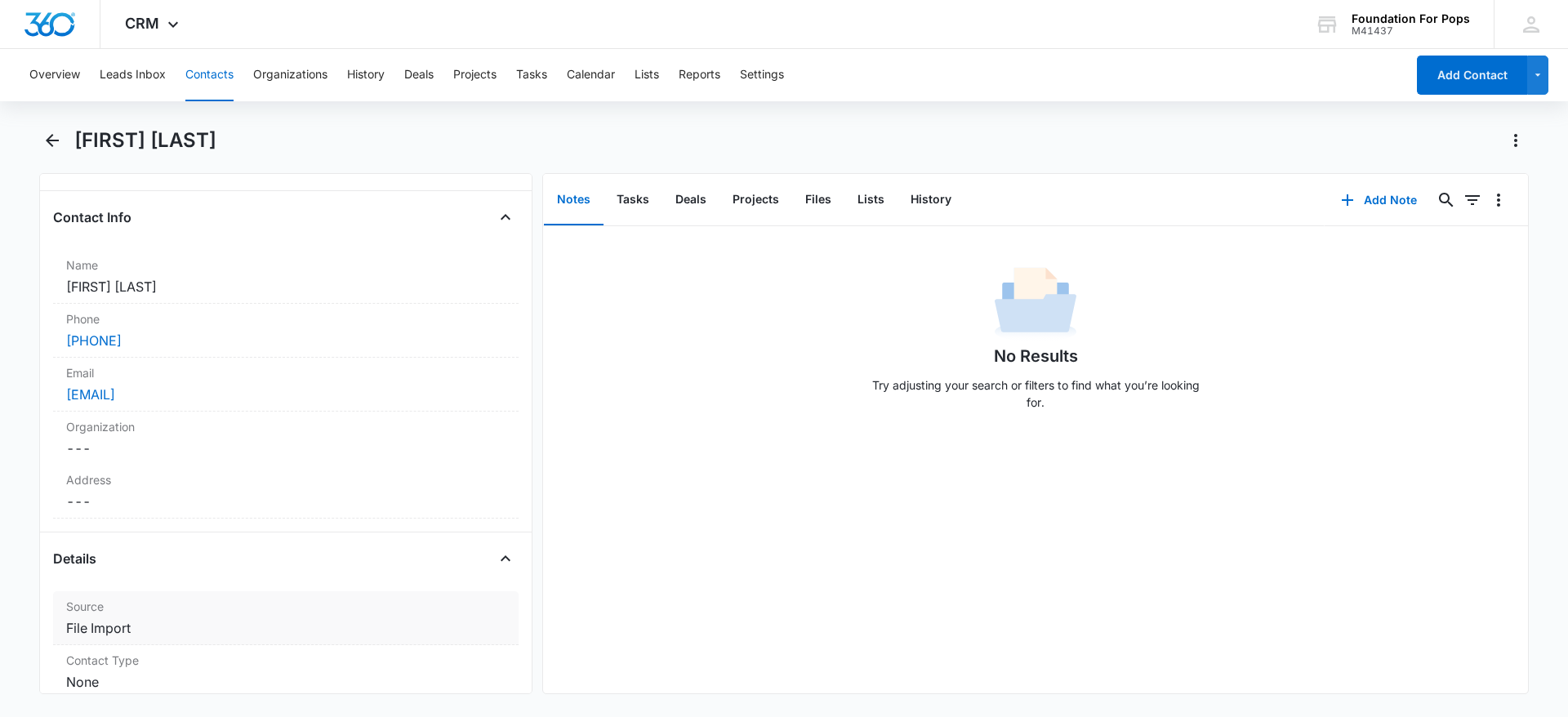 click on "Cancel Save Changes File Import" at bounding box center (286, 628) 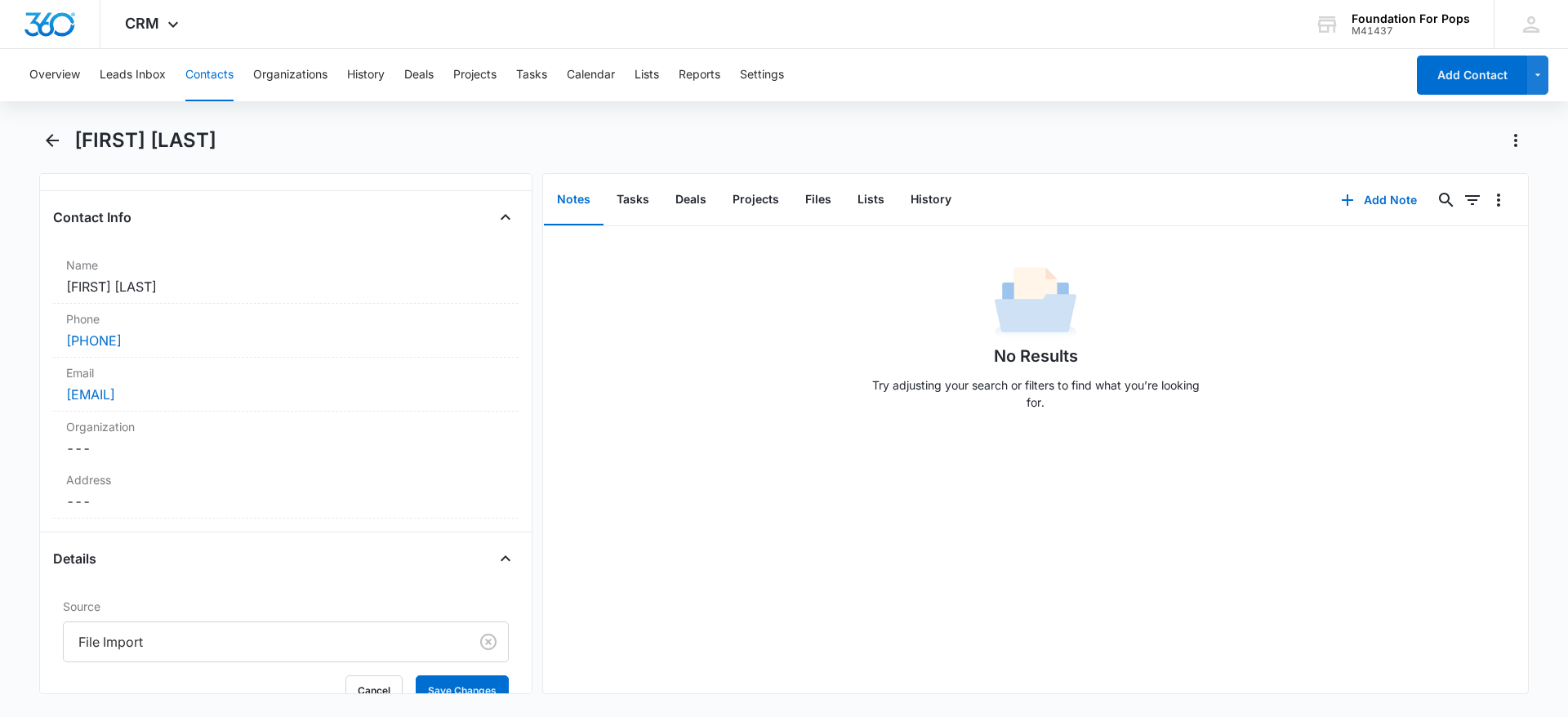 click on "No Results Try adjusting your search or filters to find what you’re looking for." at bounding box center [1036, 343] 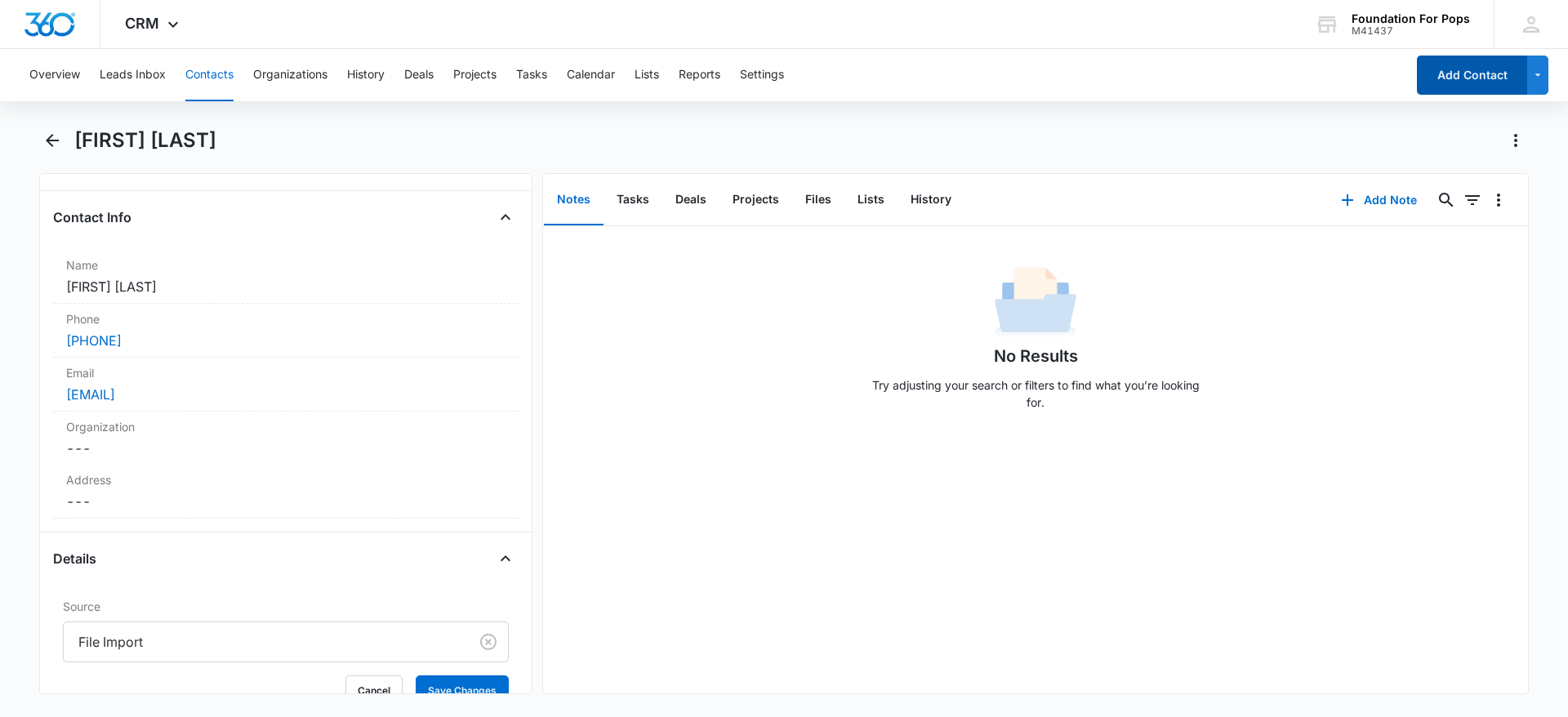 click on "Add Contact" at bounding box center (1472, 75) 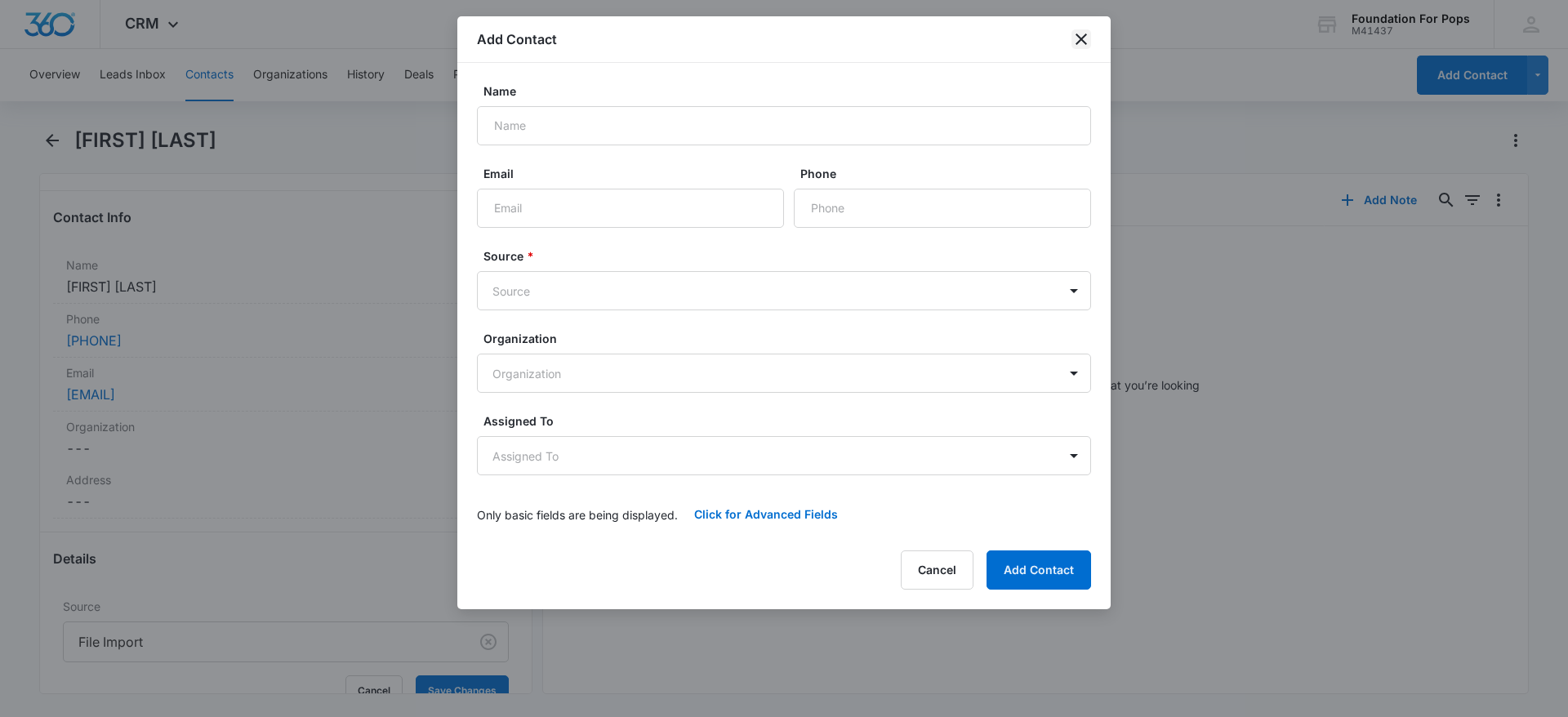 click 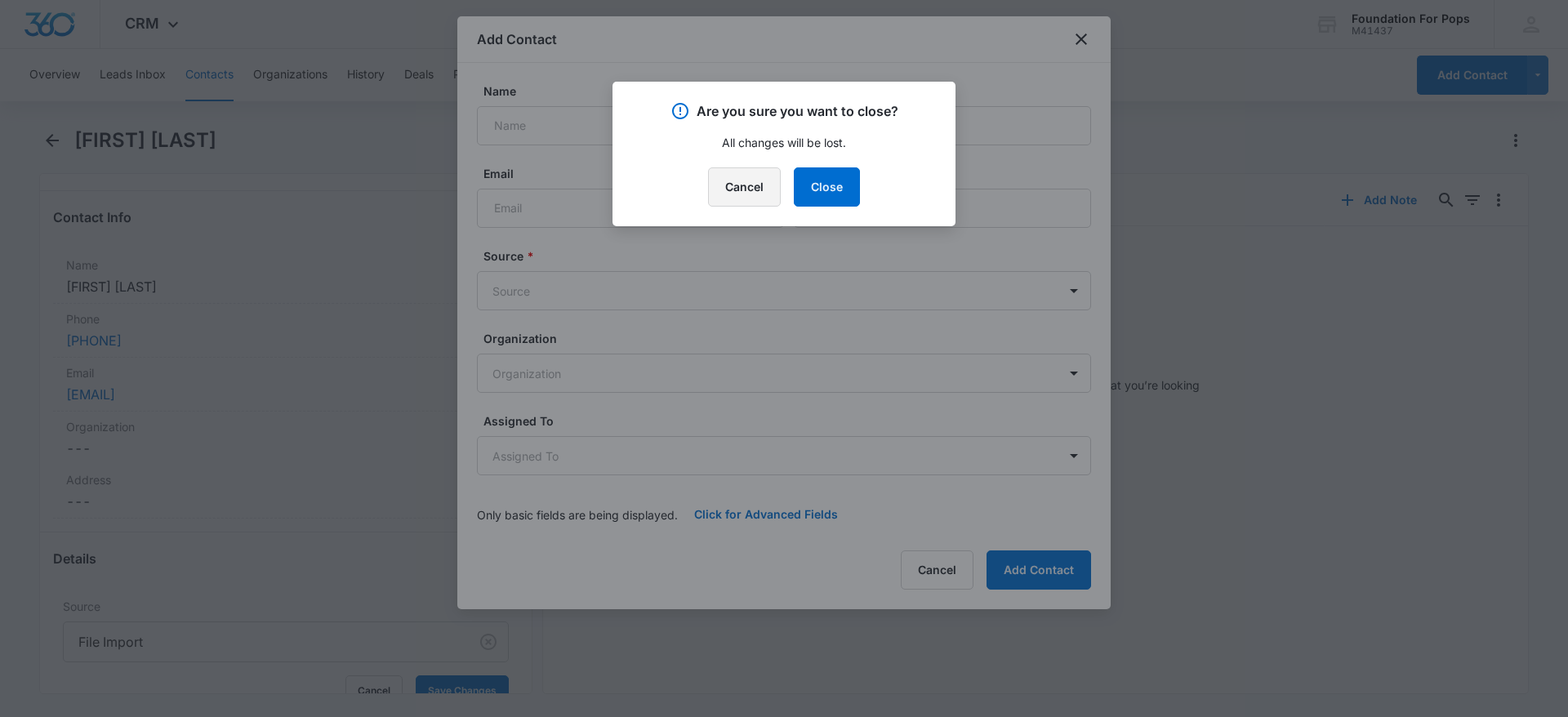 click on "Cancel" at bounding box center (744, 187) 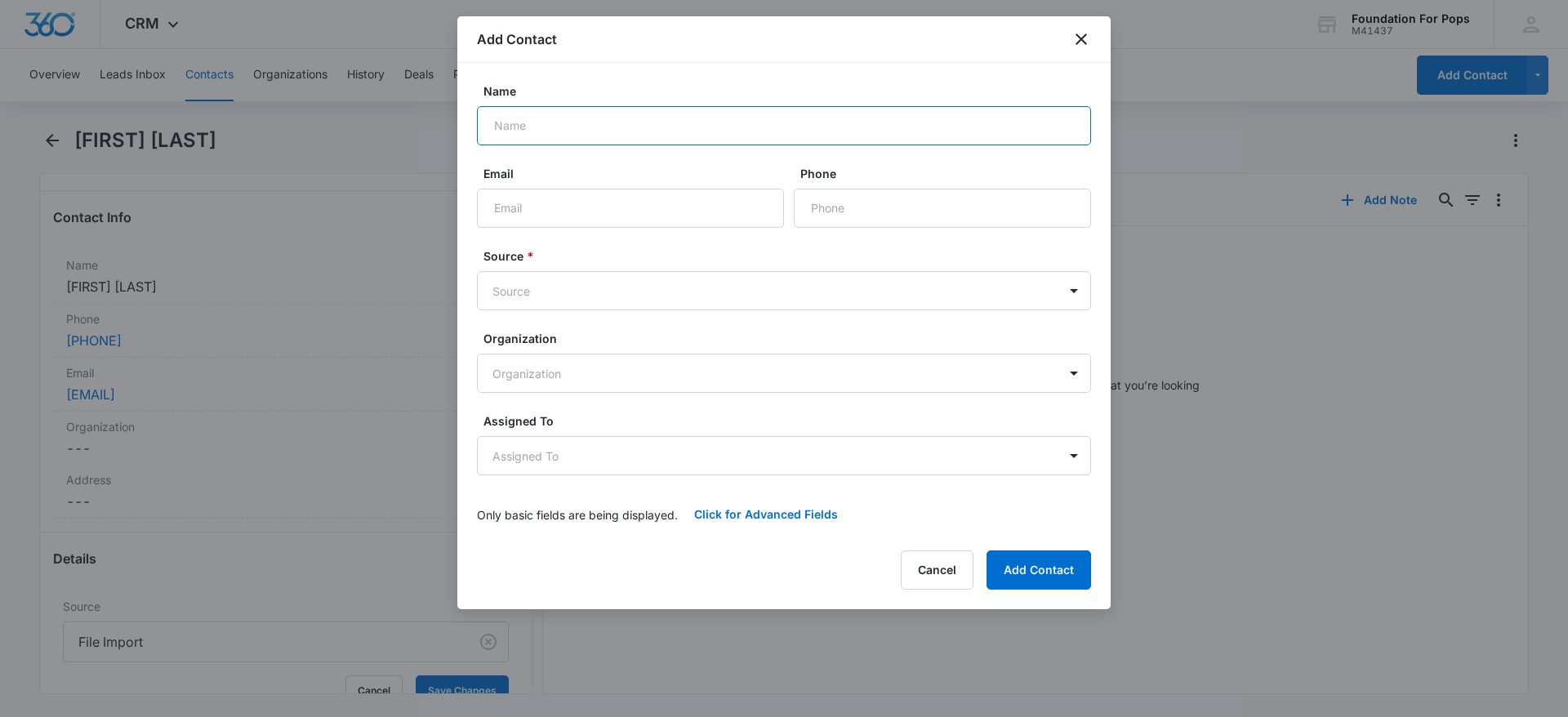 click on "Name" at bounding box center (784, 126) 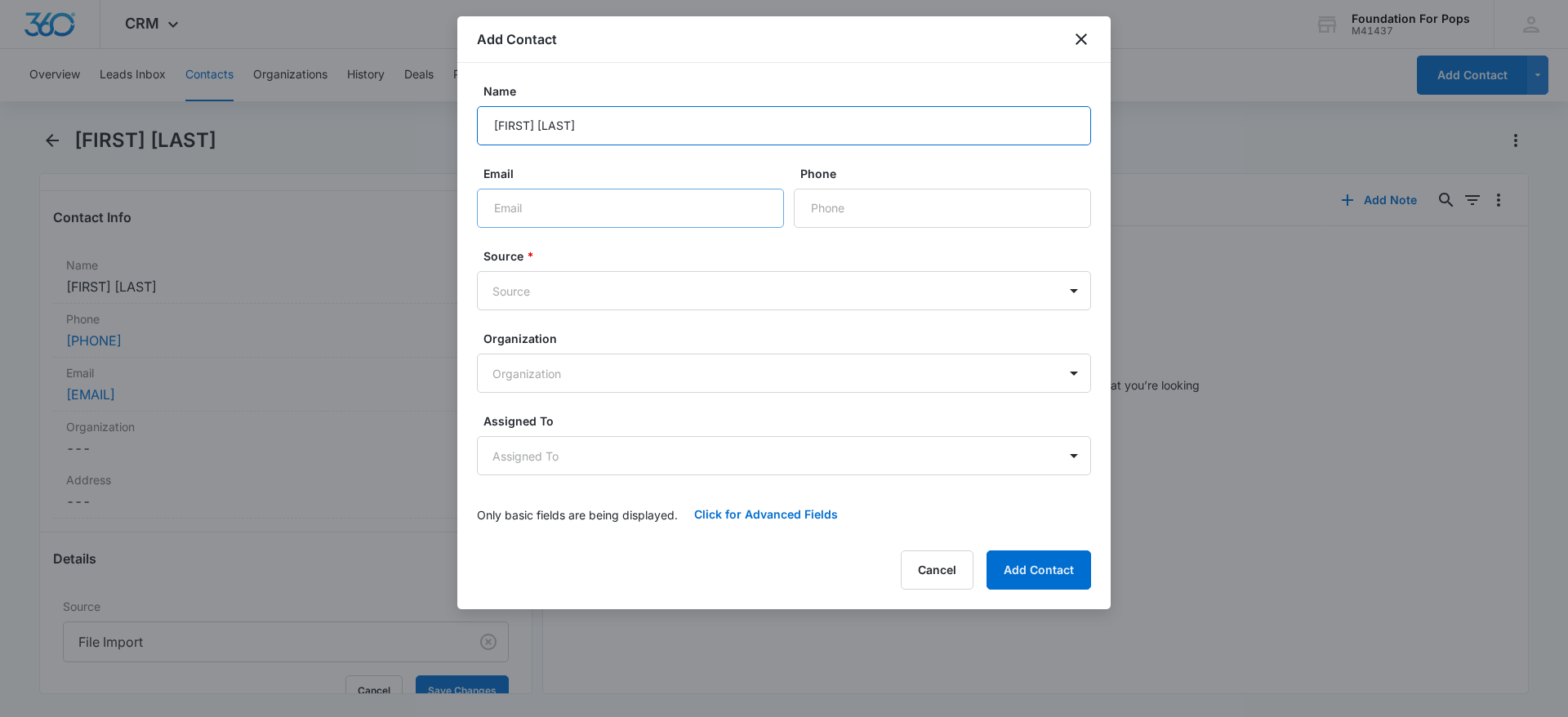 type on "[FIRST] [LAST]" 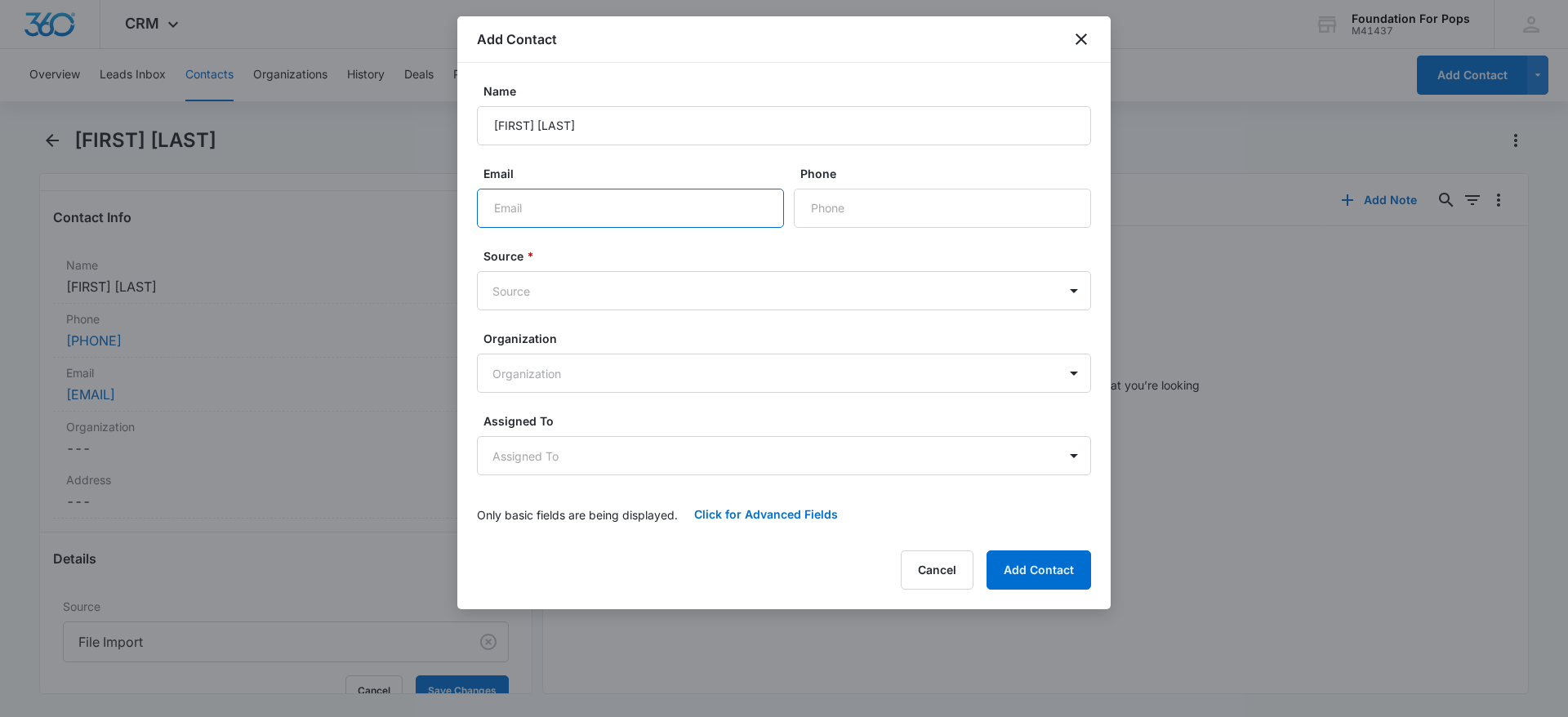 click on "Email" at bounding box center (630, 208) 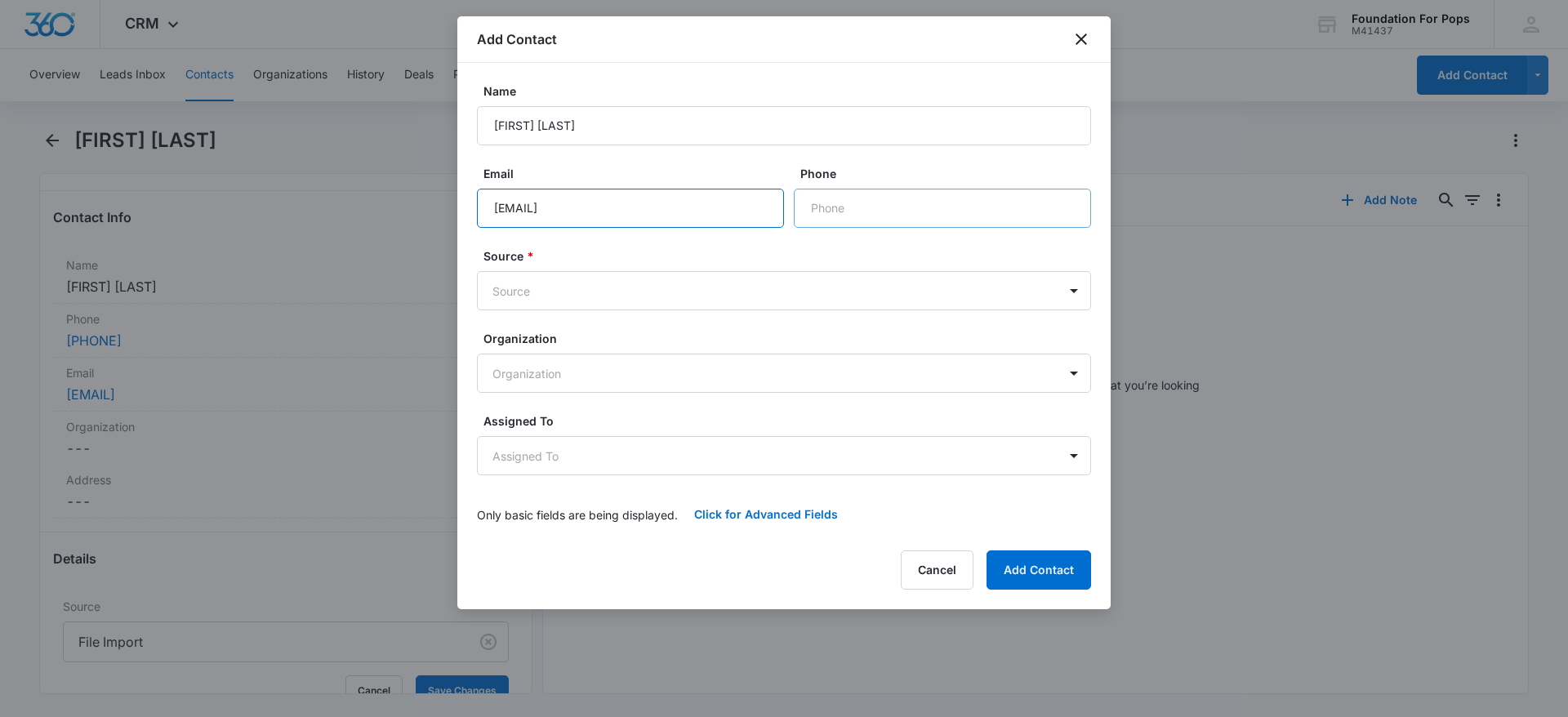 type on "[EMAIL]" 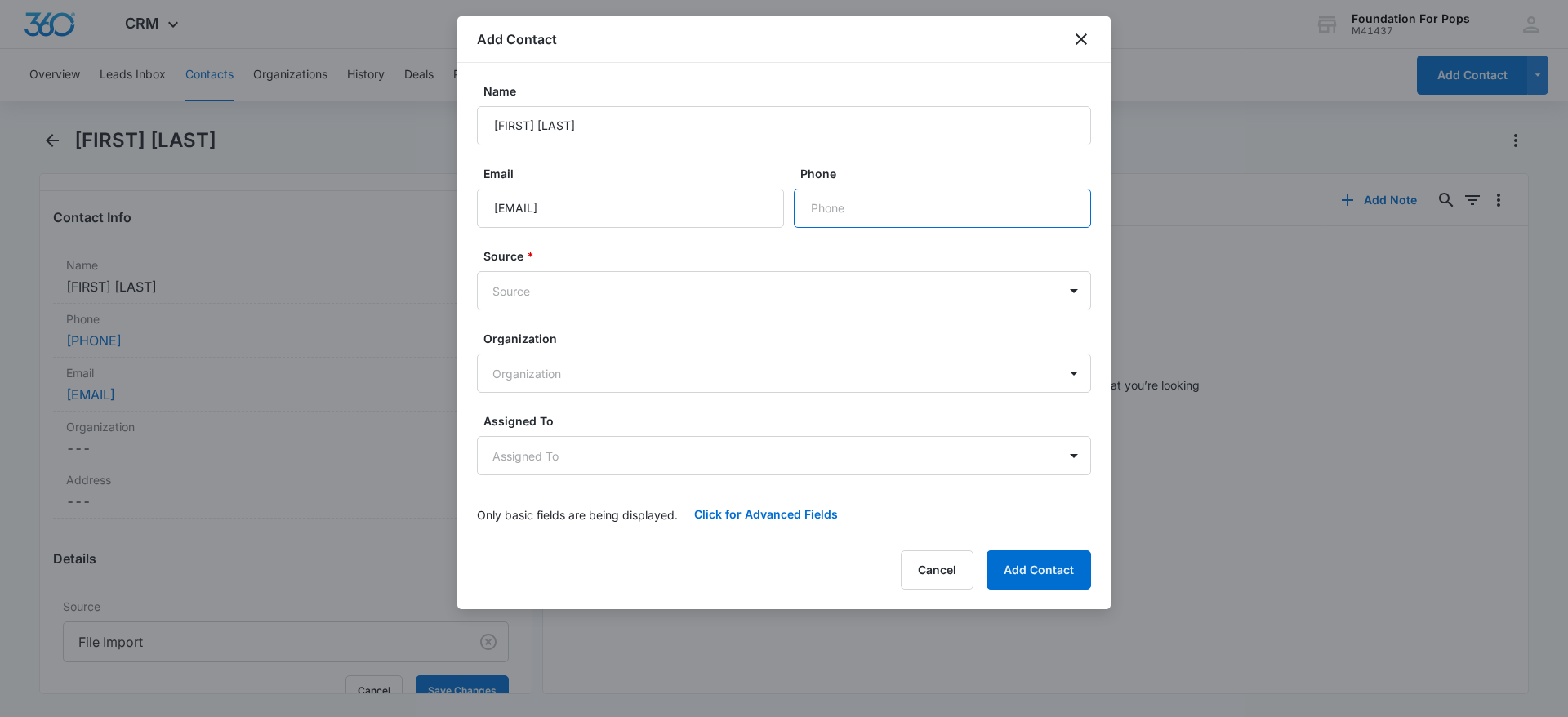 click on "Phone" at bounding box center (942, 208) 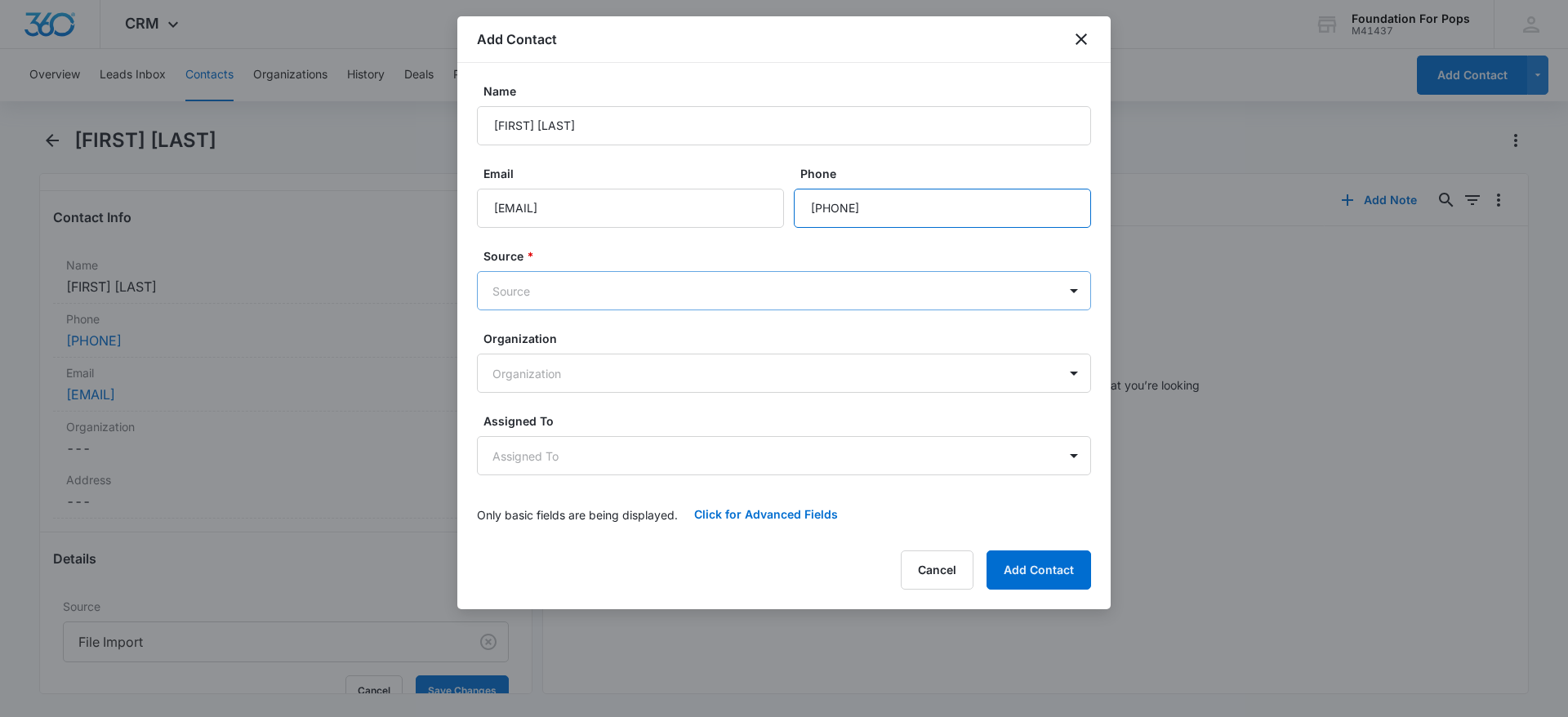 type on "[PHONE]" 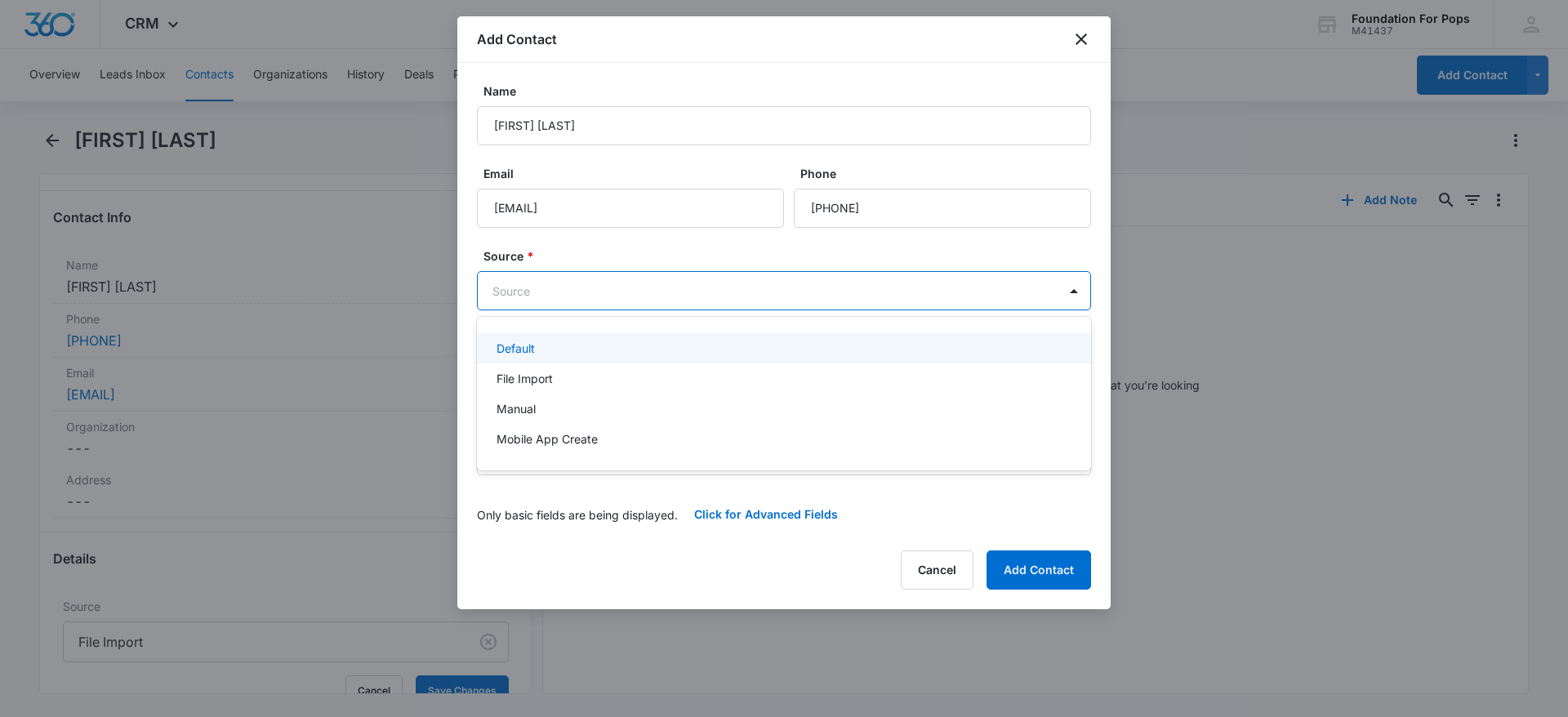 click on "CRM Apps Reputation Websites Forms CRM Email Social Content Ads Intelligence Files Brand Settings Foundation For Pops M41437 Your Accounts View All JD [FIRST] [LAST] [EMAIL] My Profile Notifications Support Logout Terms & Conditions   •   Privacy Policy Overview Leads Inbox Contacts Organizations History Deals Projects Tasks Calendar Lists Reports Settings Add Contact [FIRST] [LAST] Remove AF [FIRST] [LAST] Contact Info [FIRST] [LAST] Phone [PHONE] Email [EMAIL] Organization --- Address --- Details Source File Import Contact Type None Contact Status None Assigned To --- Tags --- Next Contact Date --- Color Tag Current Color: Payments ID ID 481 Created Feb 5, 2025 at 12:30pm Additional Contact Info Best Way To Contact --- 0" at bounding box center [784, 358] 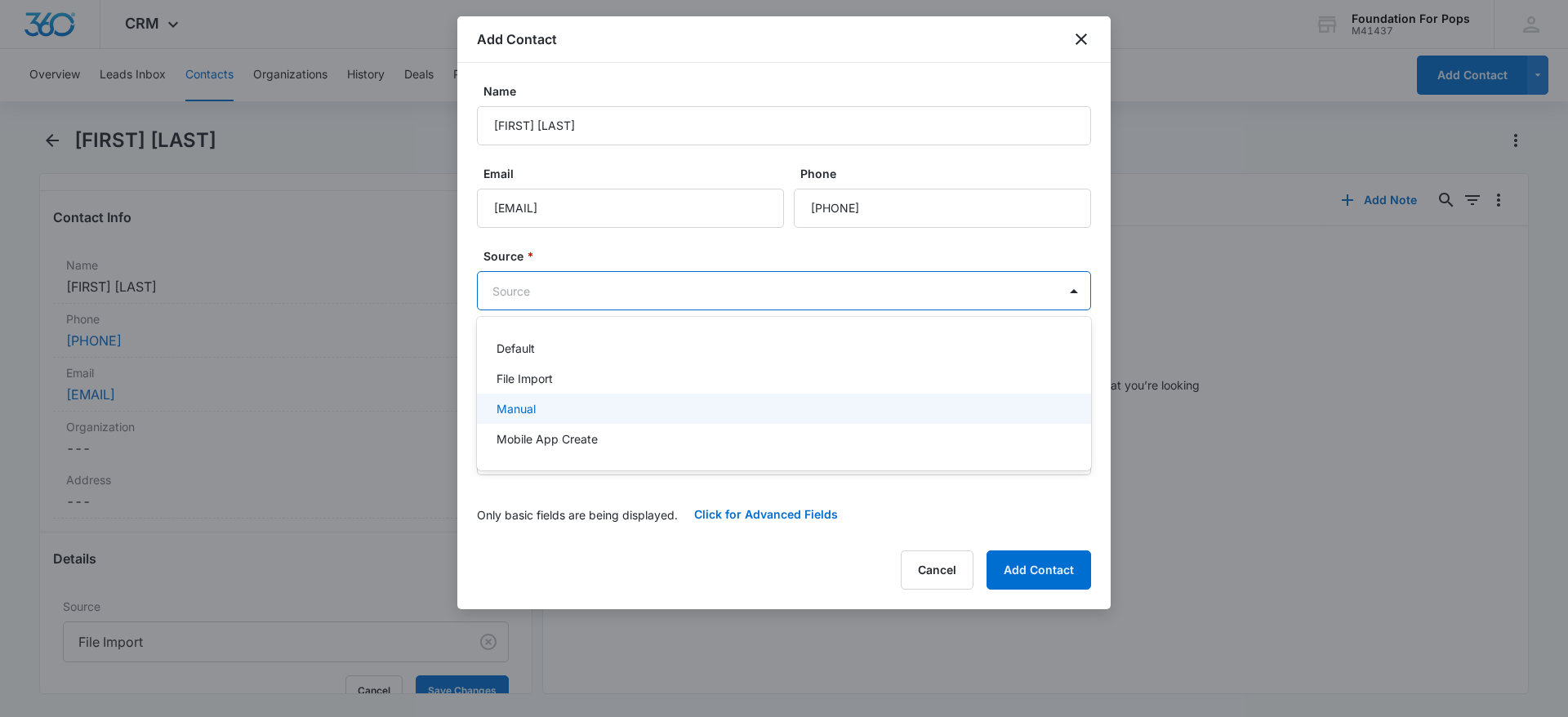 click on "Manual" at bounding box center [782, 408] 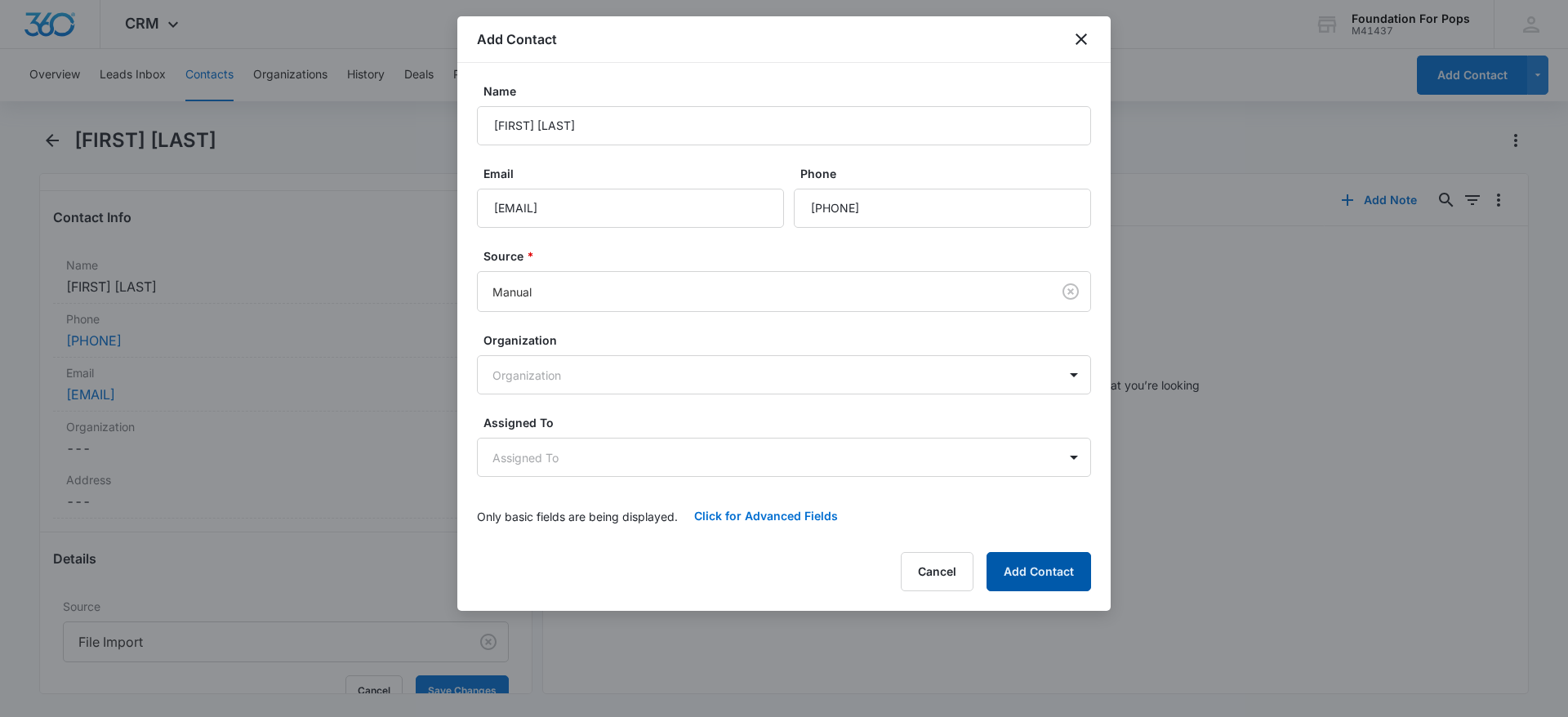 click on "Add Contact" at bounding box center [1039, 572] 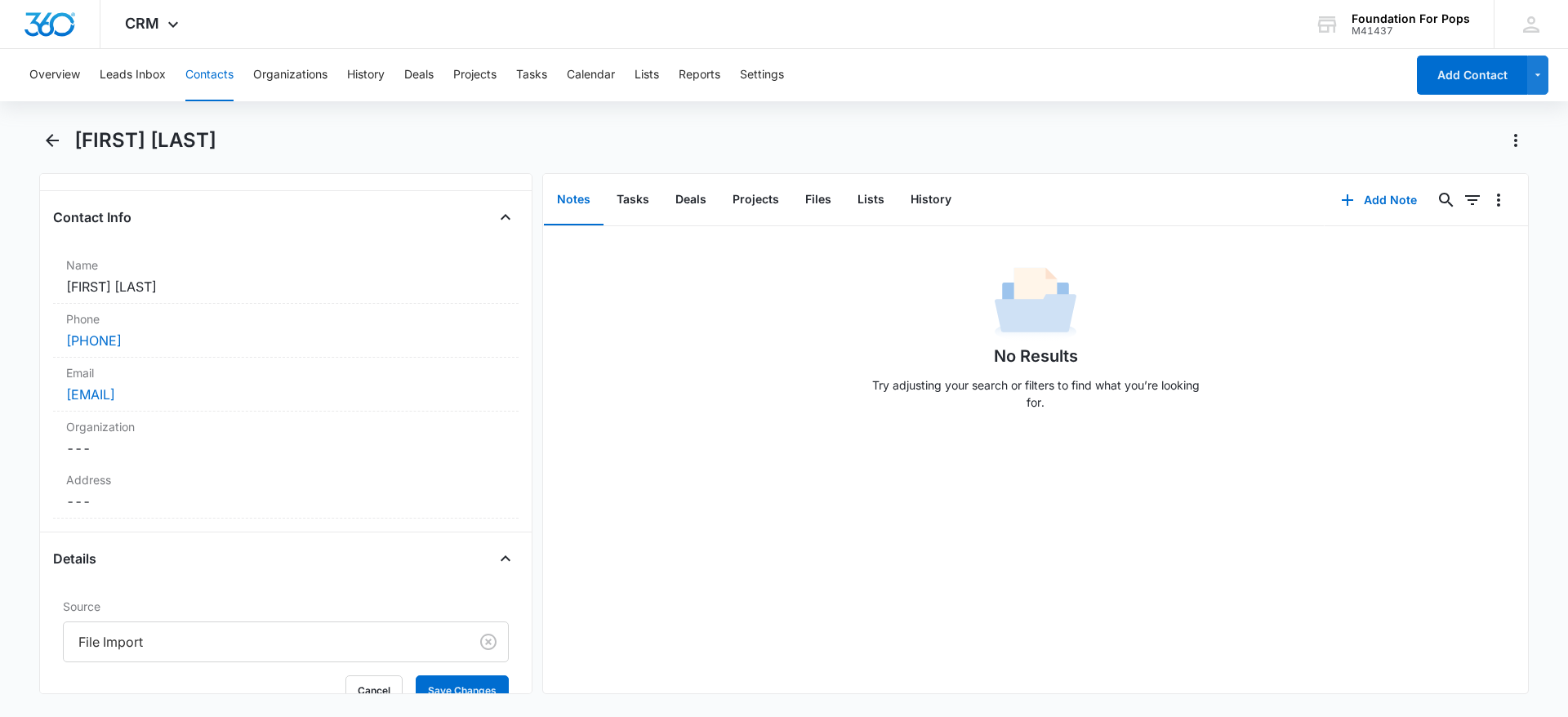 click on "[FIRST] [LAST]" at bounding box center (784, 150) 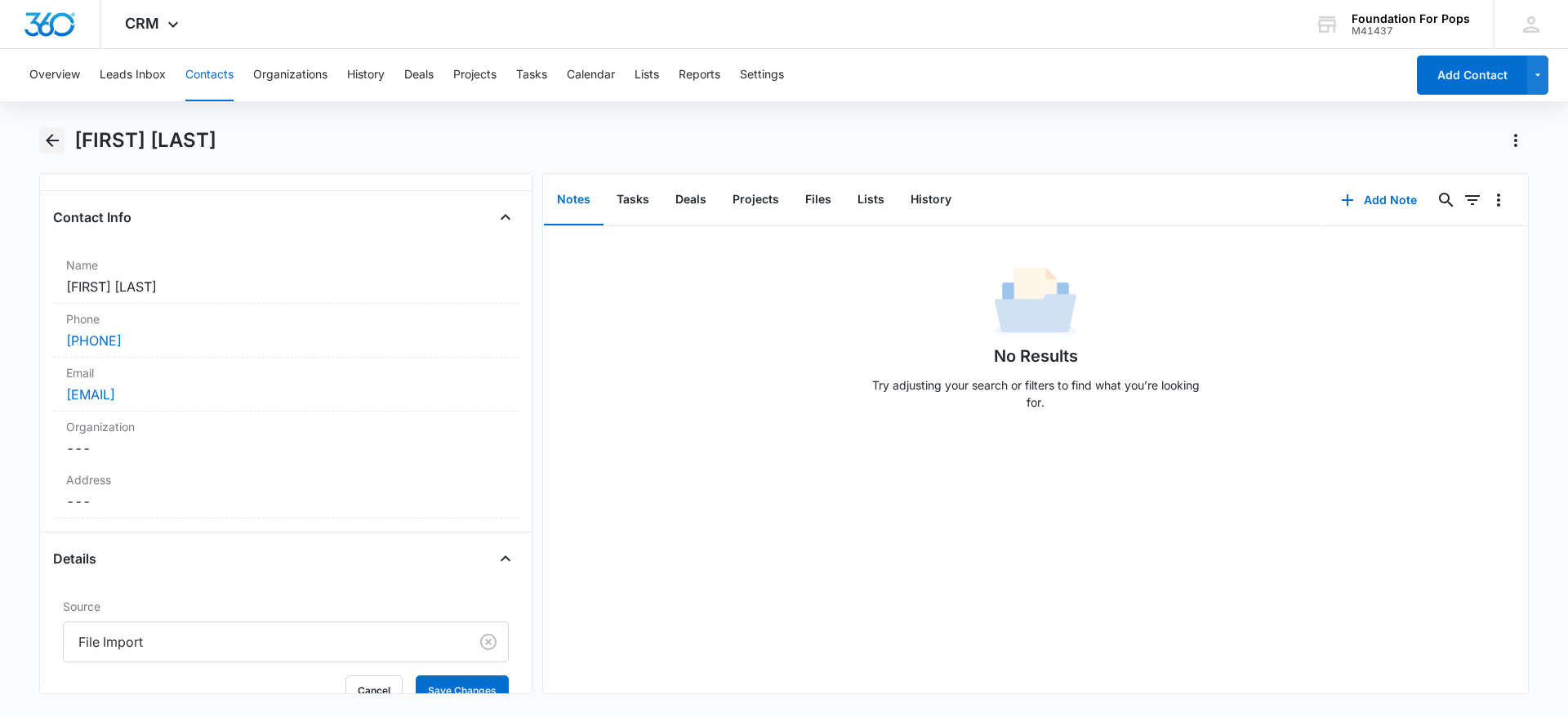 click 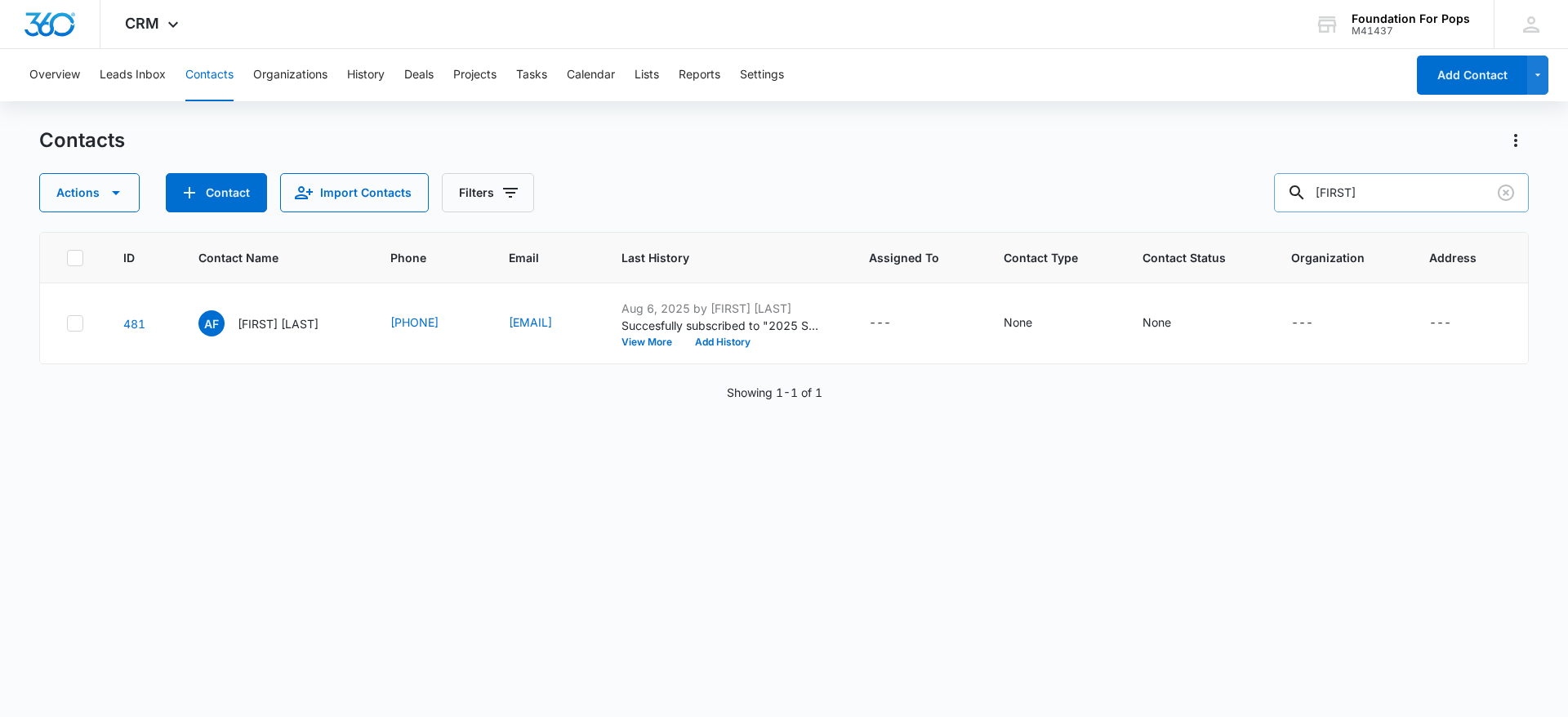 click on "[FIRST]" at bounding box center (1401, 193) 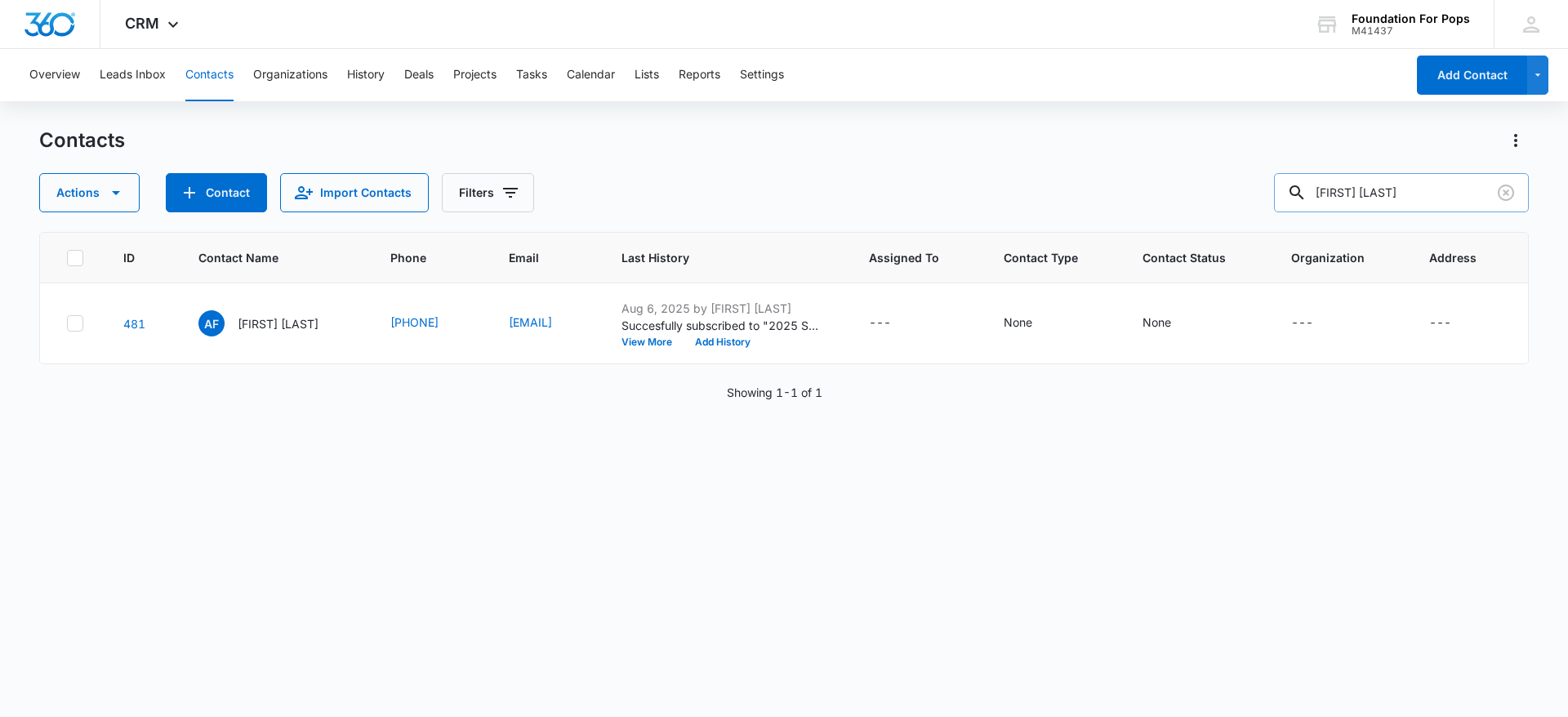 type on "[FIRST] [LAST]" 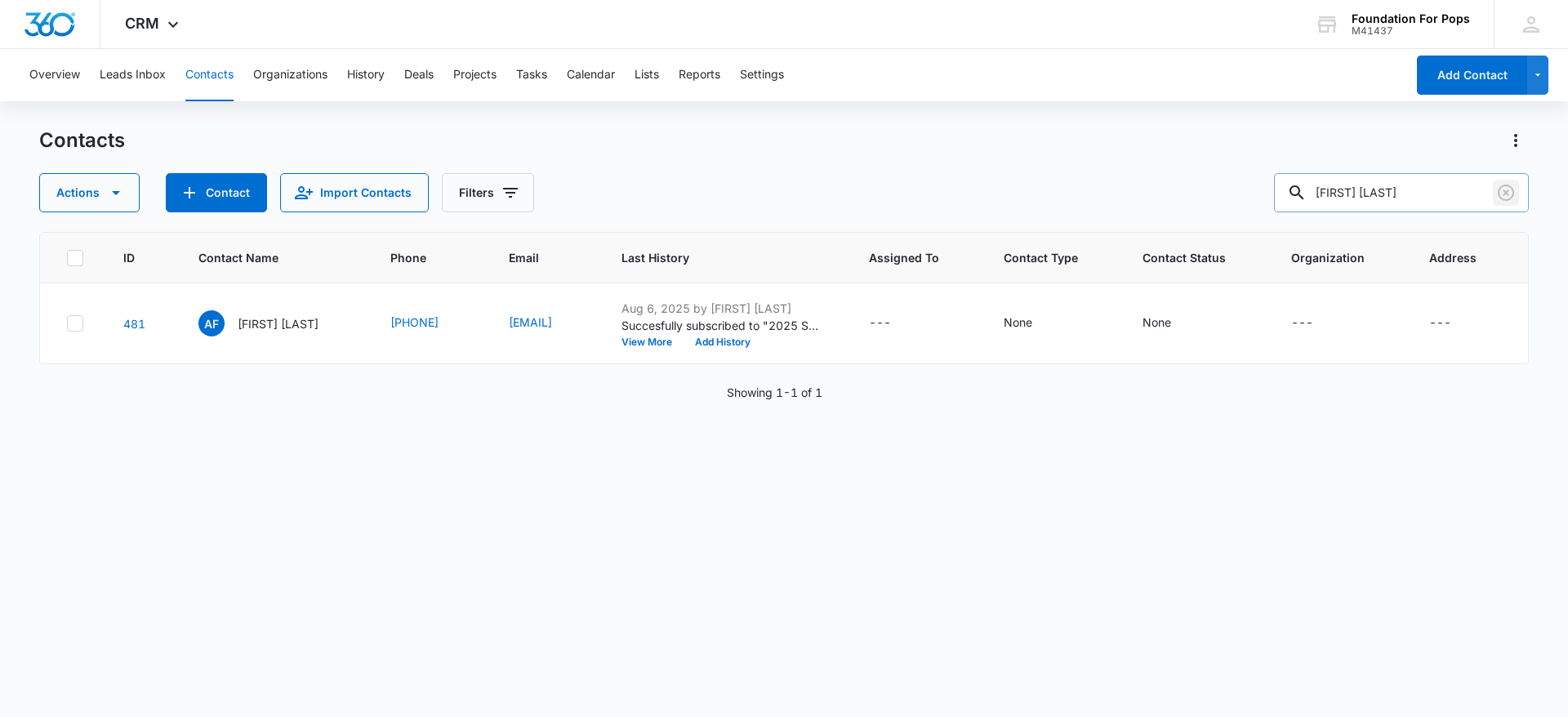 click at bounding box center [1506, 193] 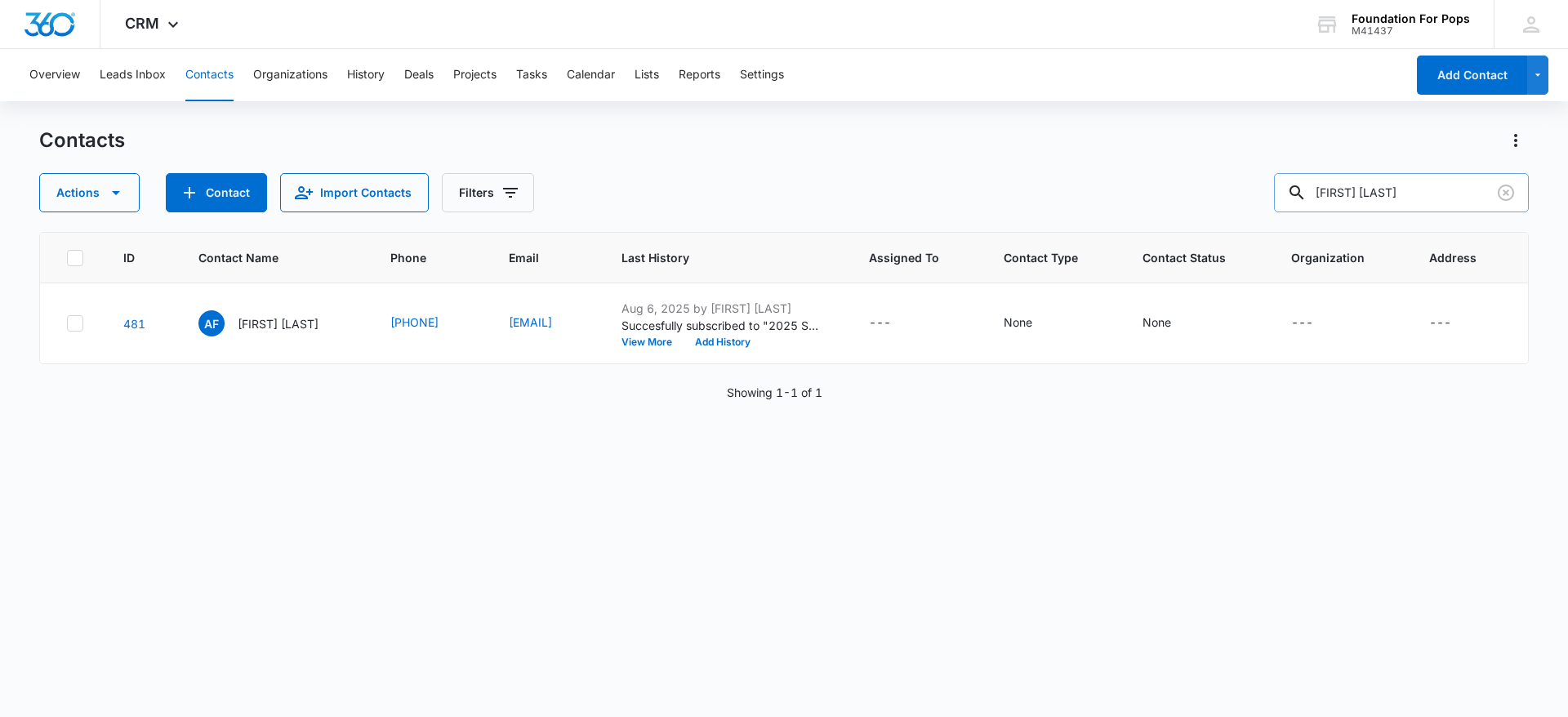 type 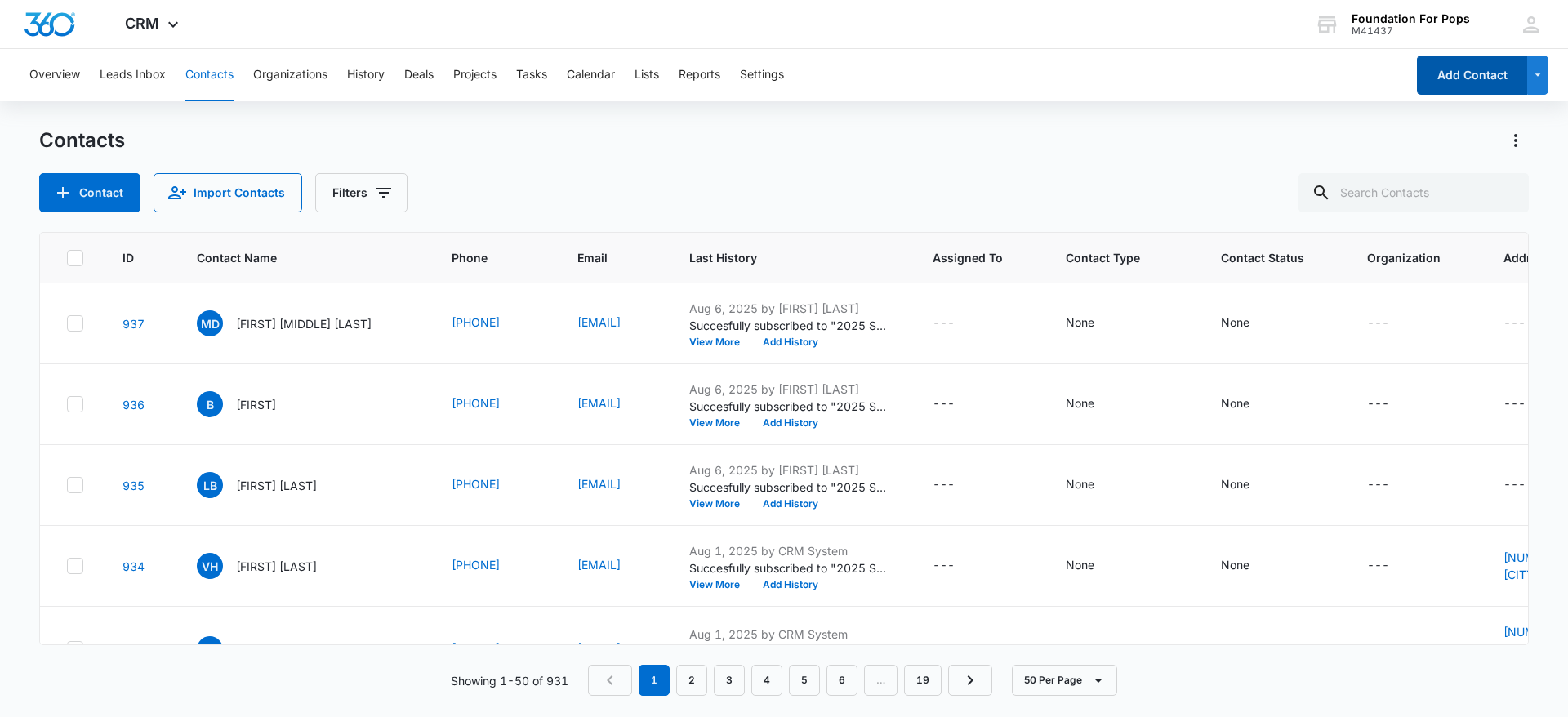 click on "Add Contact" at bounding box center [1472, 75] 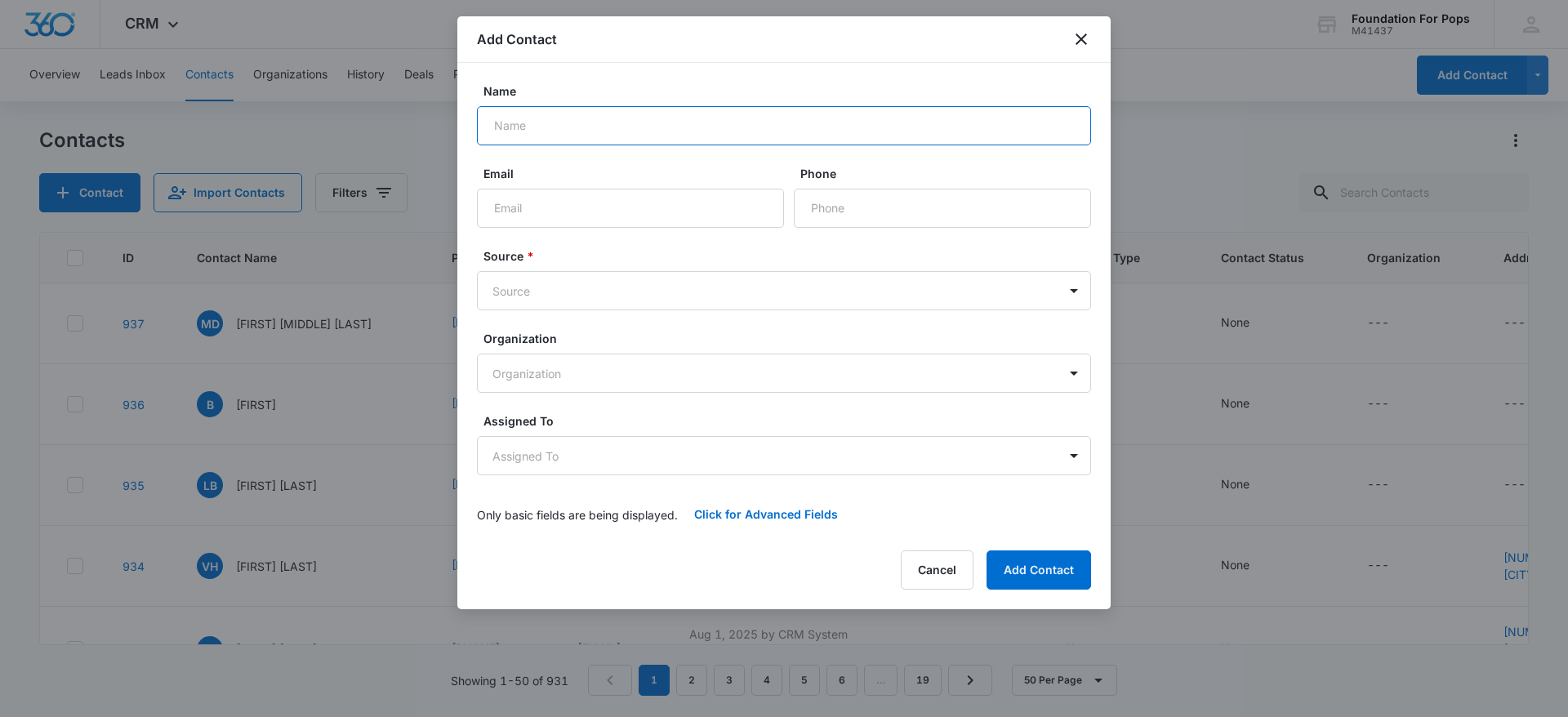 click on "Name" at bounding box center (784, 126) 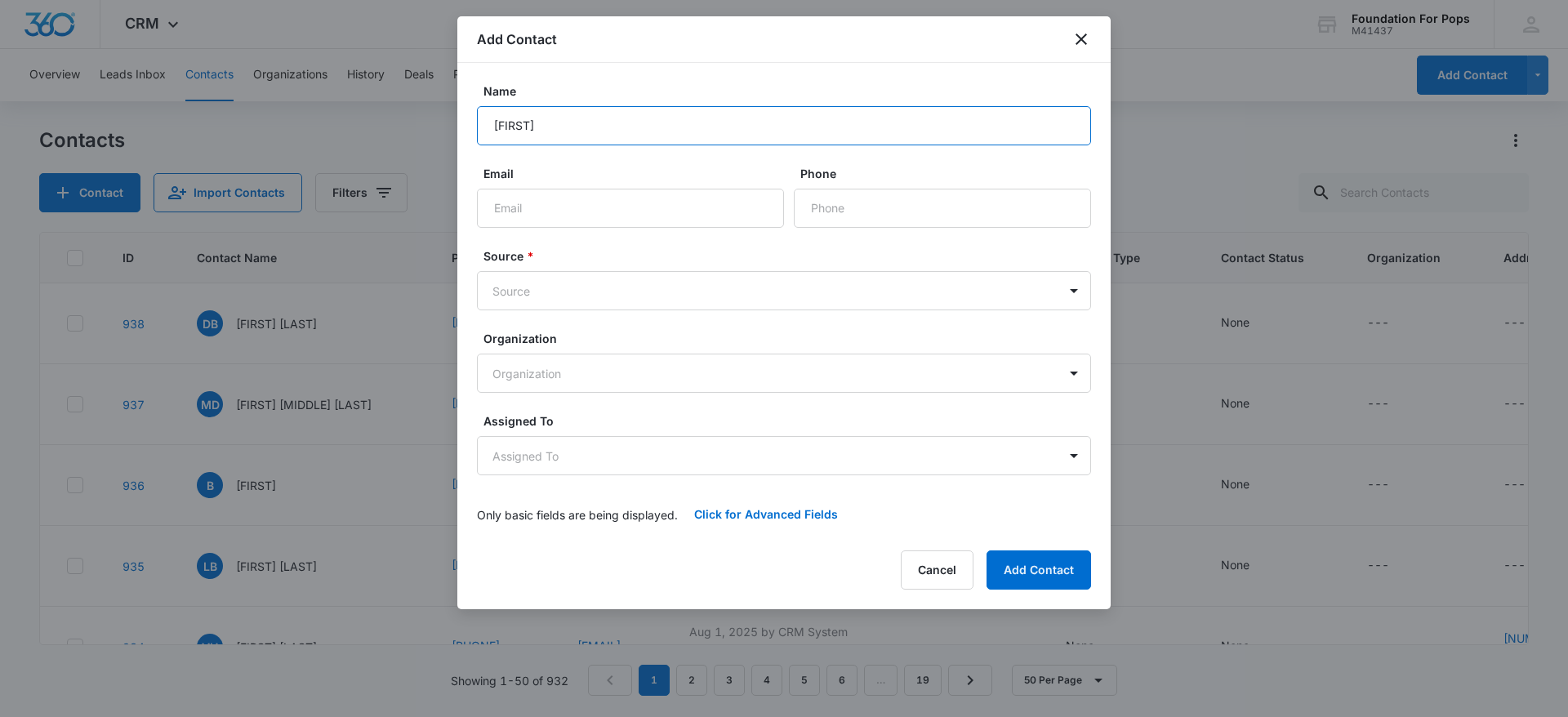 click on "[FIRST]" at bounding box center (784, 126) 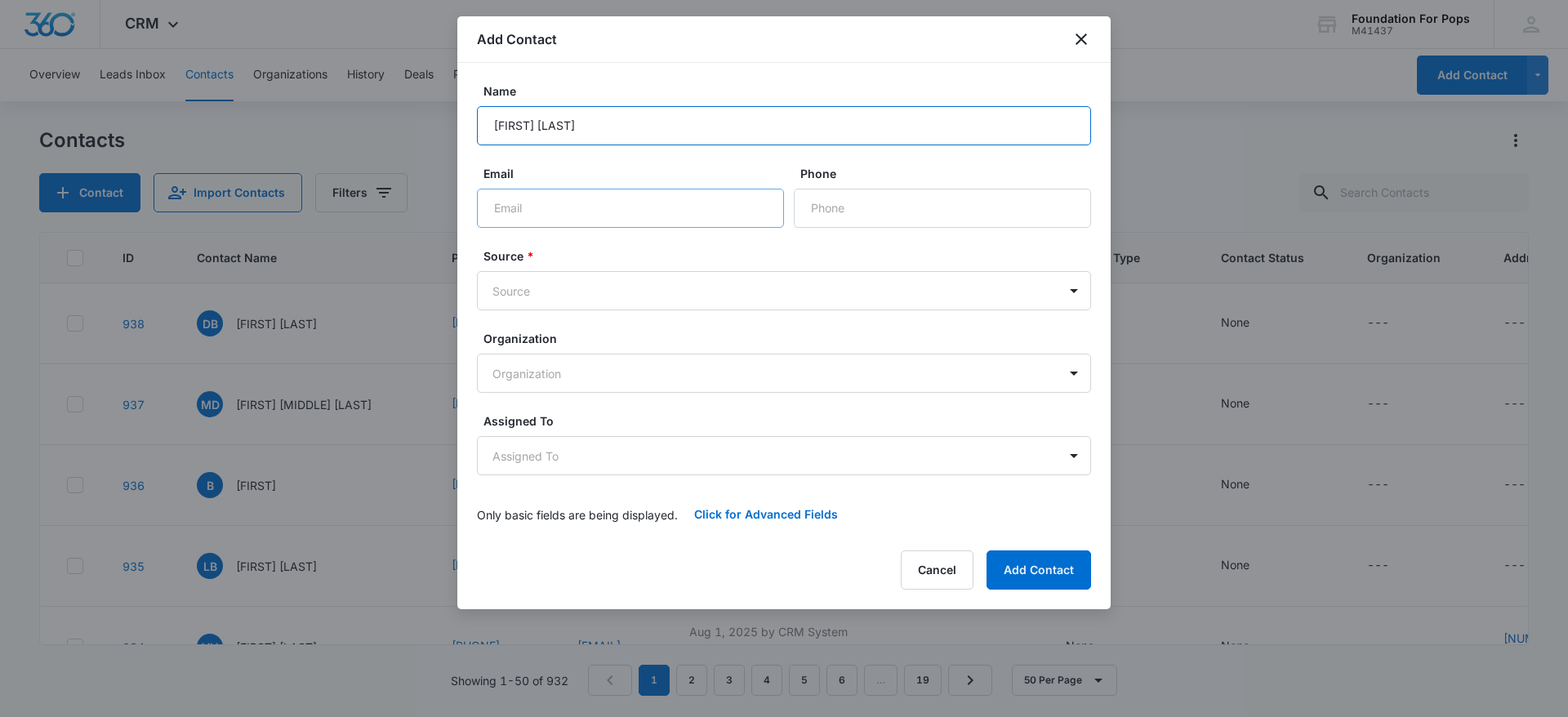 type on "[FIRST] [LAST]" 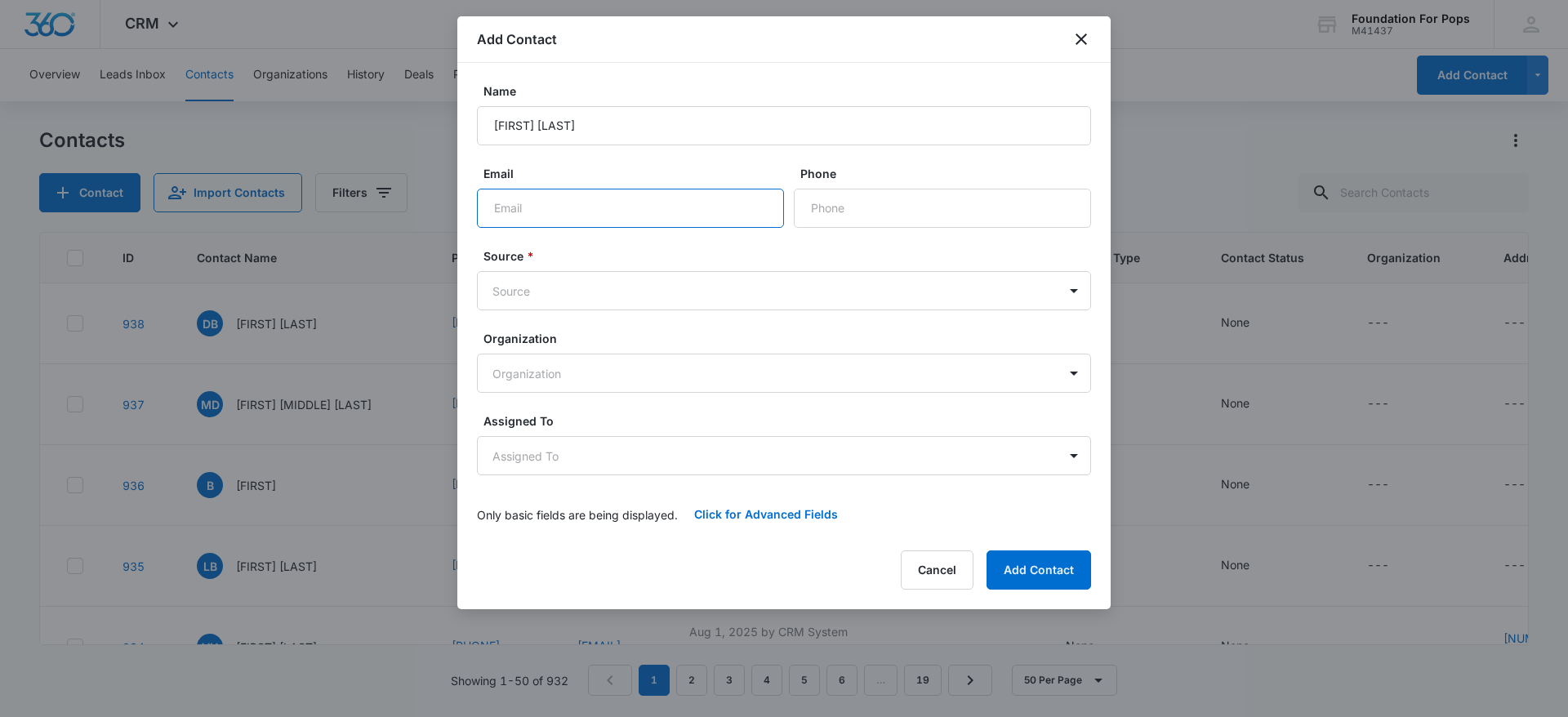 click on "Email" at bounding box center (630, 208) 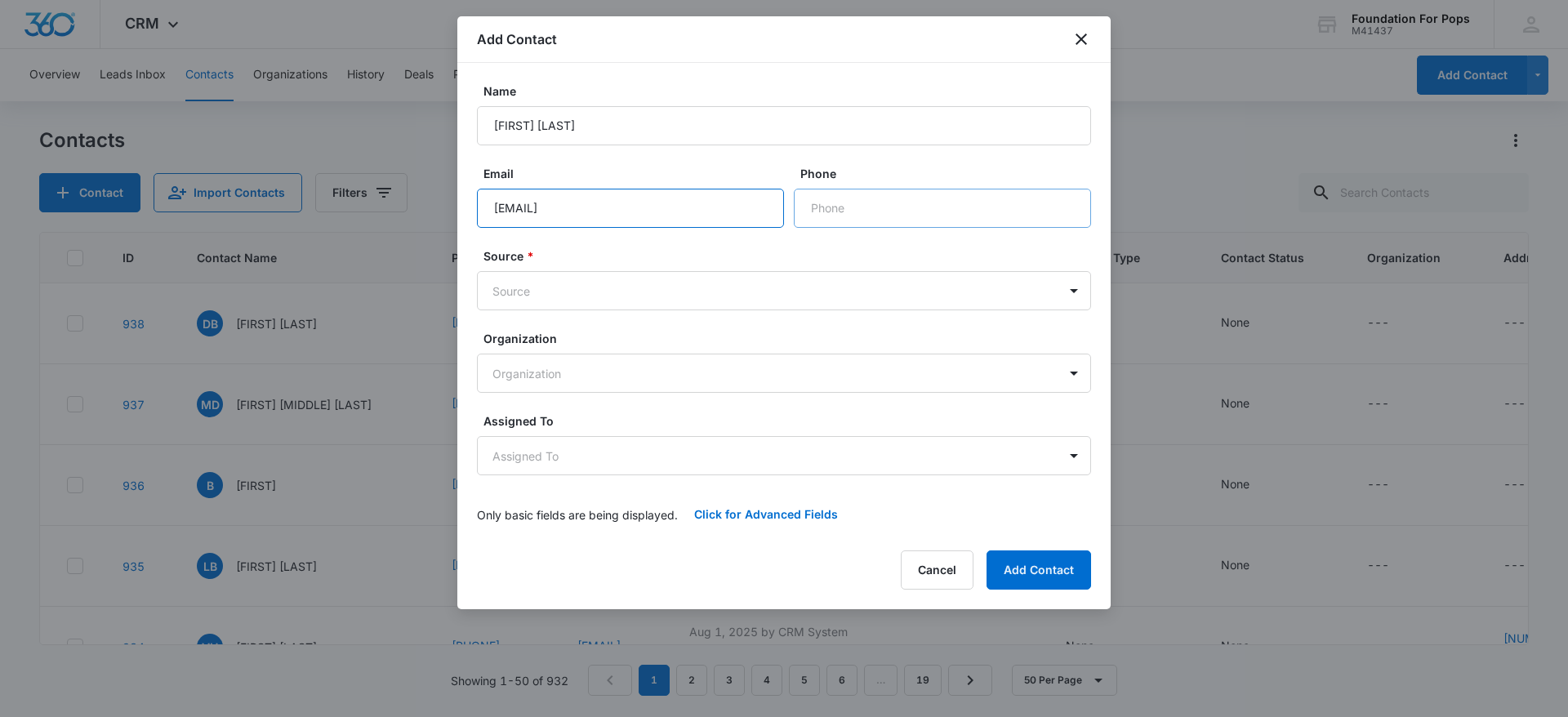 type on "[EMAIL]" 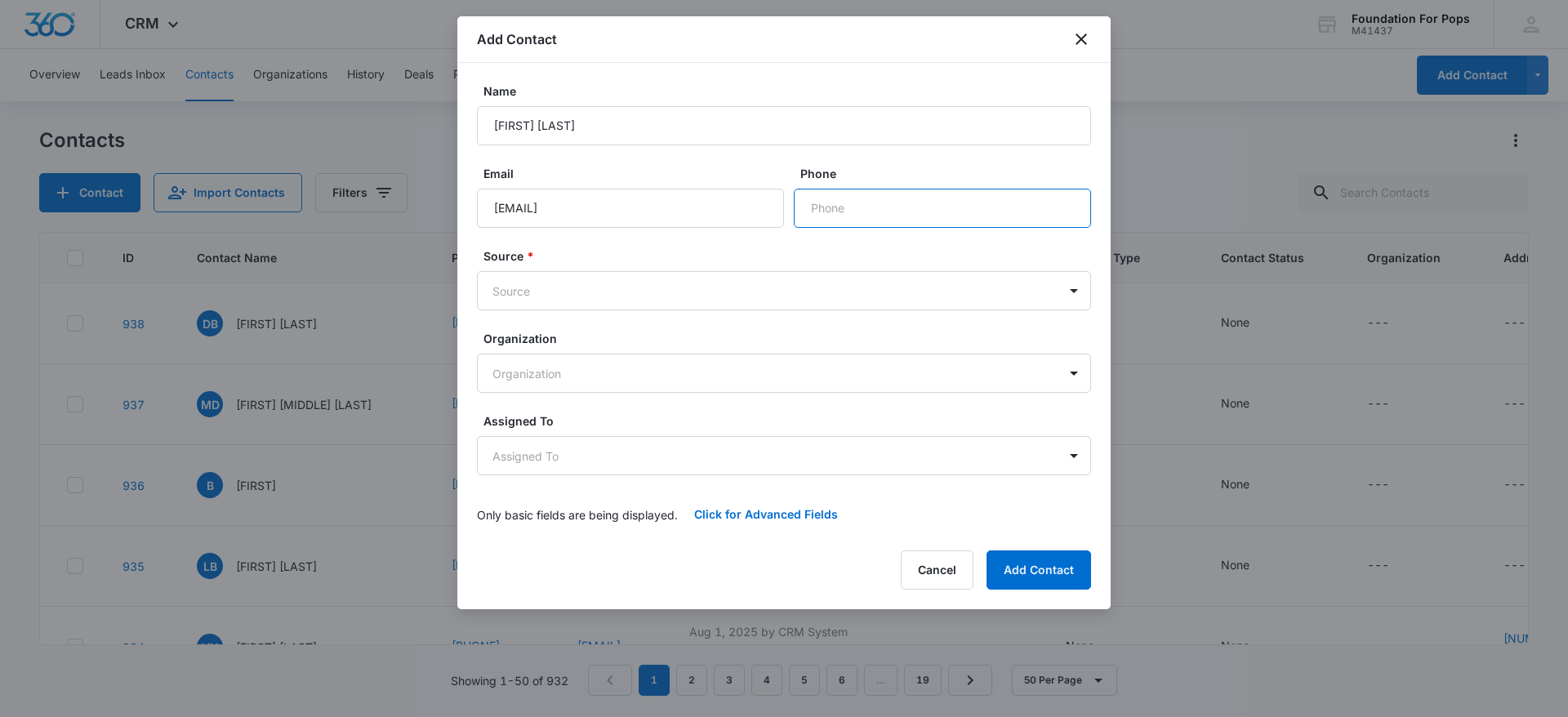 click on "Phone" at bounding box center [942, 208] 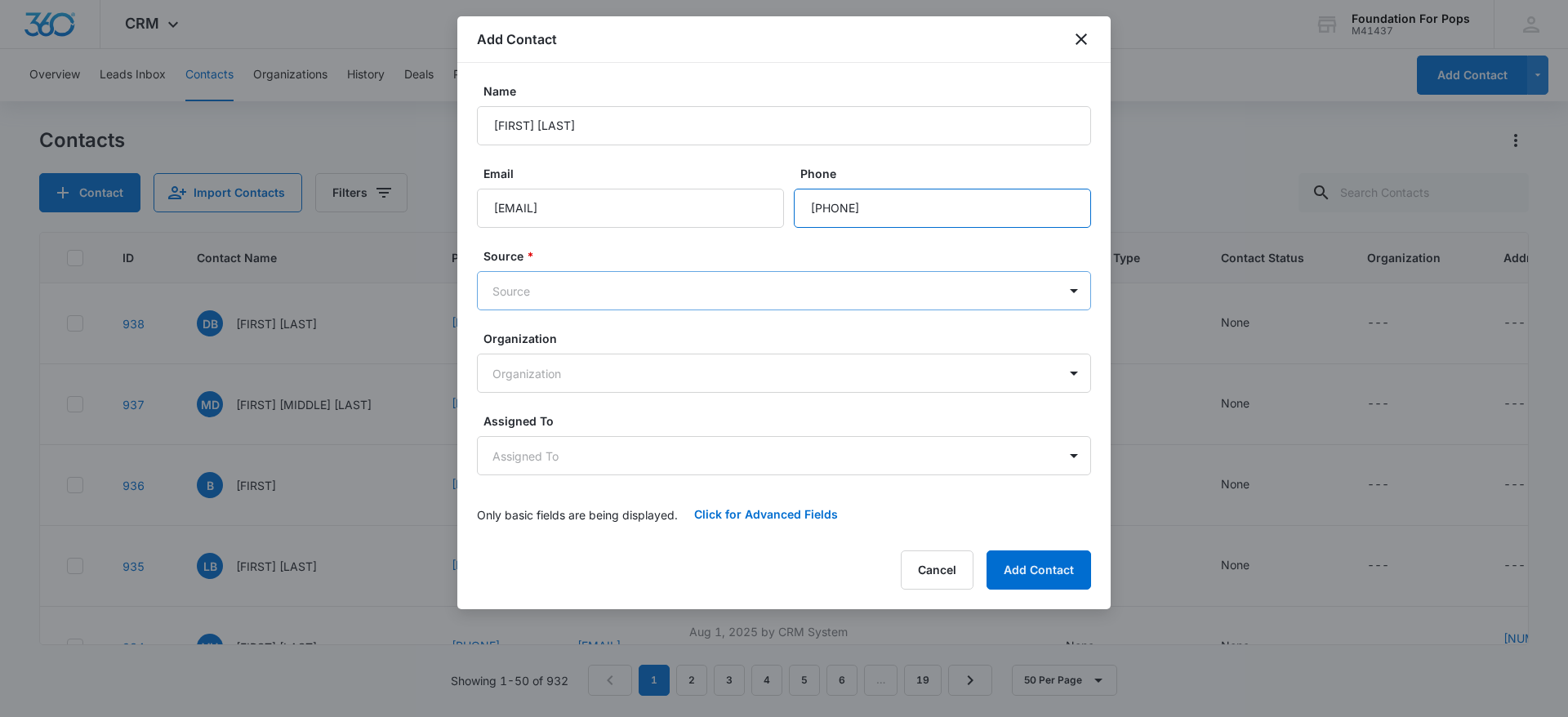 type on "[PHONE]" 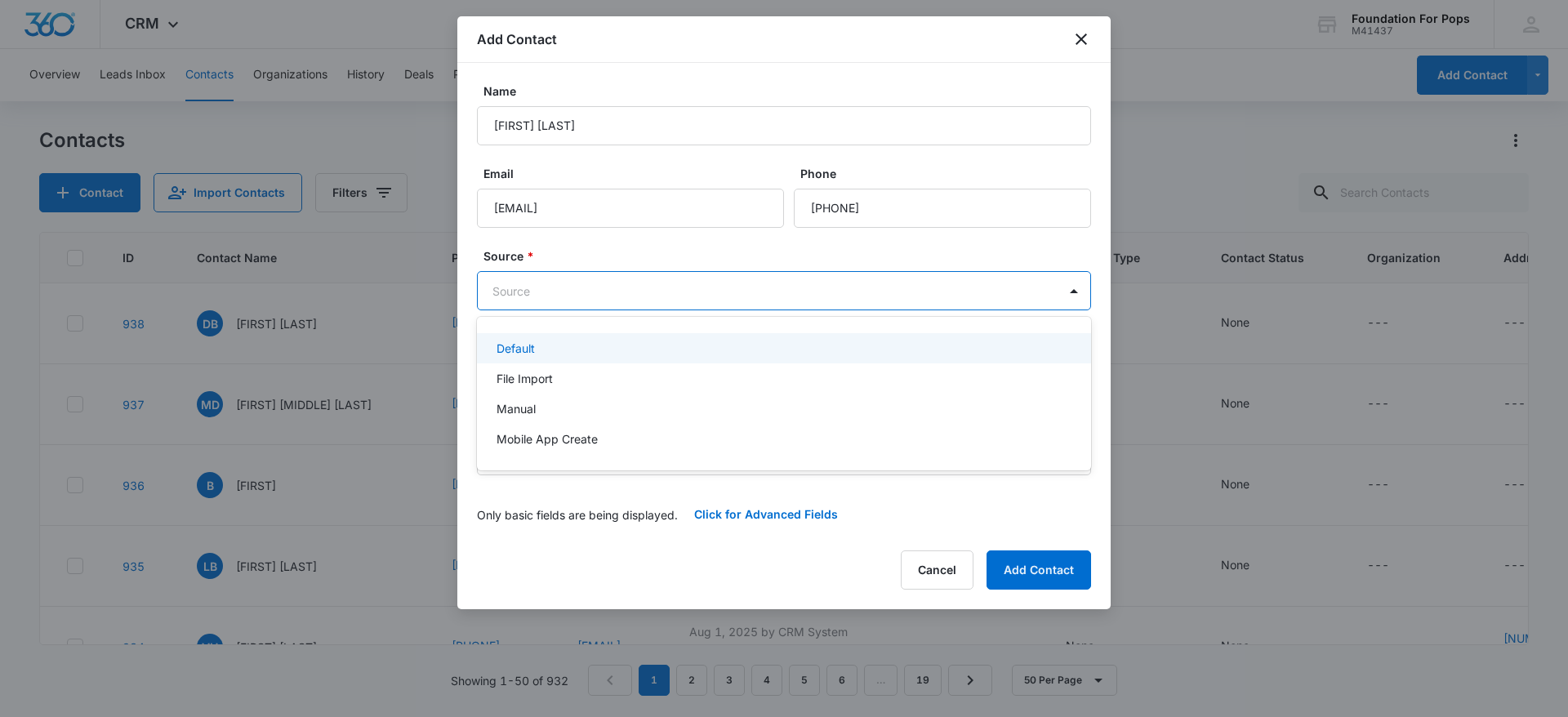 click on "CRM Apps Reputation Websites Forms CRM Email Social Content Ads Intelligence Files Brand Settings Foundation For Pops M41437 Your Accounts View All JD [FIRST] [LAST] [EMAIL] My Profile Notifications Support Logout Terms & Conditions   •   Privacy Policy Overview Leads Inbox Contacts Organizations History Deals Projects Tasks Calendar Lists Reports Settings Add Contact Contacts Contact Import Contacts Filters ID Contact Name Phone Email Last History Assigned To Contact Type Contact Status Organization Address DB [FIRST] [LAST] [PHONE] [EMAIL] [MONTH] [DAY], [YEAR] by [FIRST] [LAST] Succesfully subscribed to "2025 Swing For Change List". View More Add History --- None None --- --- MD [FIRST] [MIDDLE] [LAST] [LAST] [PHONE] [EMAIL] [MONTH] [DAY], [YEAR] by [FIRST] [LAST] Succesfully subscribed to "2025 Swing For Change List". View More Add History --- None None --- --- B [FIRST] [PHONE] [EMAIL] [MONTH] [DAY], [YEAR] by [FIRST] [LAST] View More --- None 1" at bounding box center (784, 358) 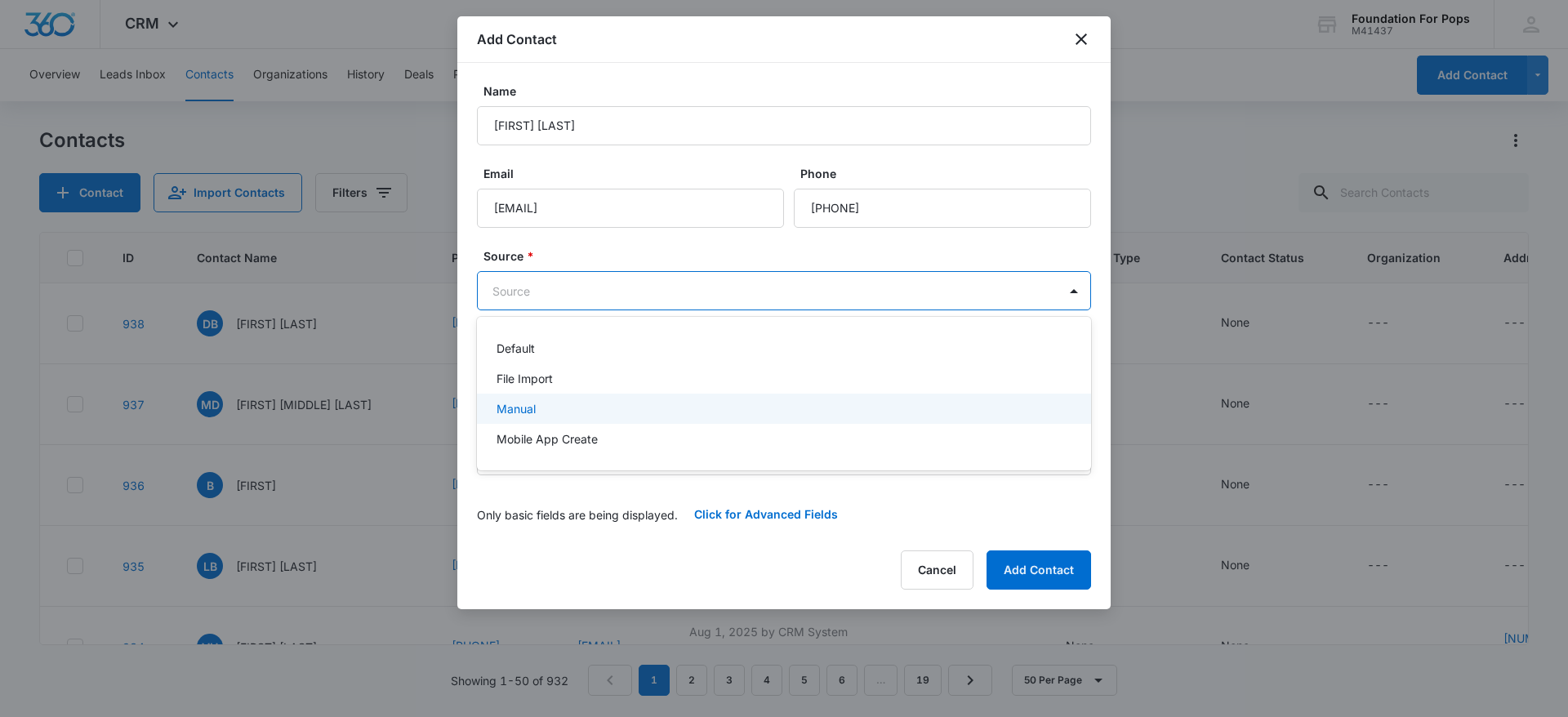 click on "Manual" at bounding box center [782, 408] 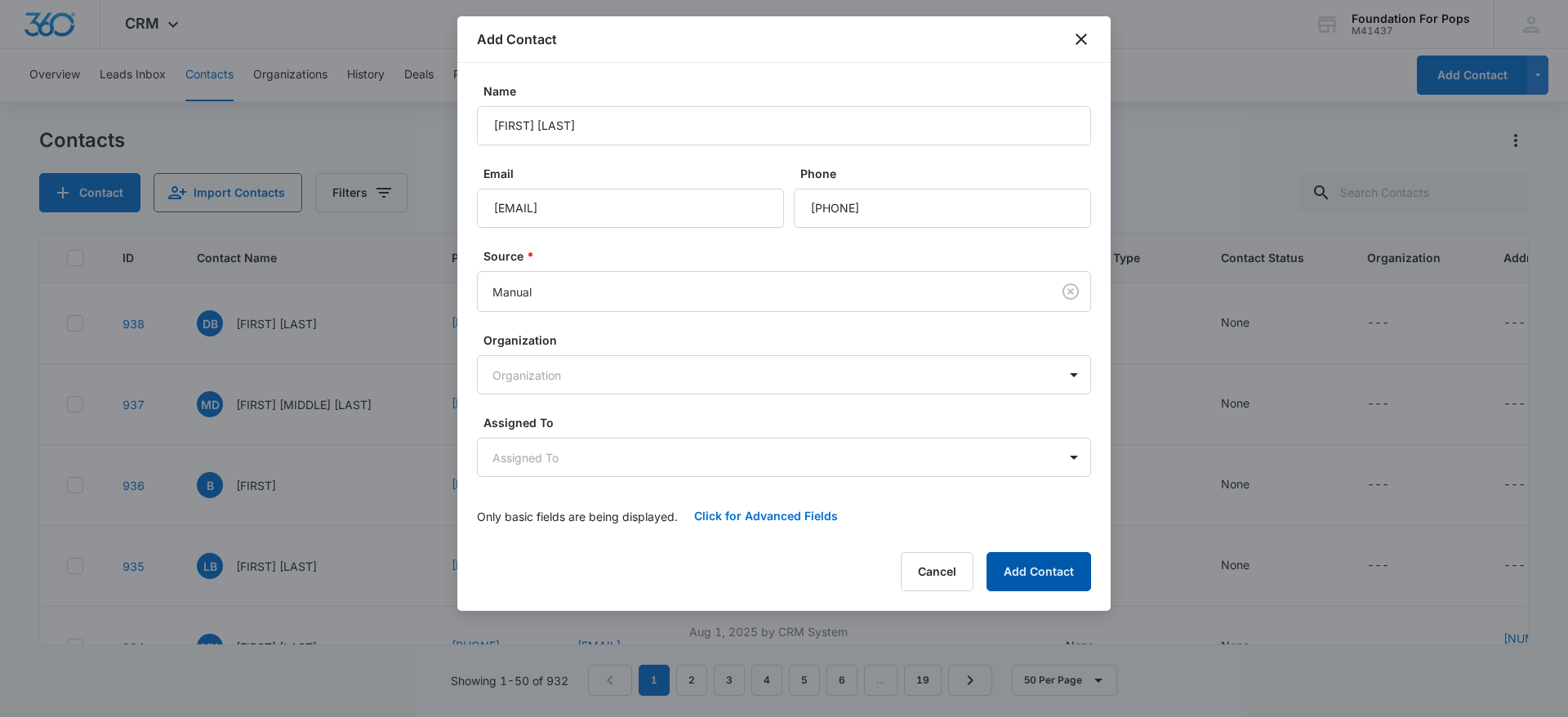 click on "Add Contact" at bounding box center [1039, 572] 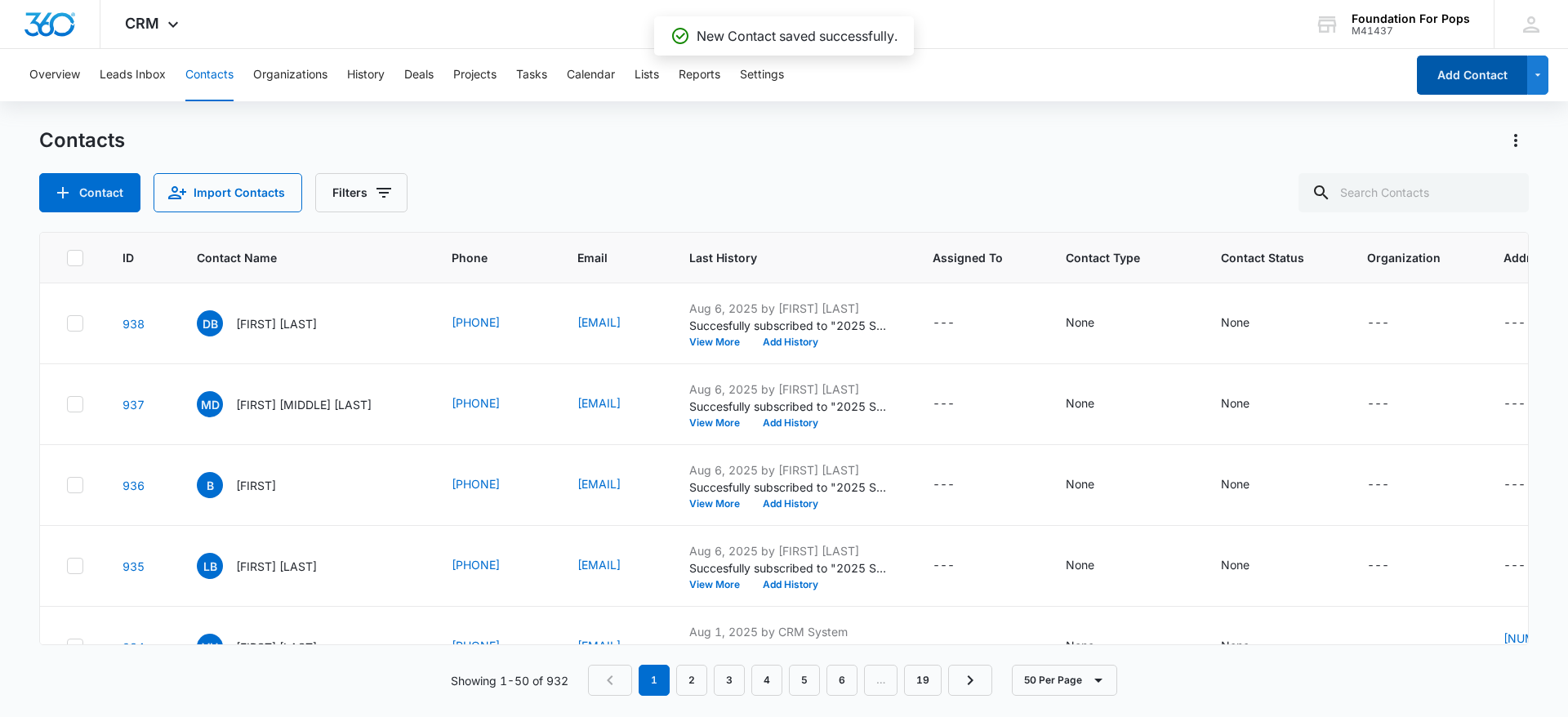 click on "Add Contact" at bounding box center [1472, 75] 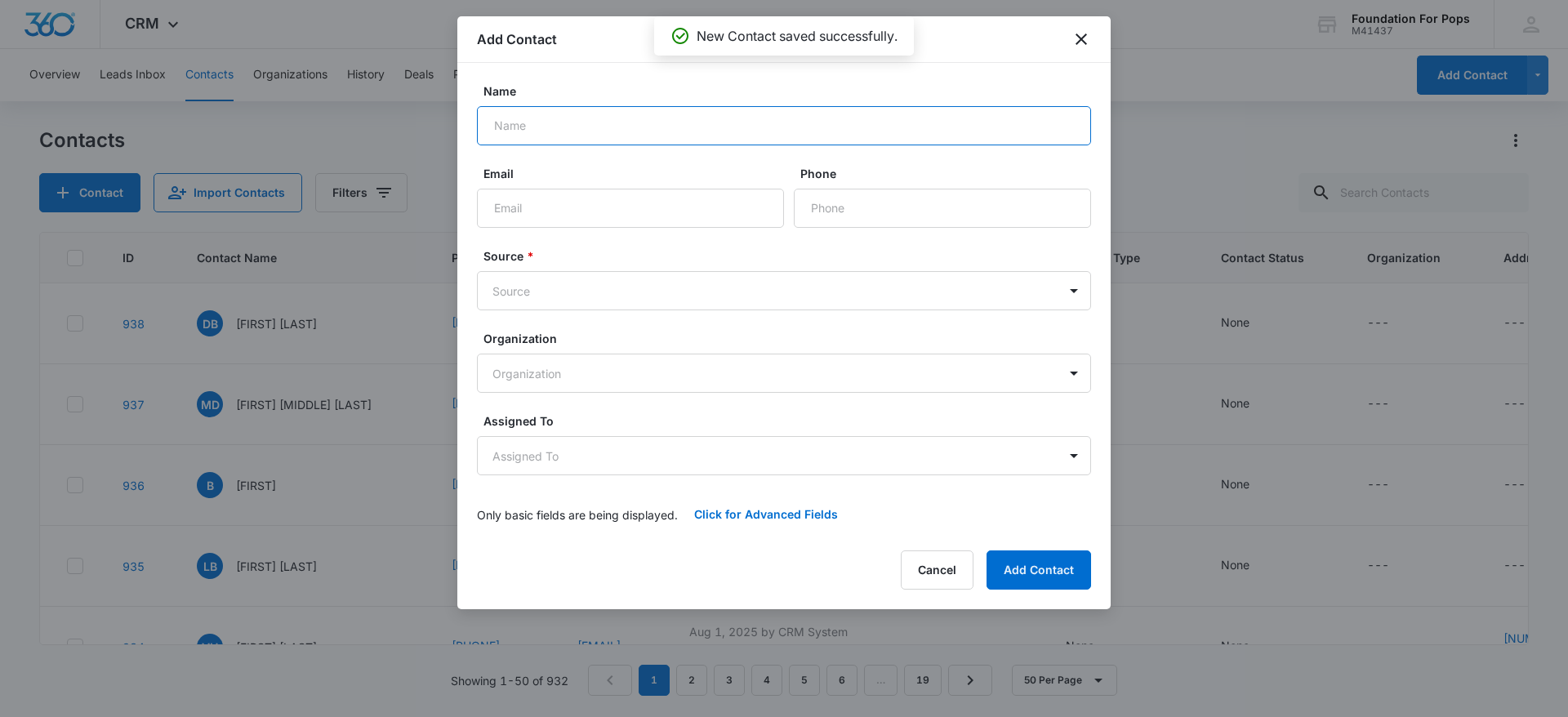 click on "Name" at bounding box center [784, 126] 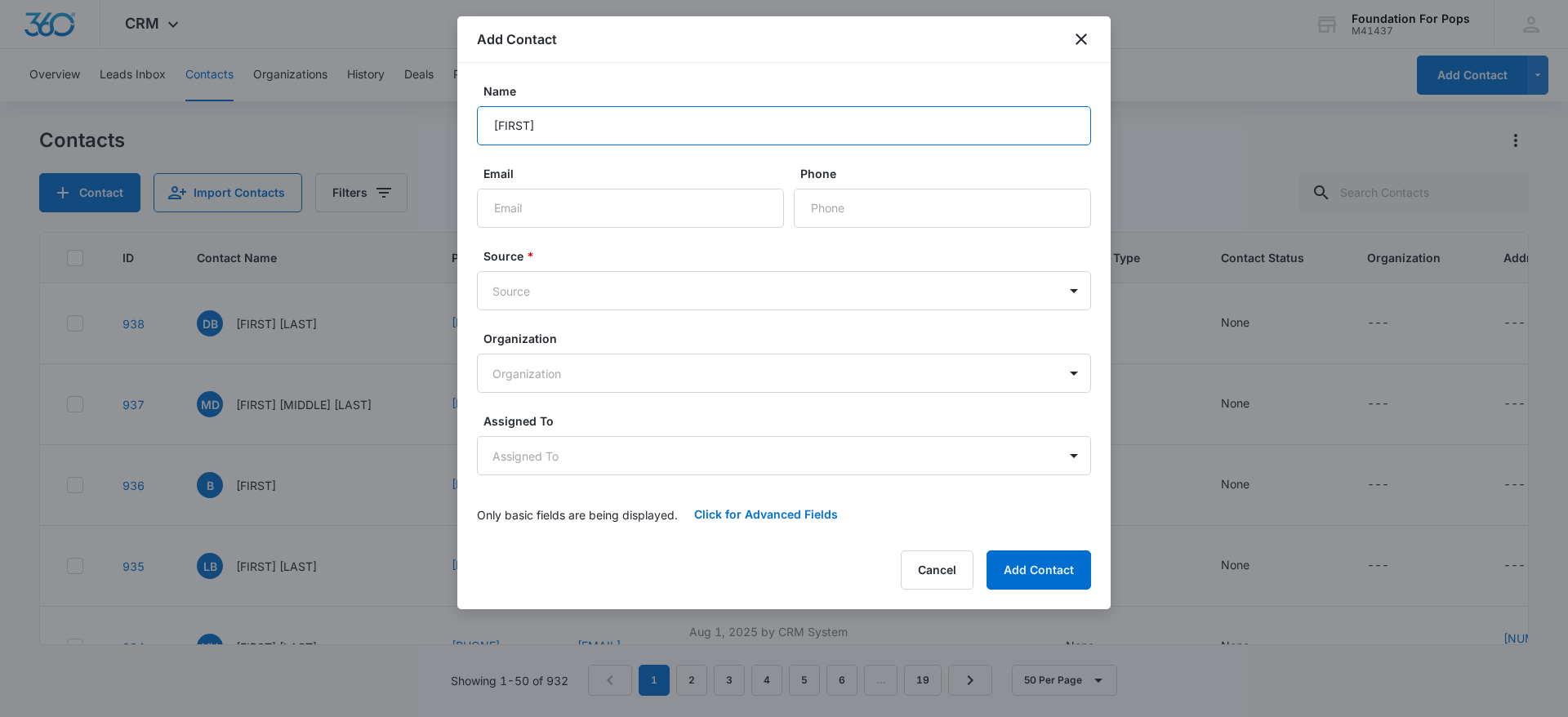 type on "[FIRST] [LAST]" 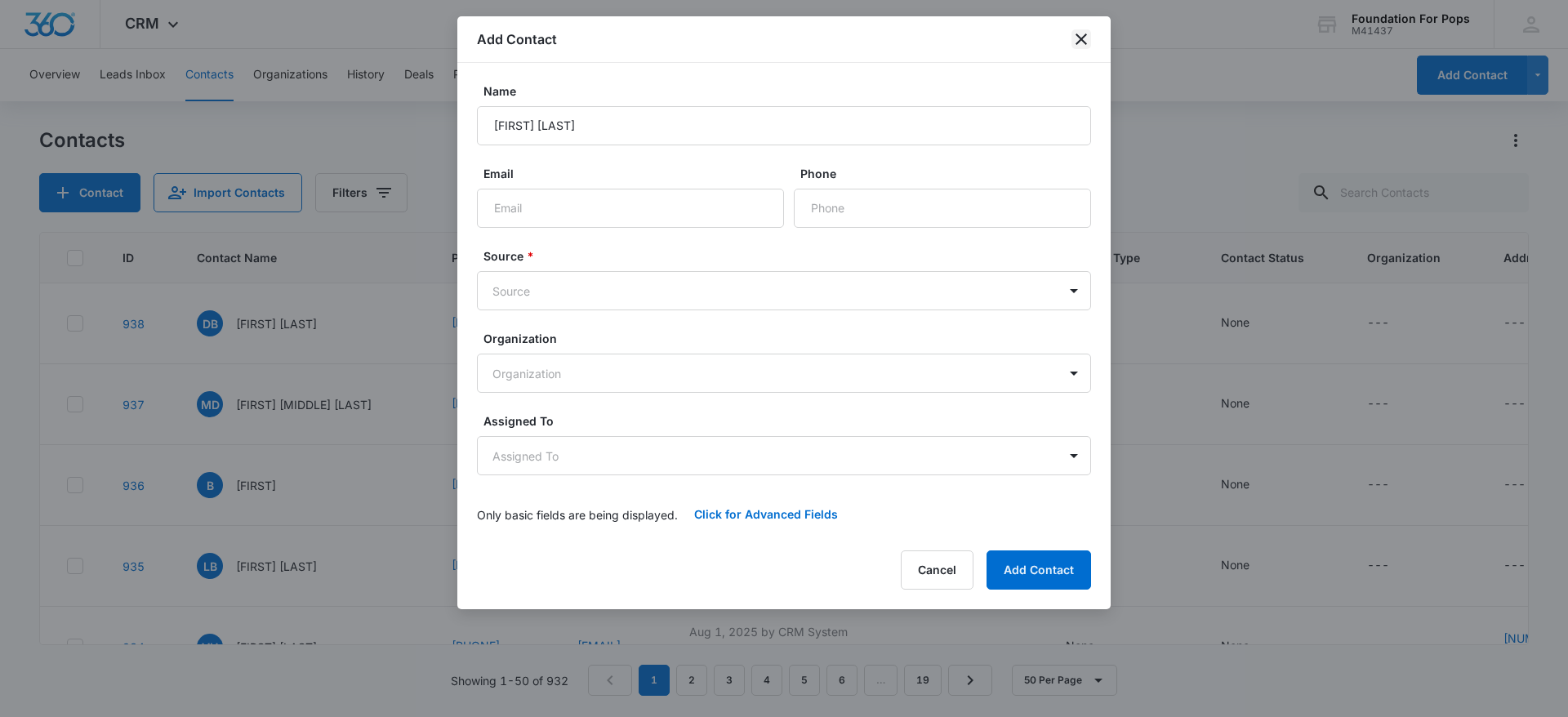 click 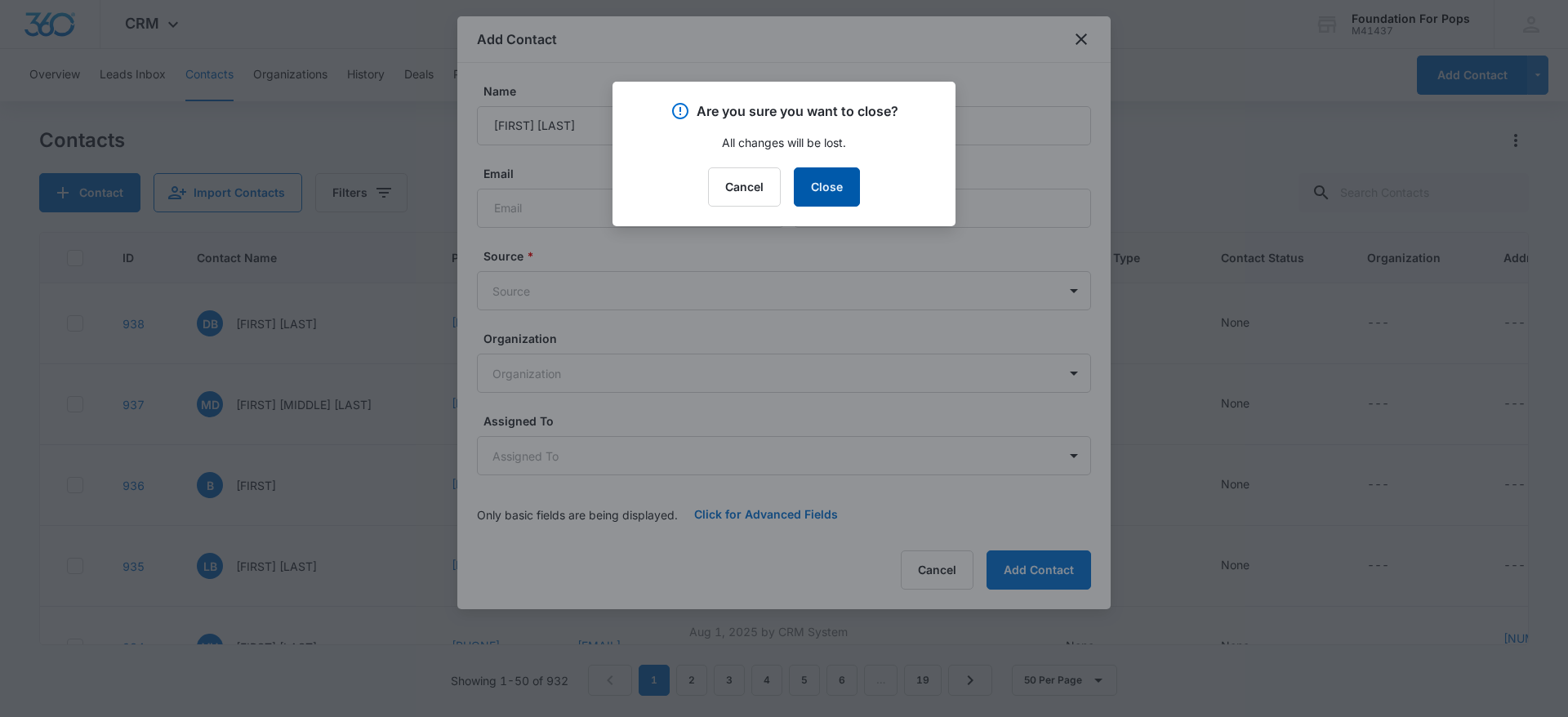 click on "Close" at bounding box center [826, 187] 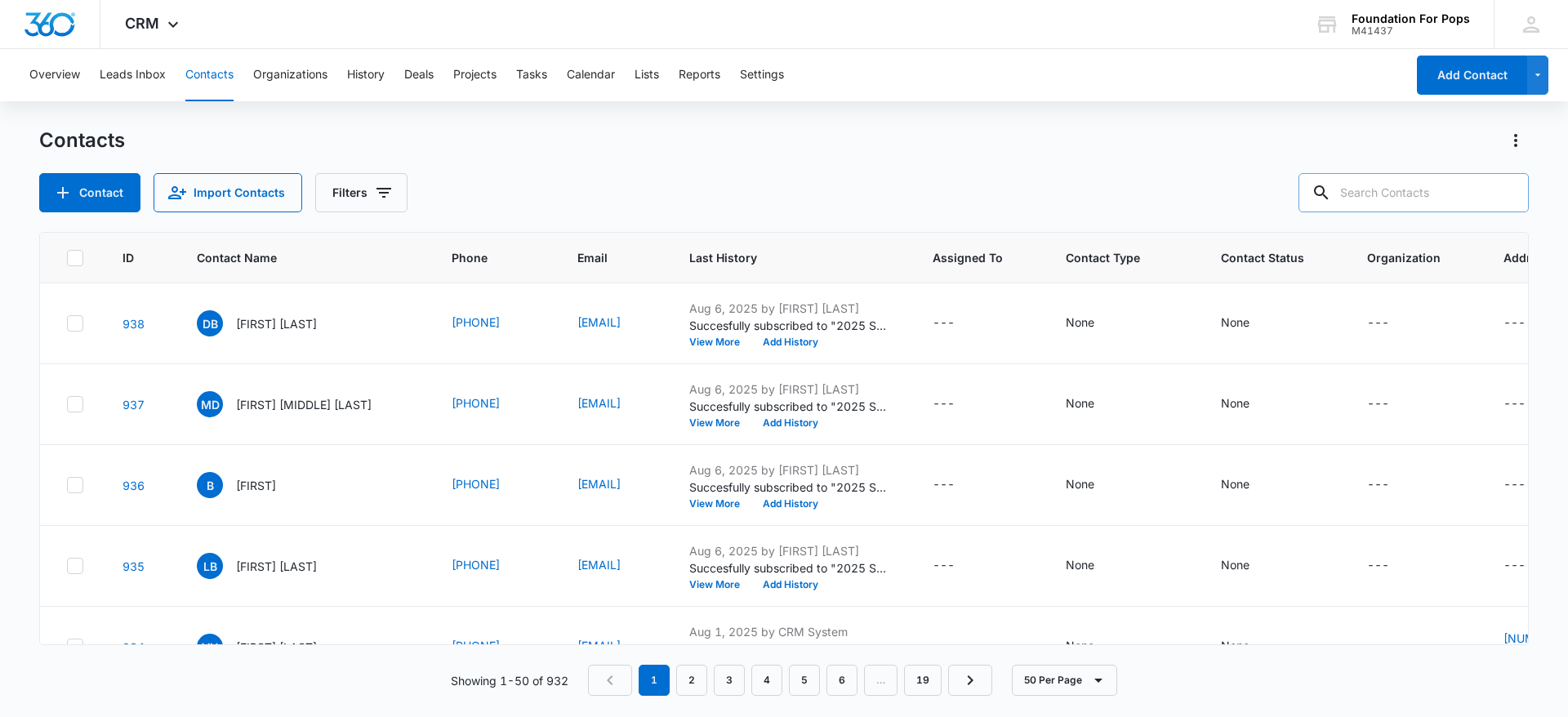 click at bounding box center (1414, 193) 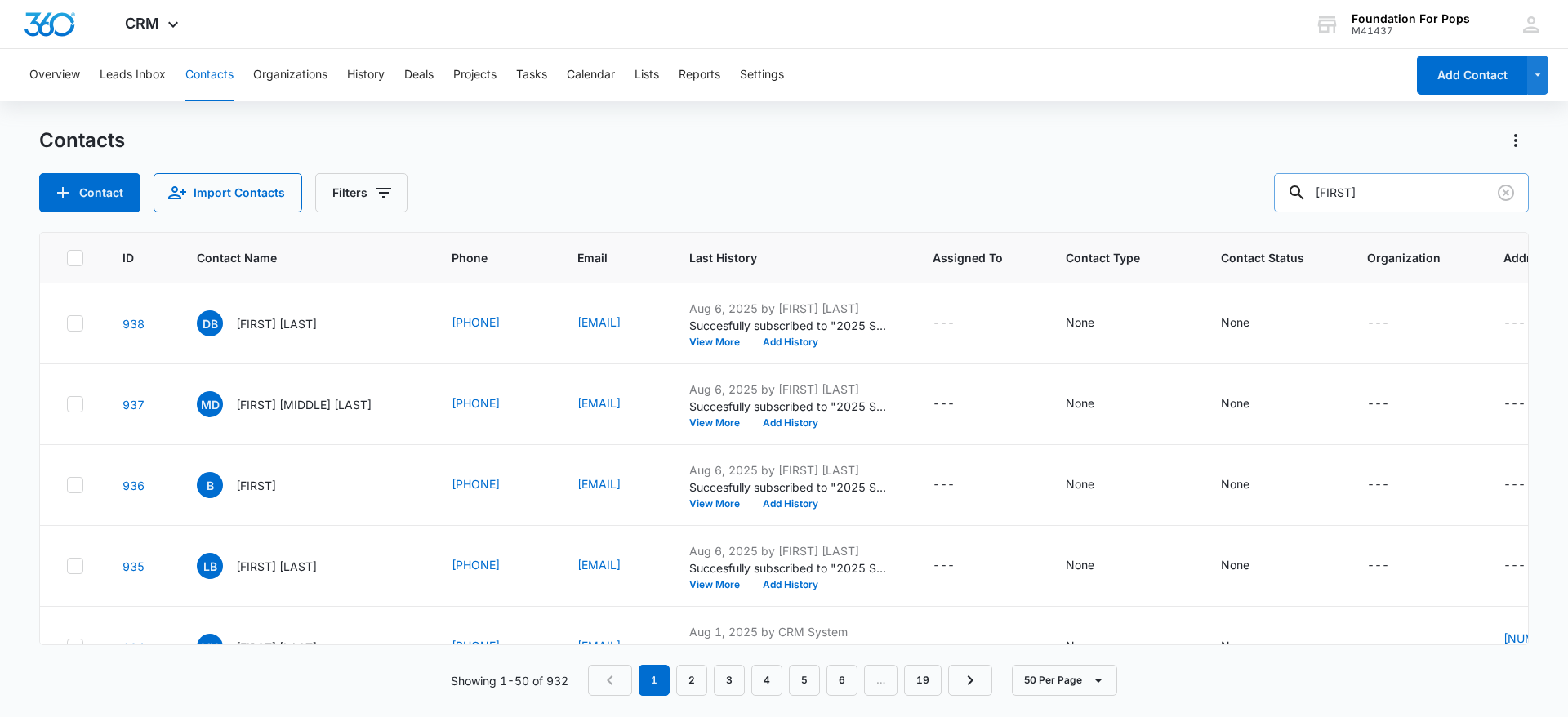 type on "[FIRST]" 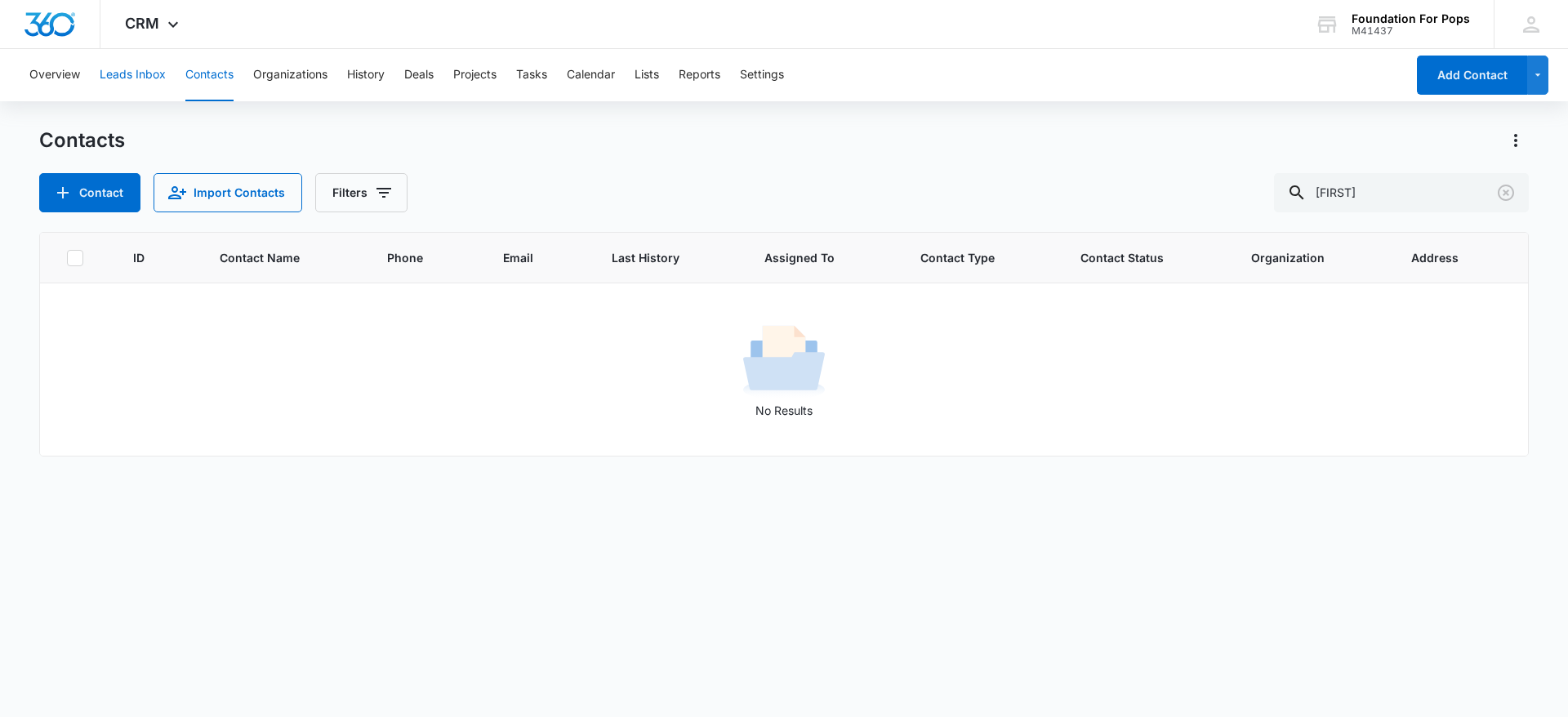 click on "Leads Inbox" at bounding box center [132, 75] 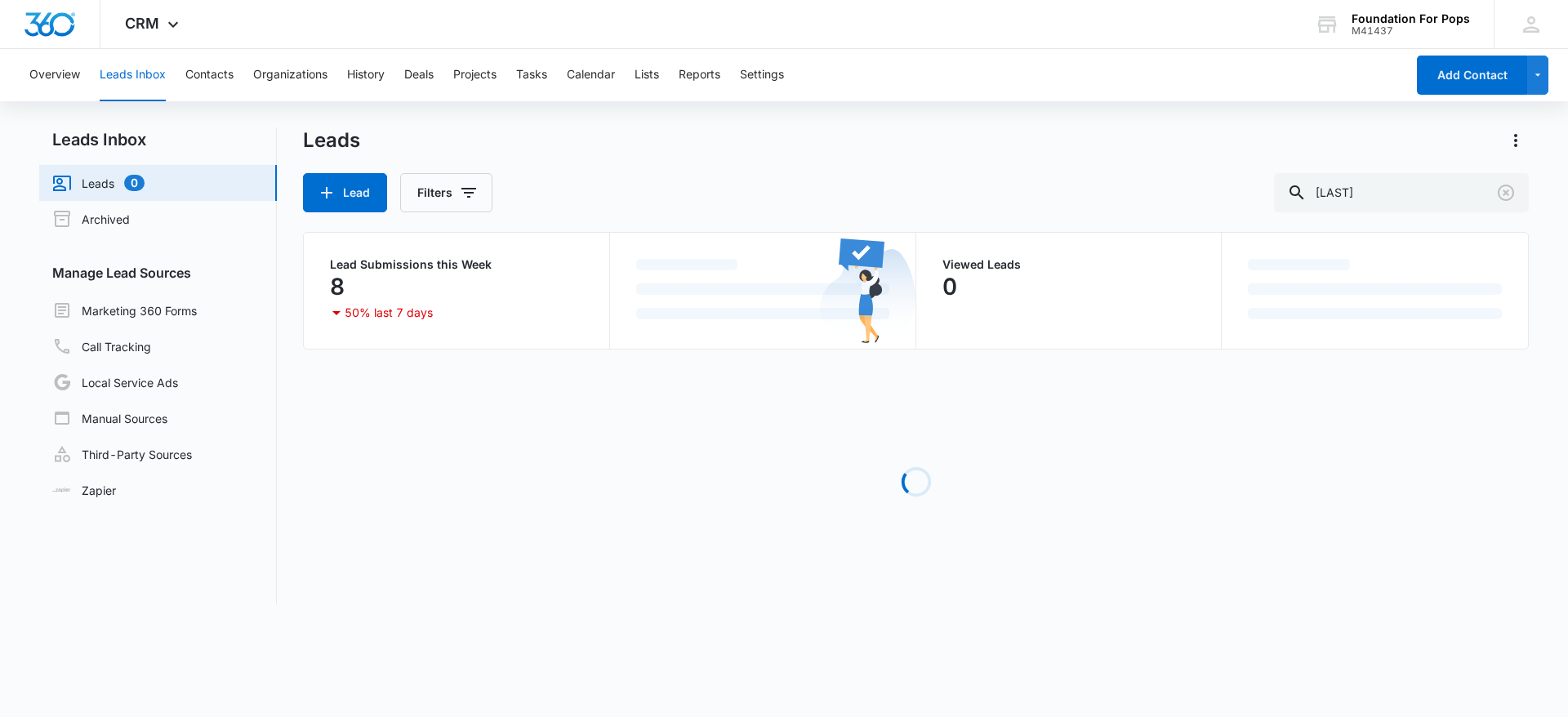 scroll, scrollTop: 0, scrollLeft: 0, axis: both 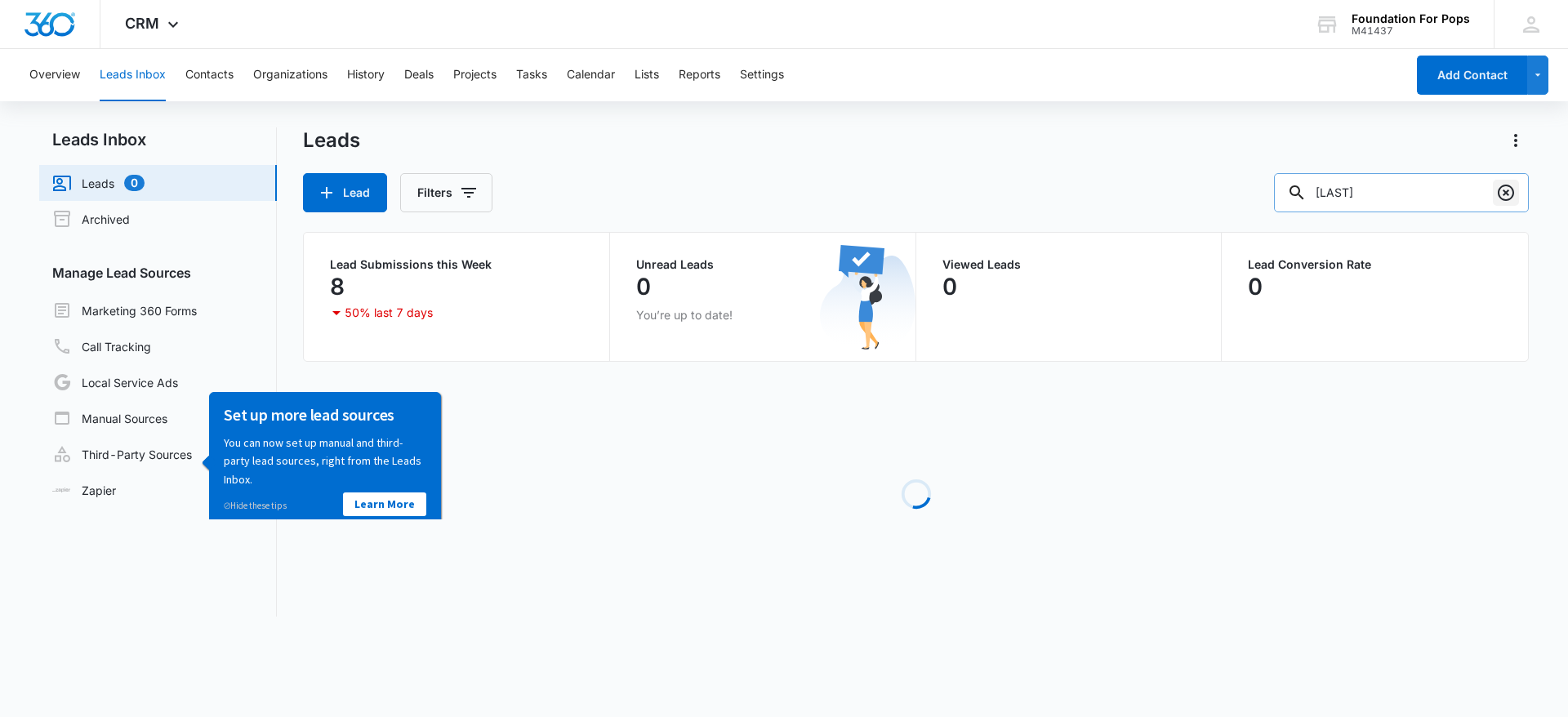 click at bounding box center [1506, 193] 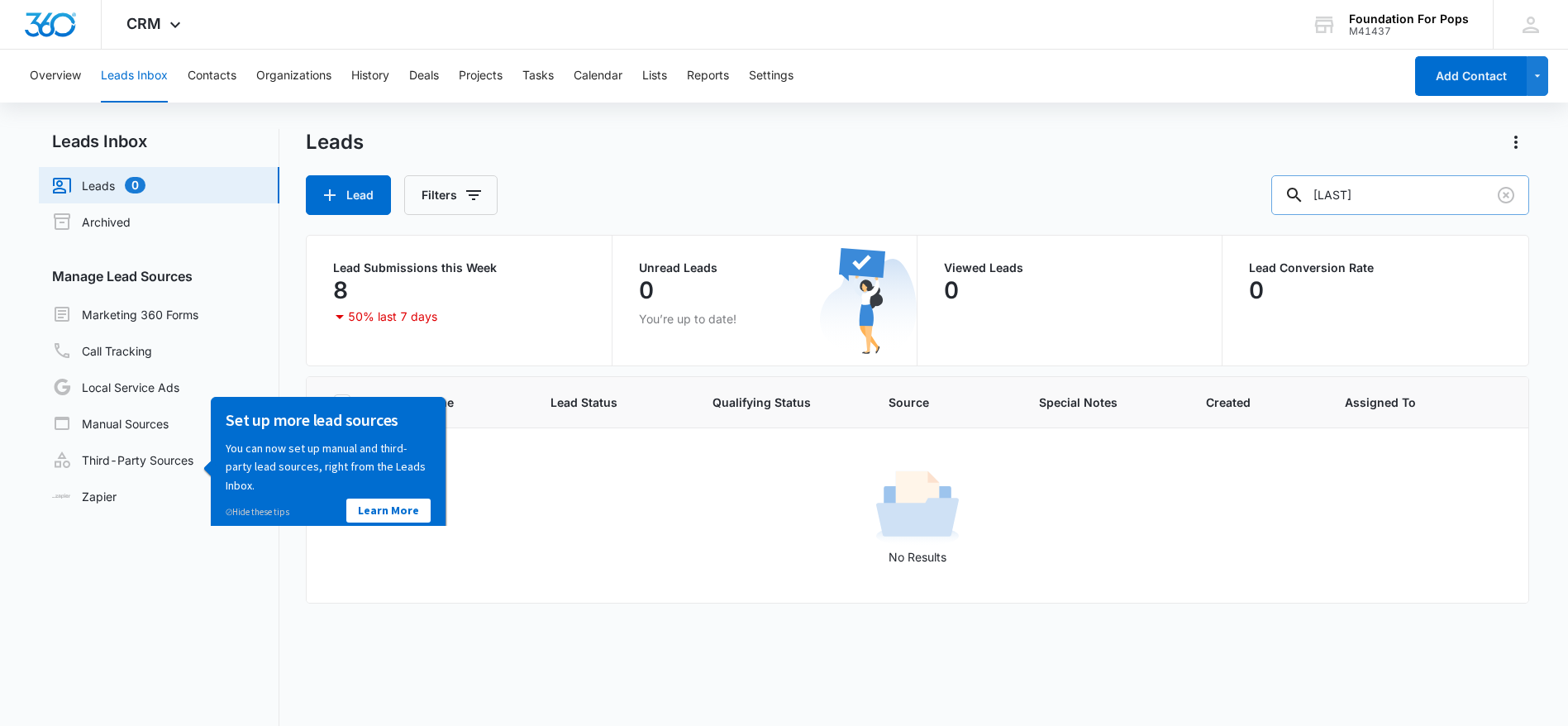 type on "[LAST]" 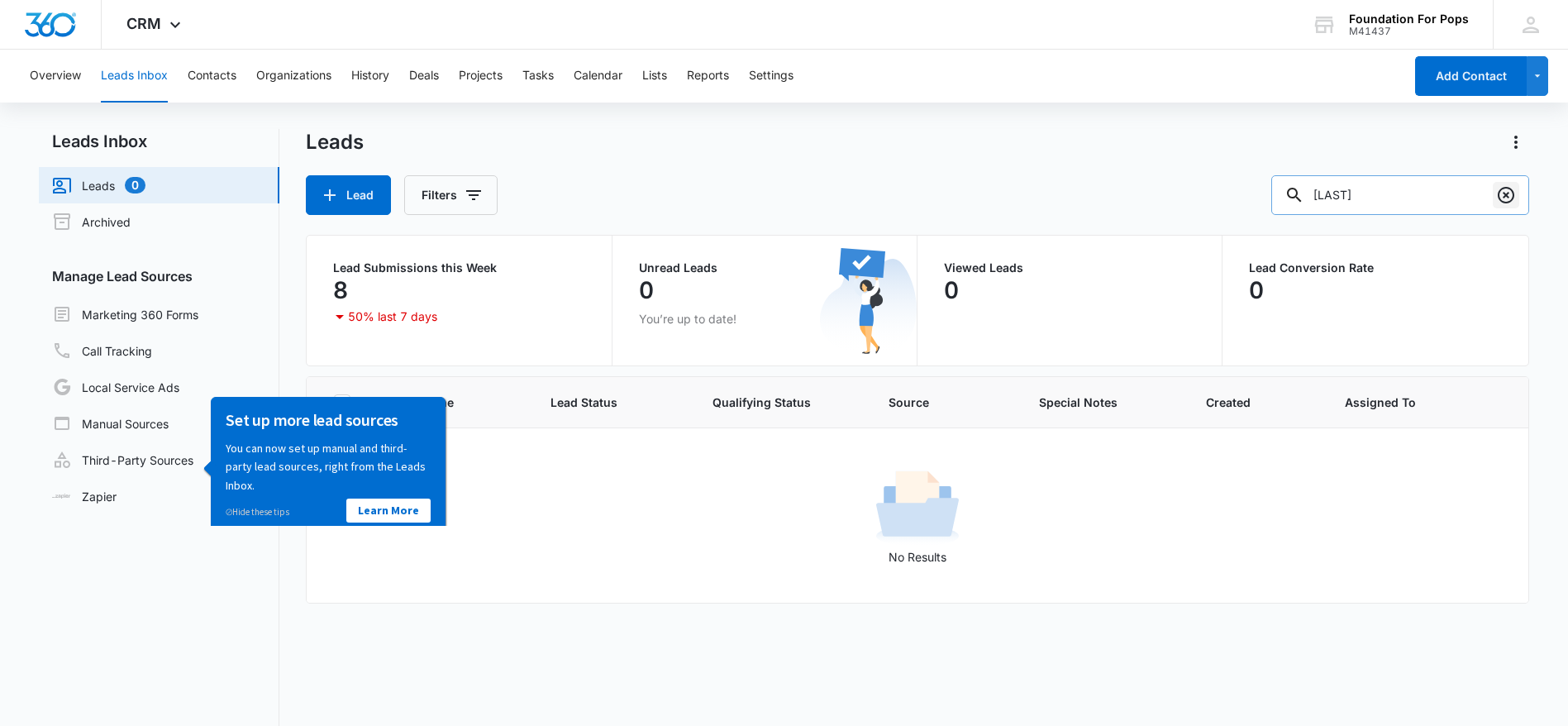click 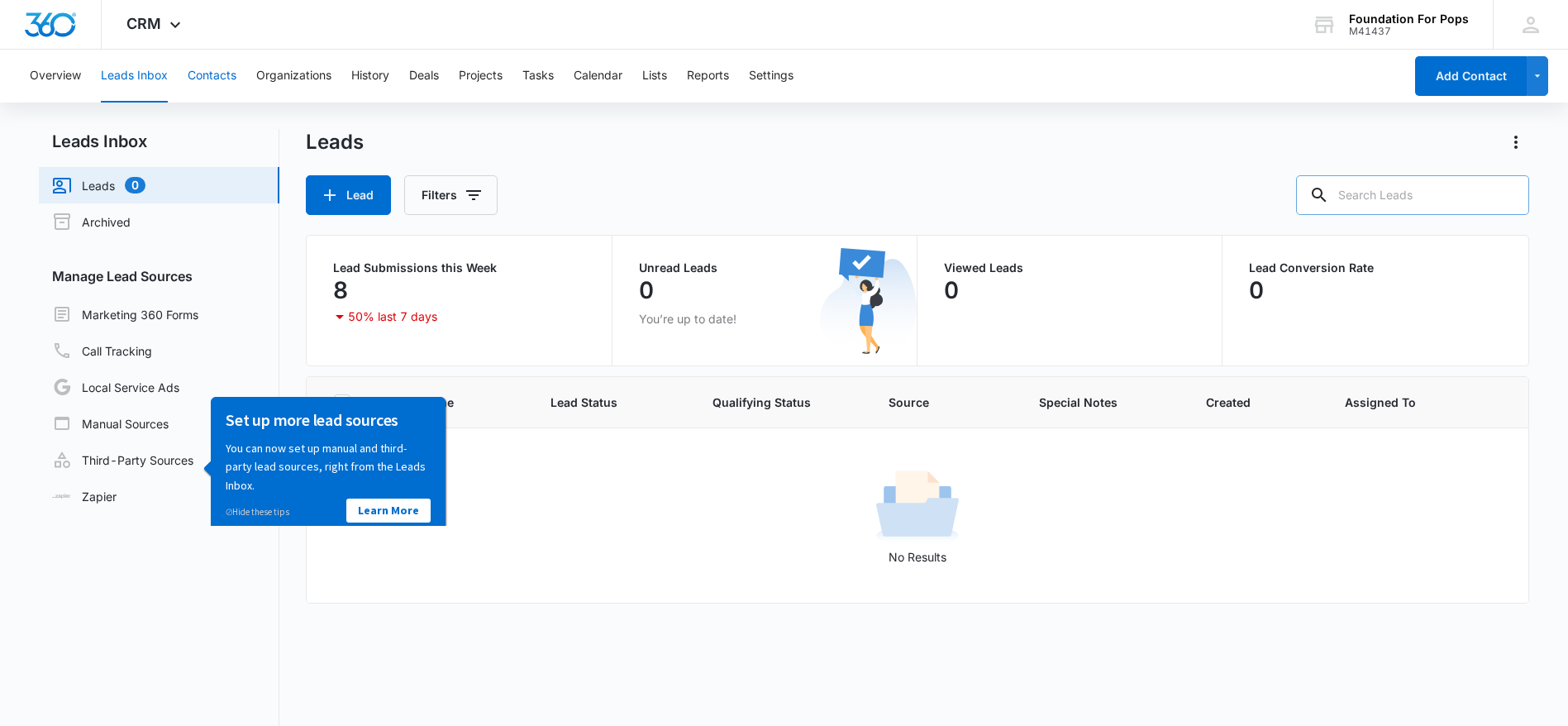 click on "Contacts" at bounding box center [212, 76] 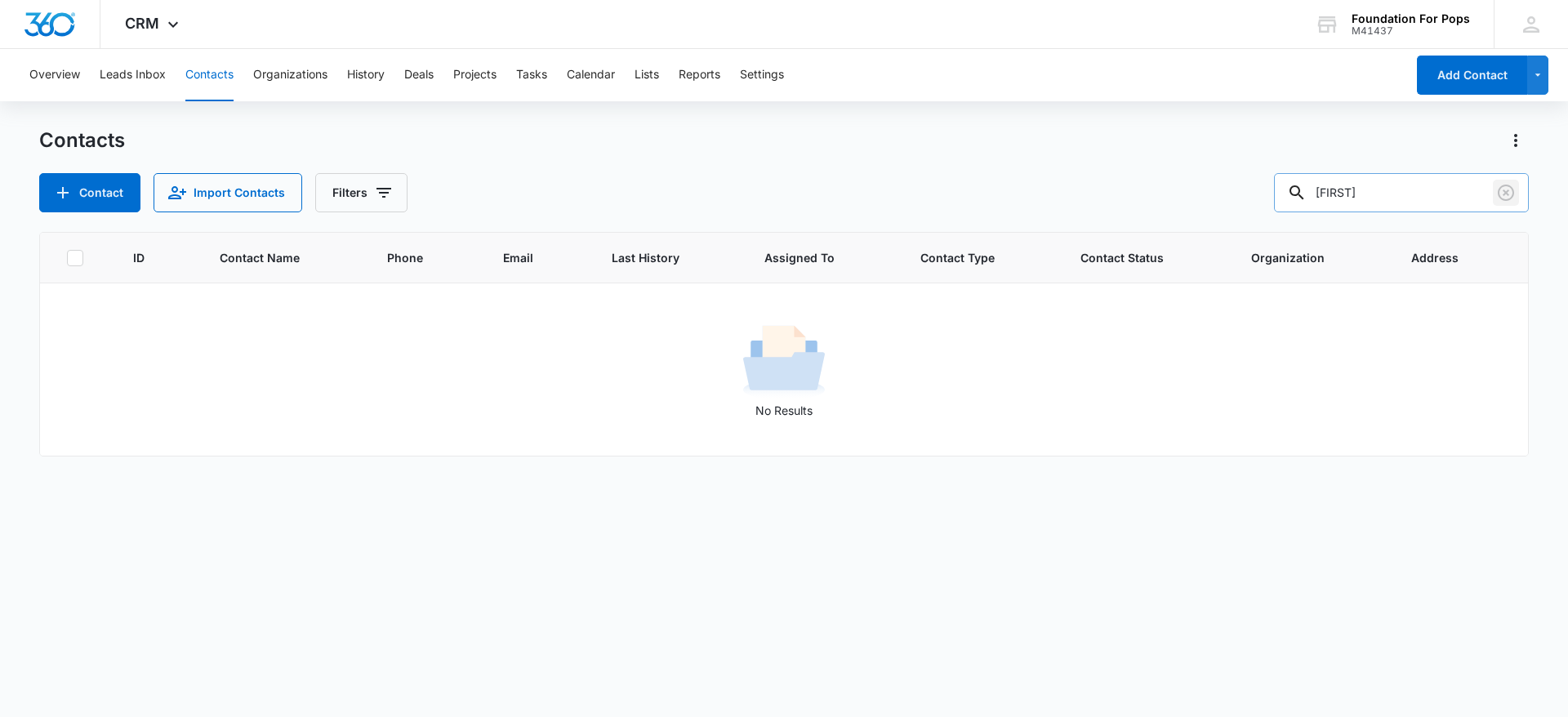 drag, startPoint x: 1509, startPoint y: 184, endPoint x: 1471, endPoint y: 204, distance: 42.941821 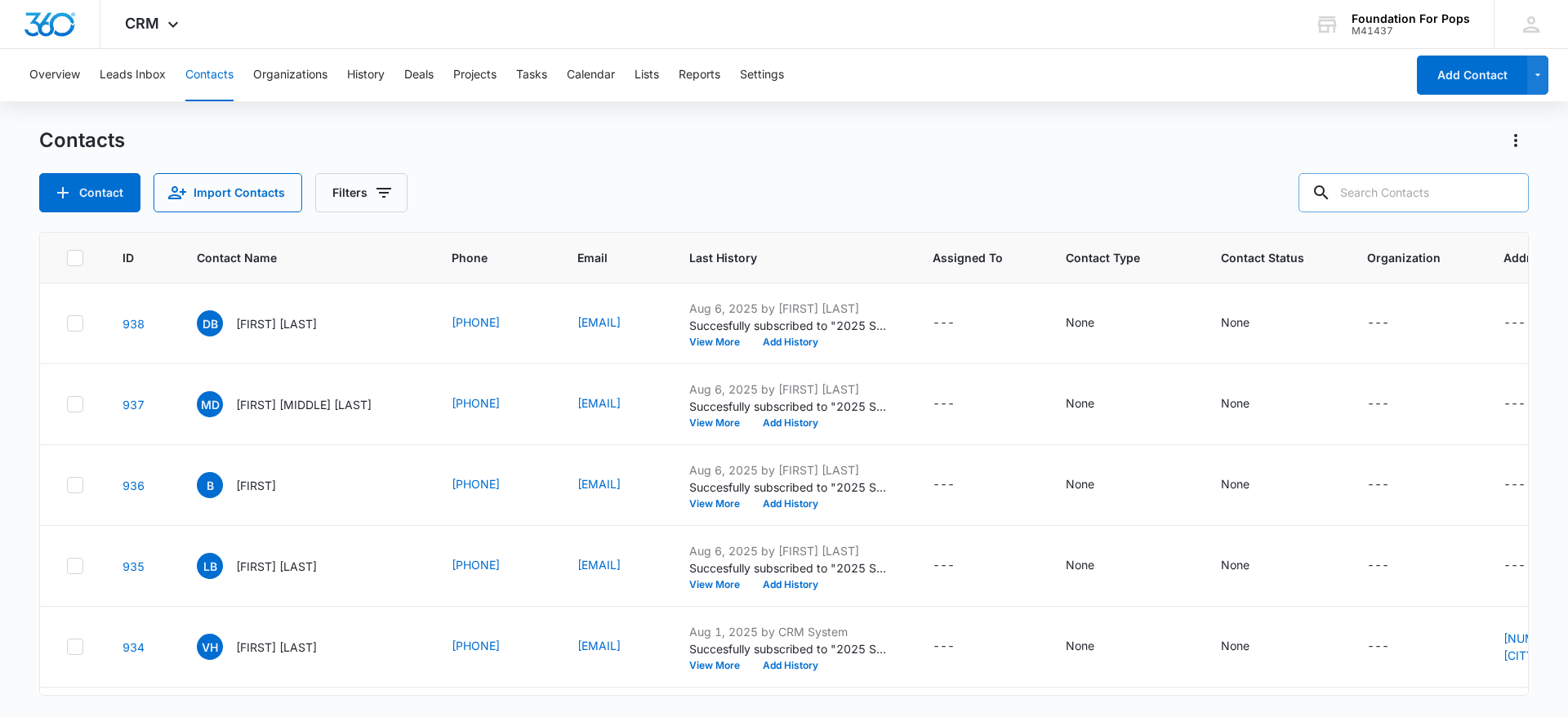 type 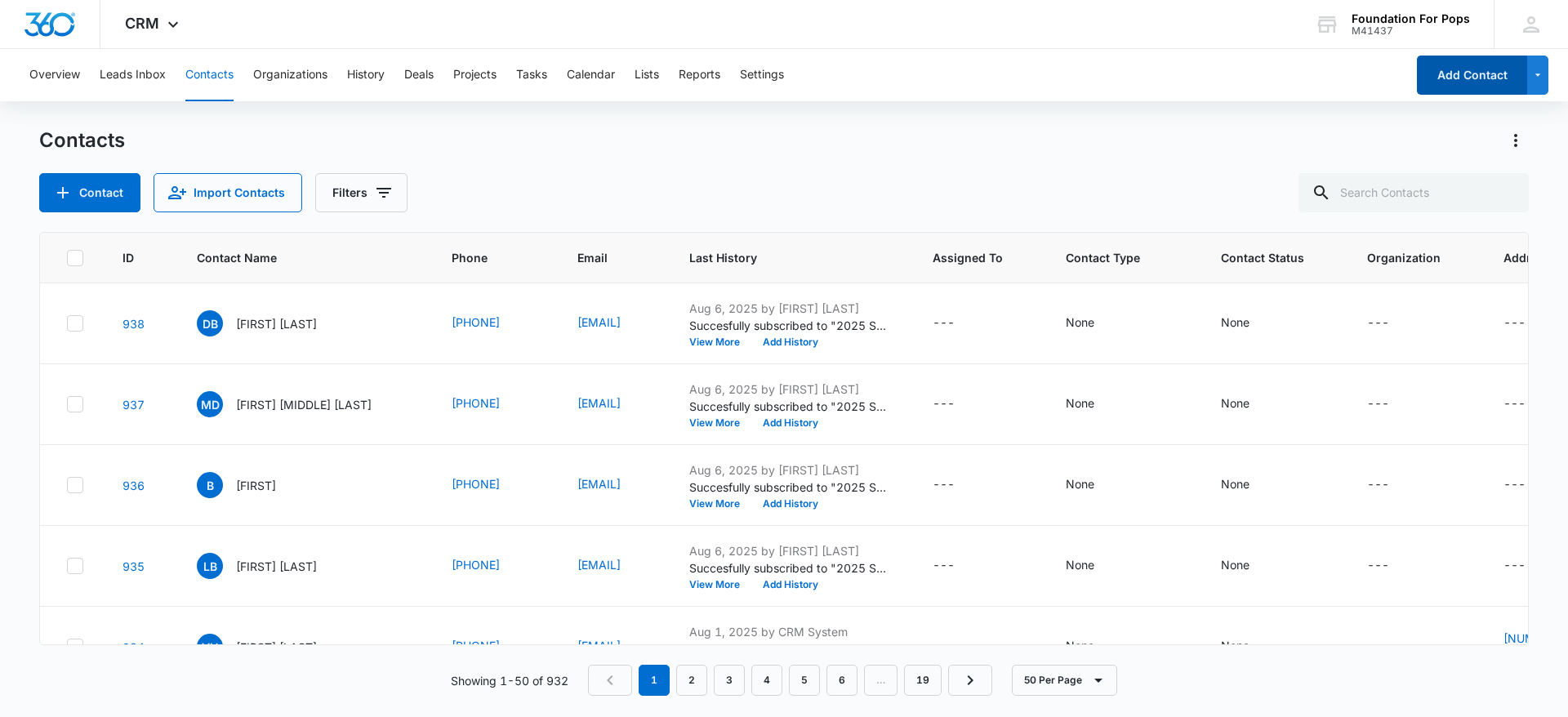 click on "Add Contact" at bounding box center (1472, 75) 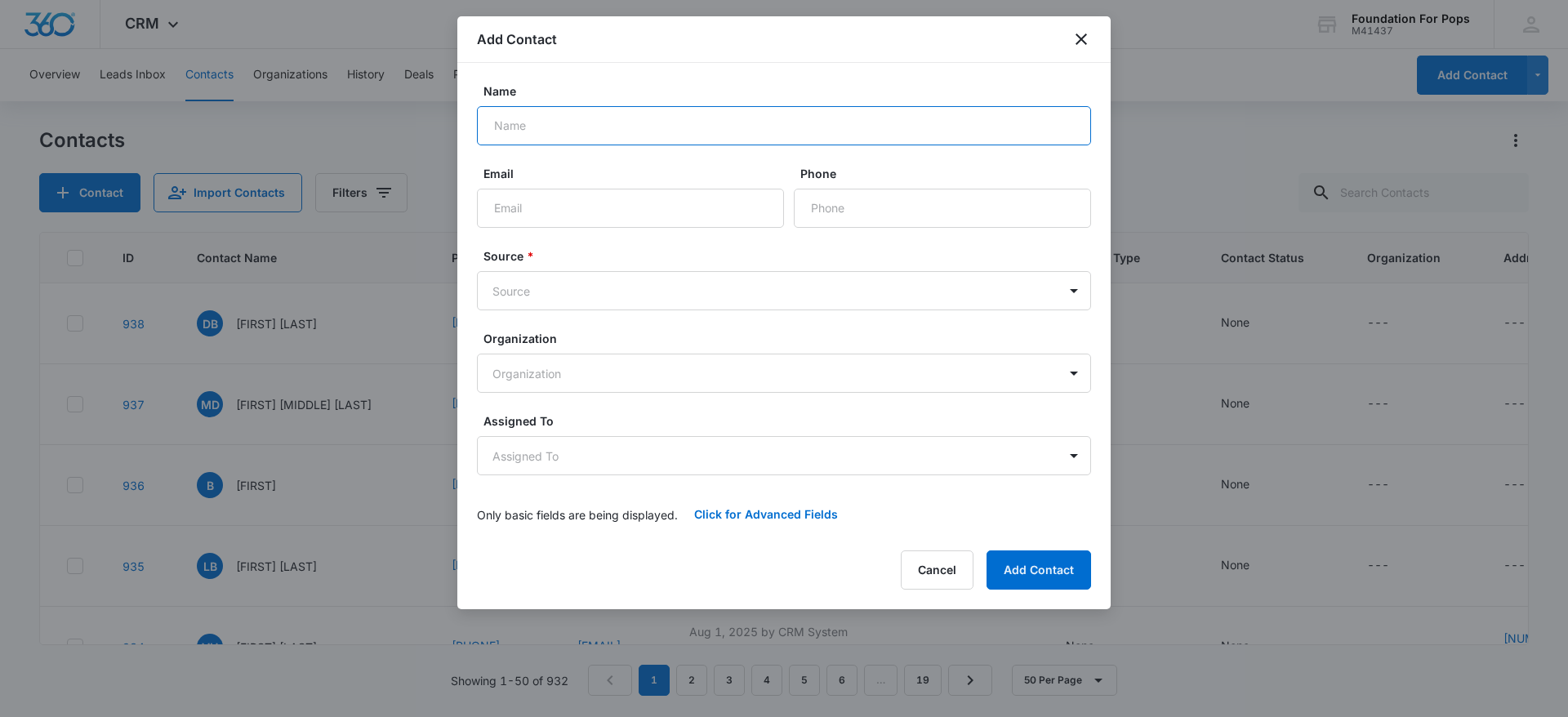 click on "Name" at bounding box center [784, 126] 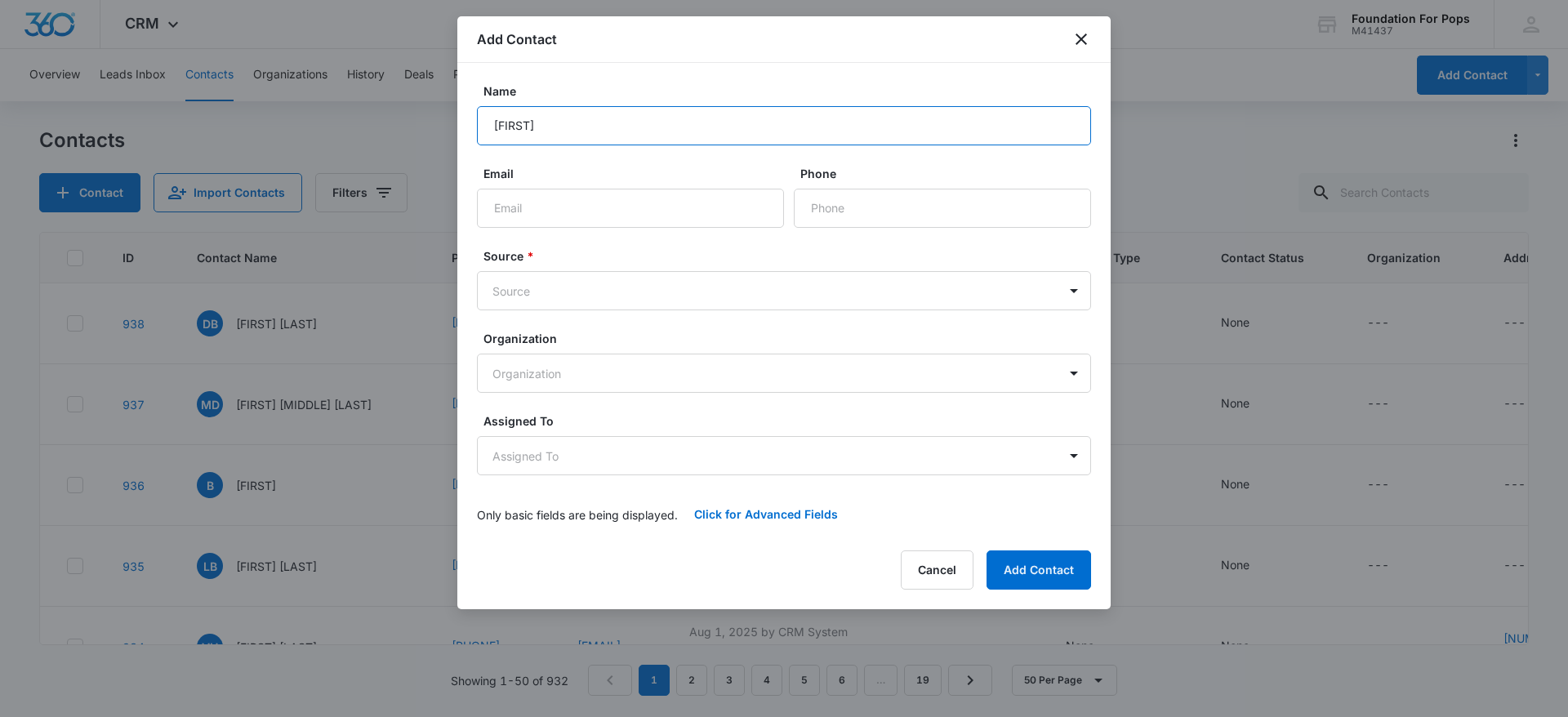 type on "[FIRST] [LAST]" 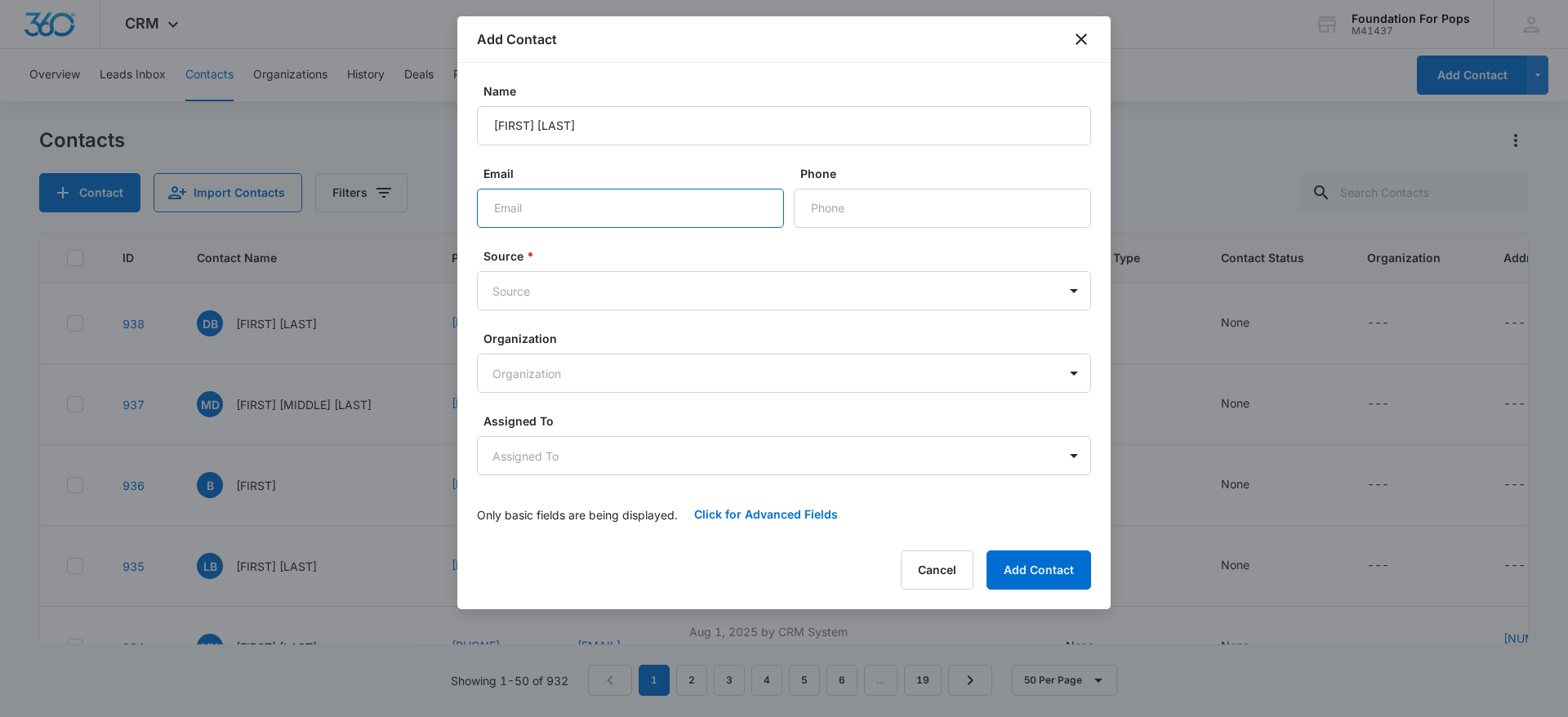 click on "Email" at bounding box center [630, 208] 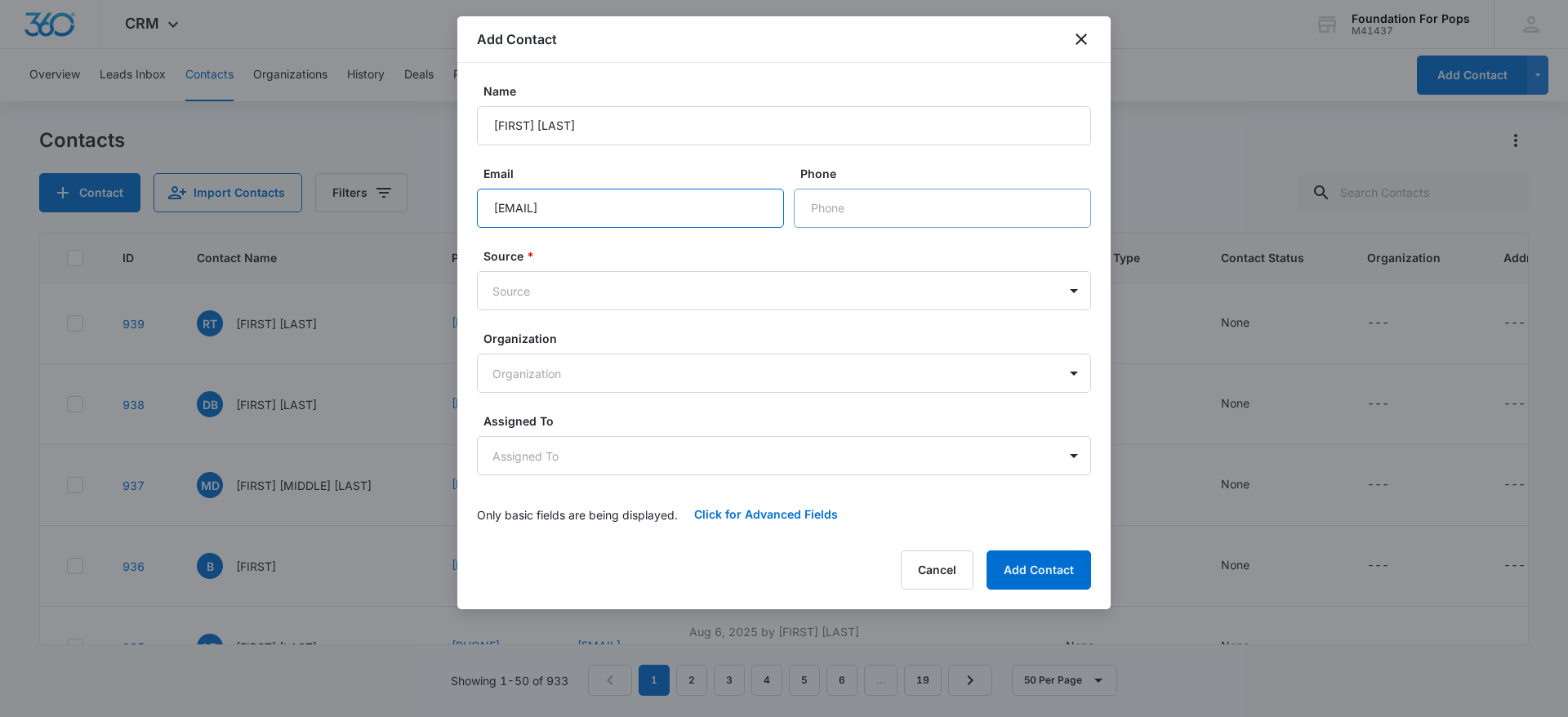 type on "[EMAIL]" 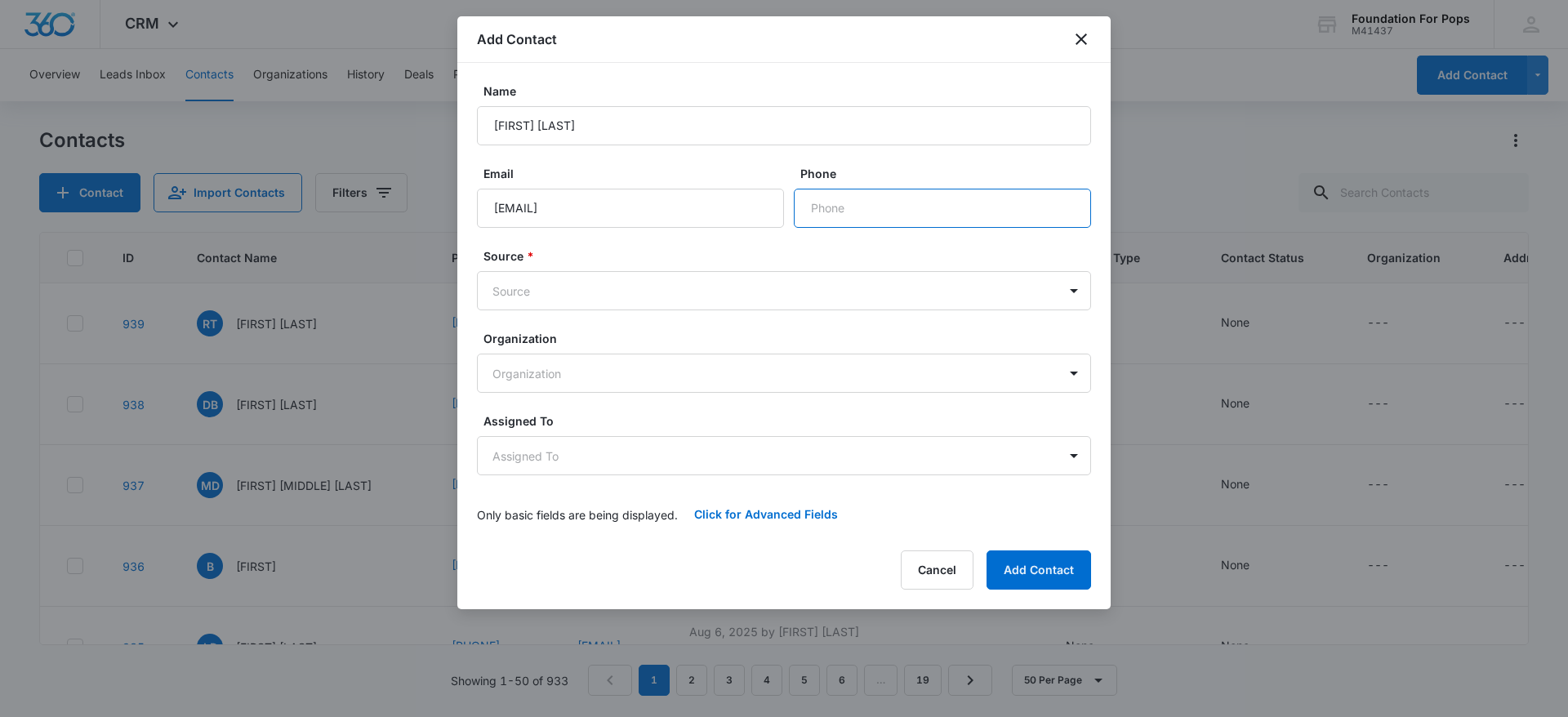 click on "Phone" at bounding box center (942, 208) 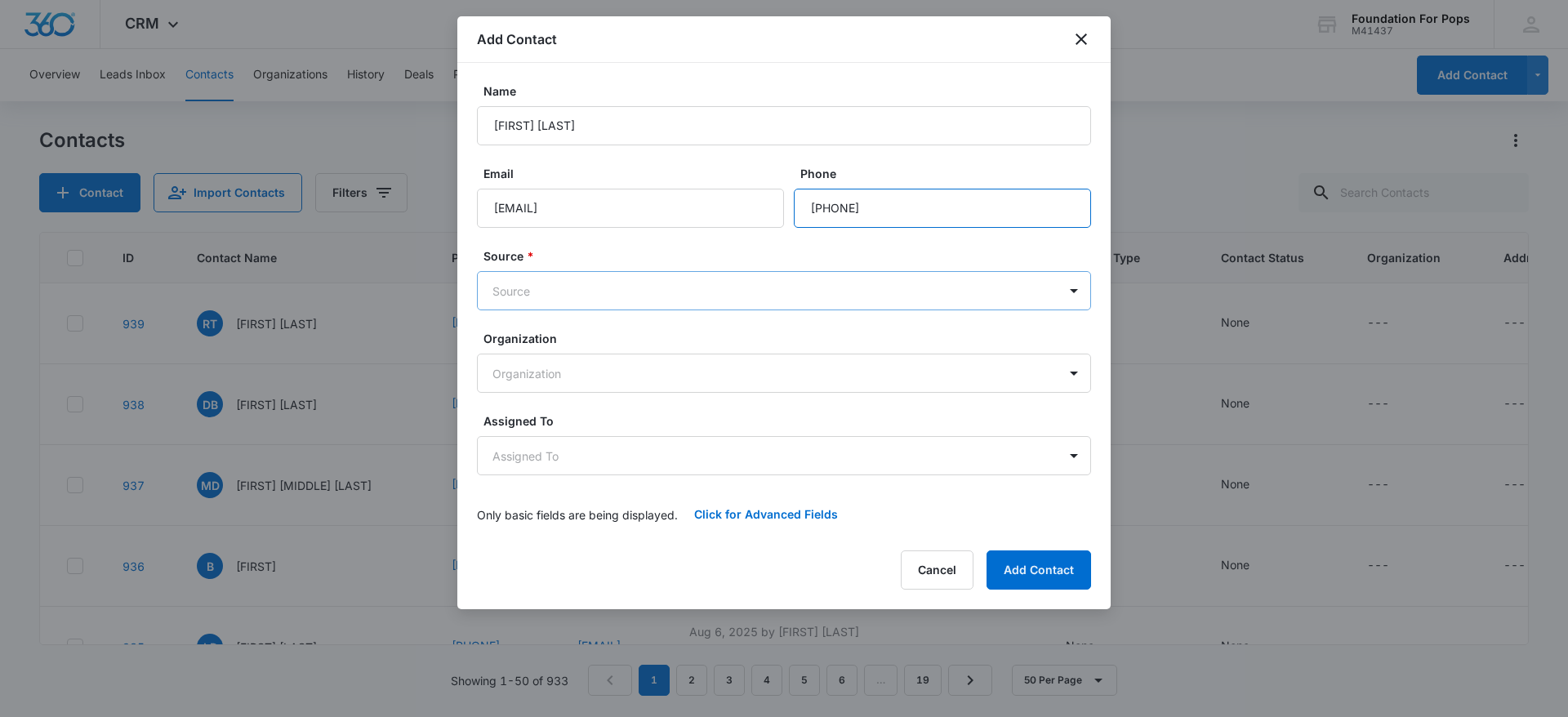 type on "[PHONE]" 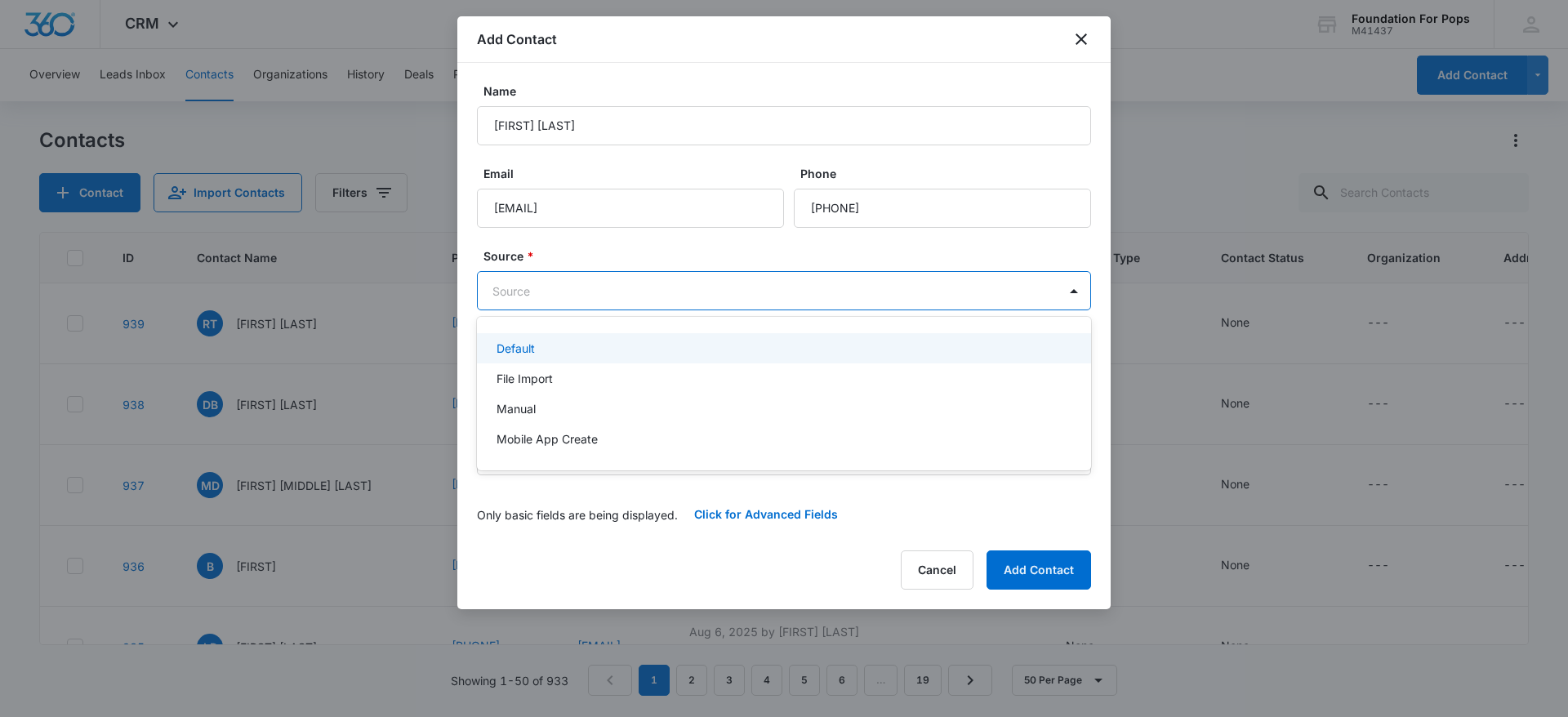 drag, startPoint x: 796, startPoint y: 298, endPoint x: 752, endPoint y: 354, distance: 71.217975 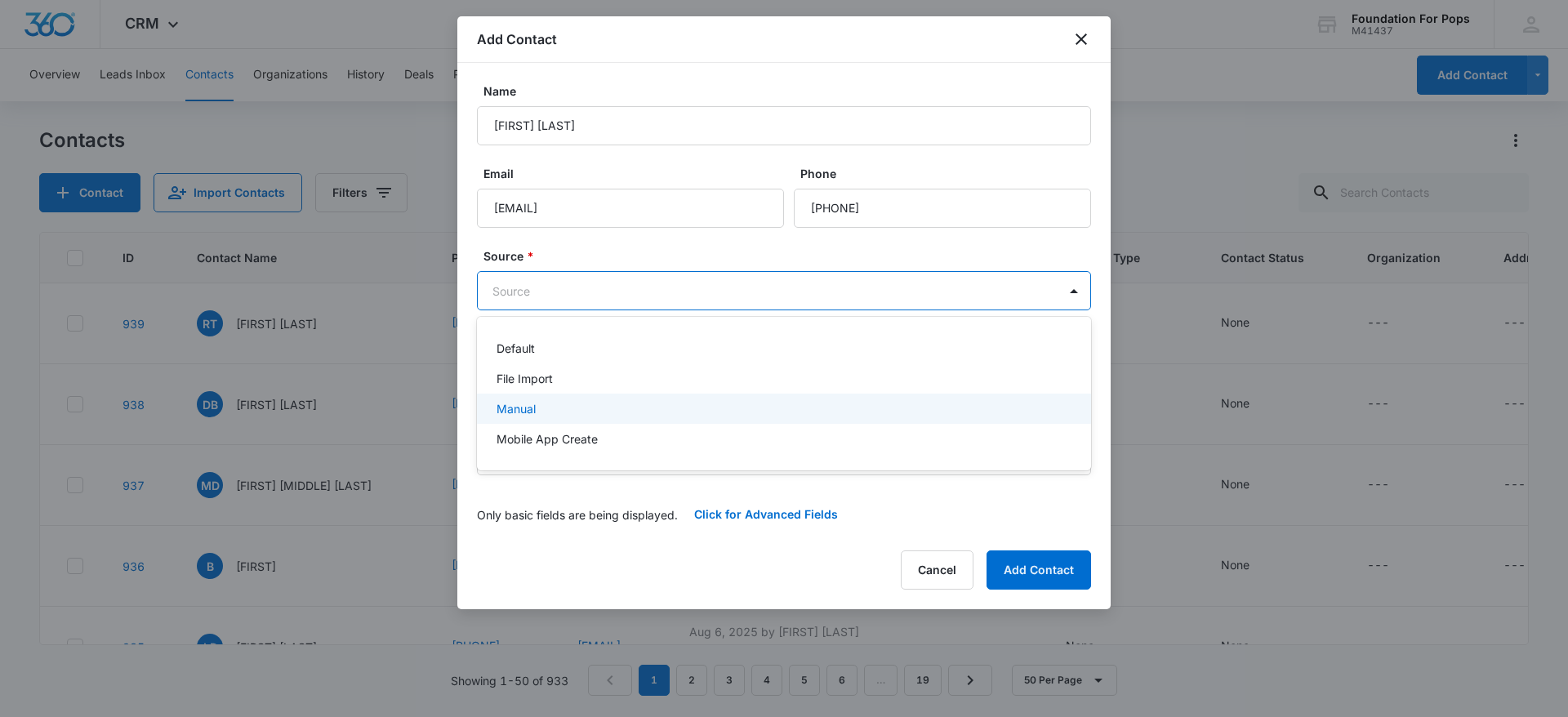 click on "Manual" at bounding box center (782, 408) 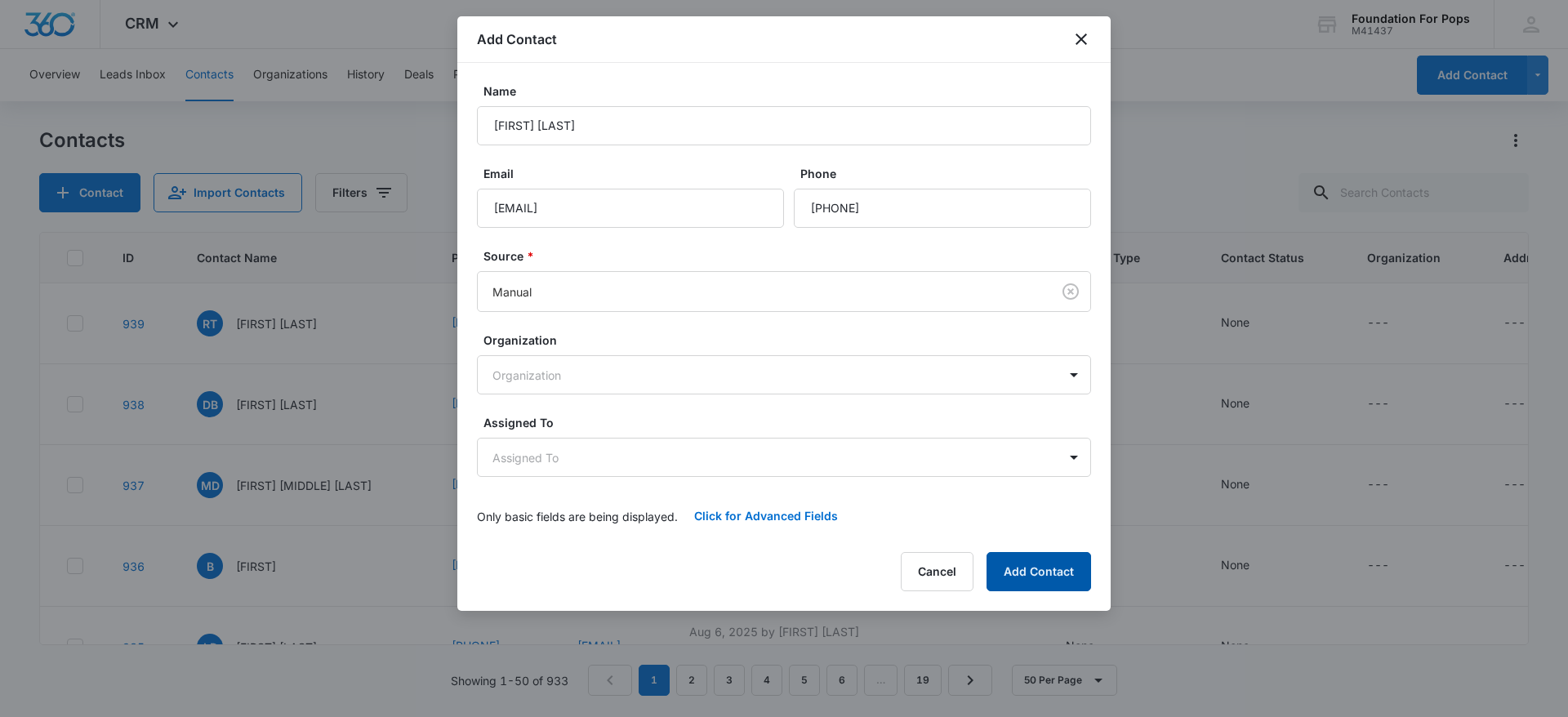 click on "Add Contact" at bounding box center (1039, 572) 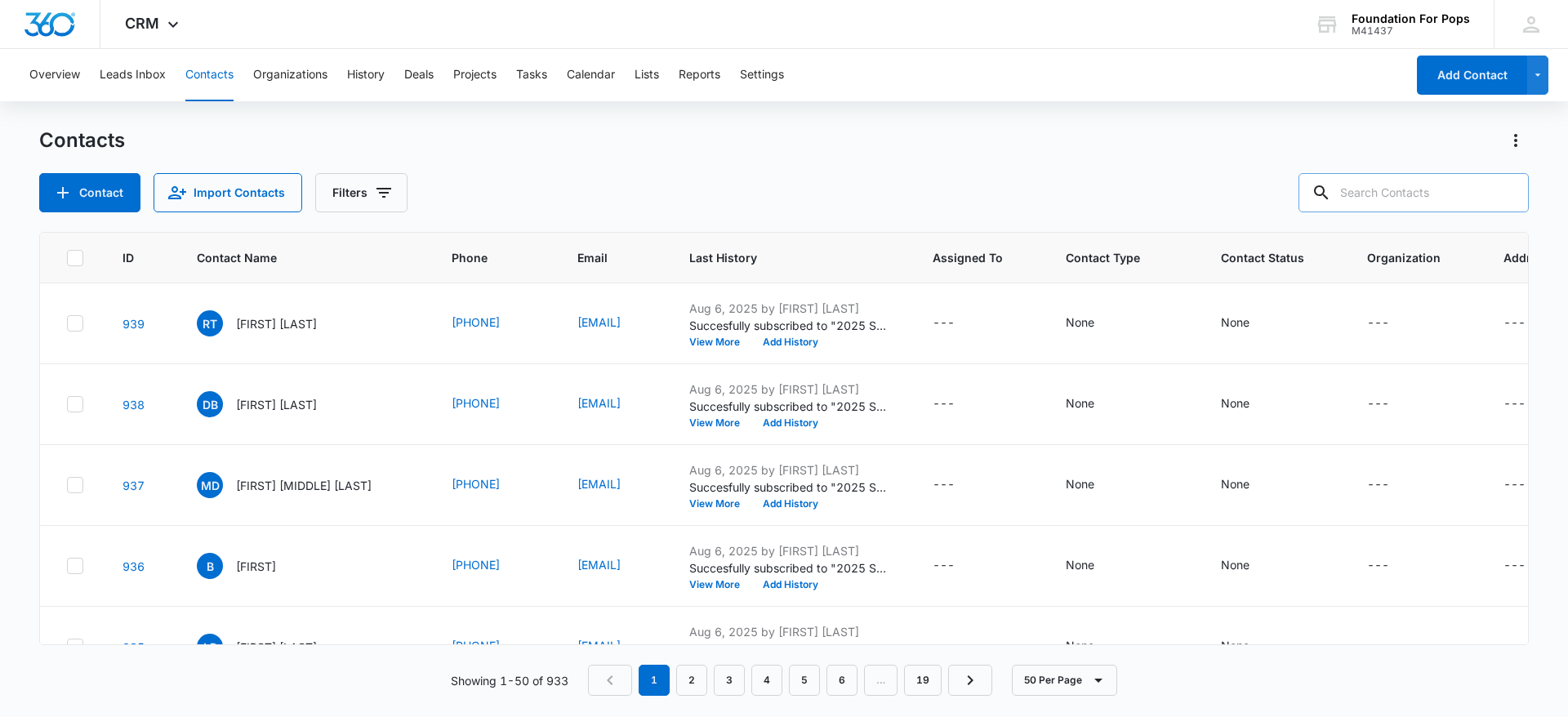 click at bounding box center (1414, 193) 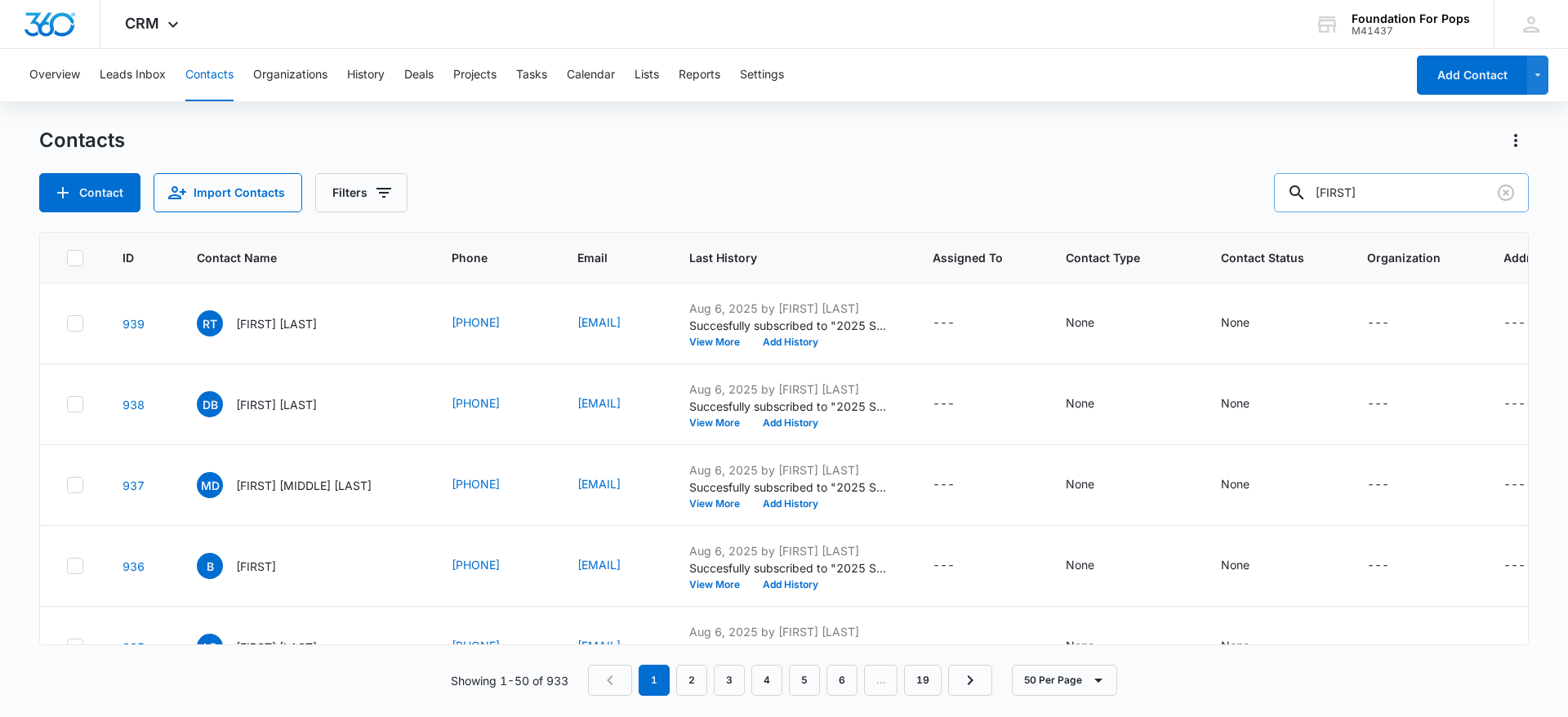type on "[FIRST]" 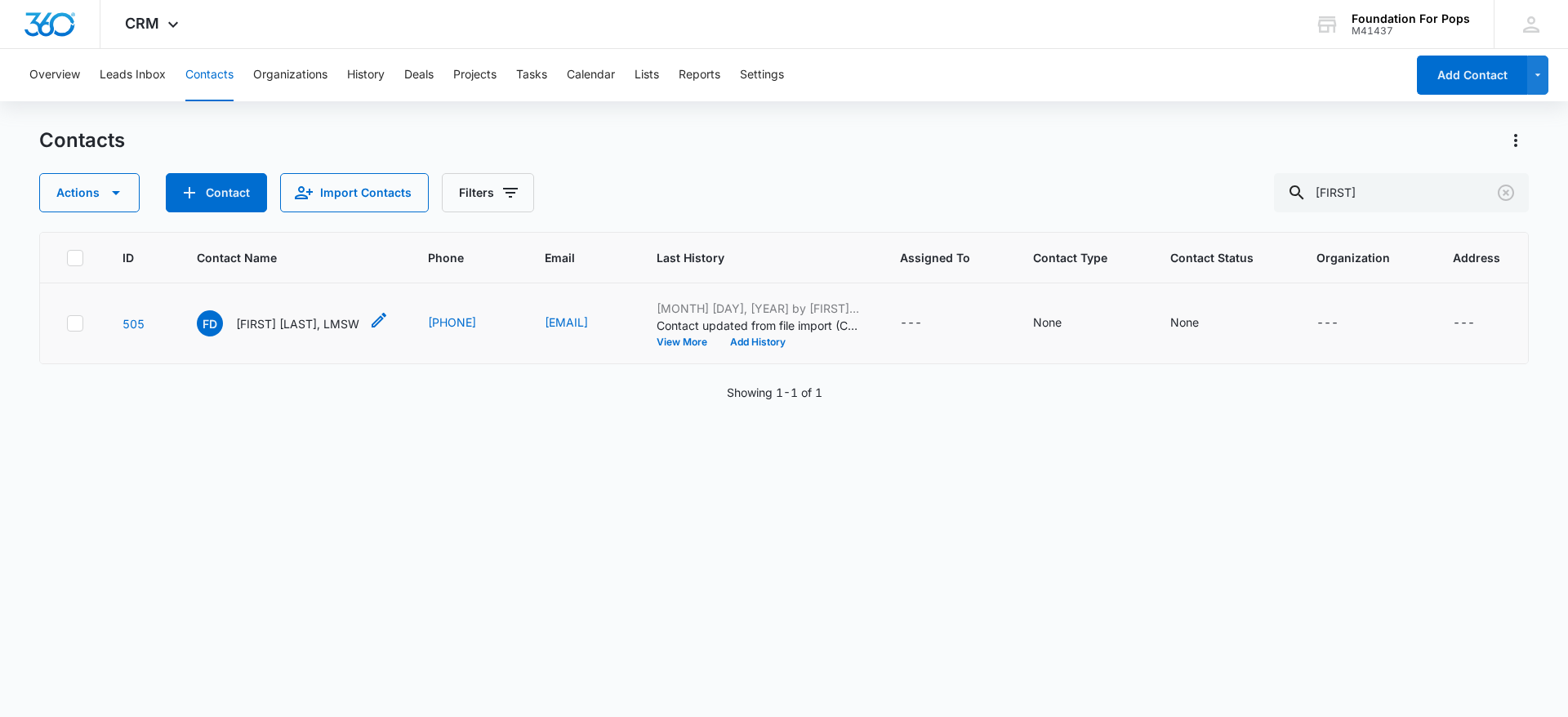 click on "[FIRST] [LAST], LMSW" at bounding box center [297, 323] 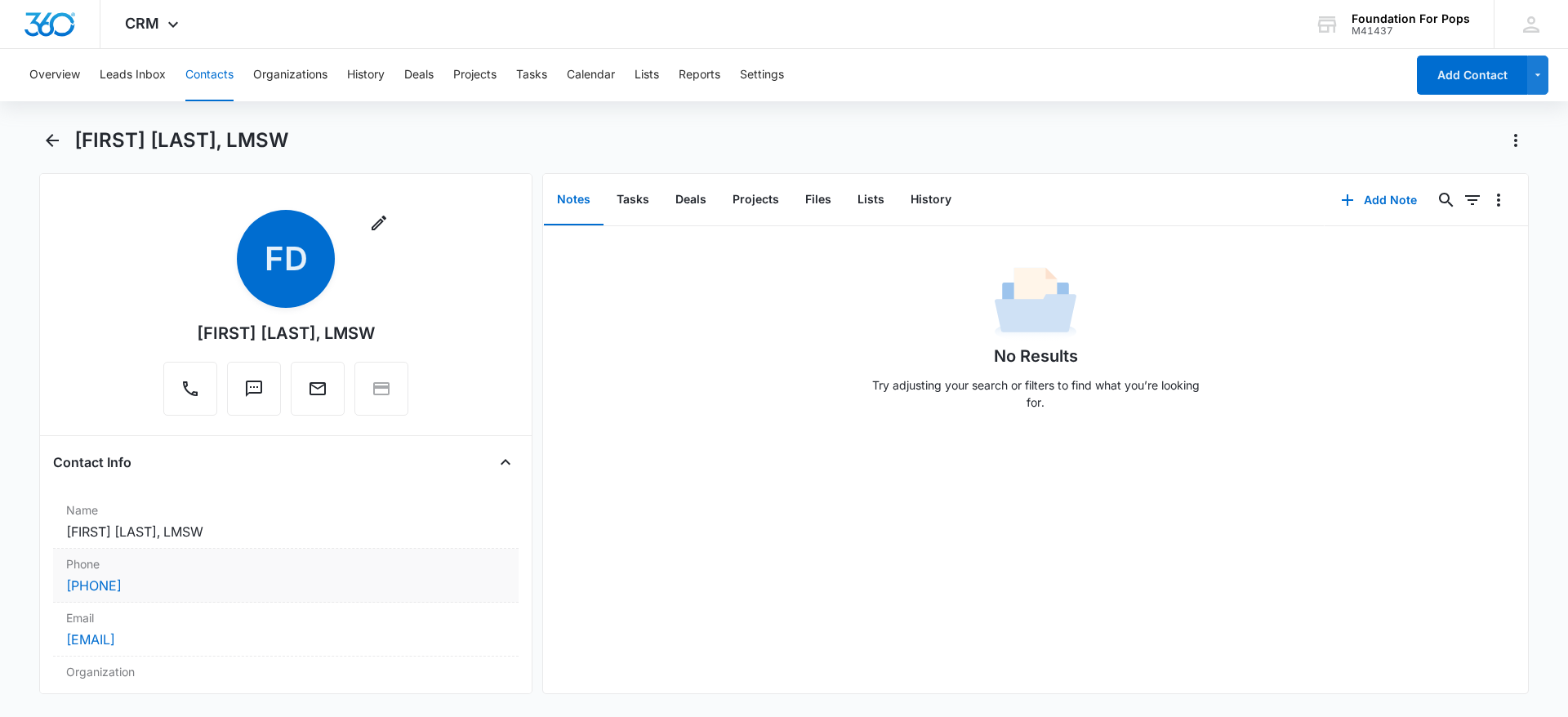 click on "[PHONE]" at bounding box center [286, 586] 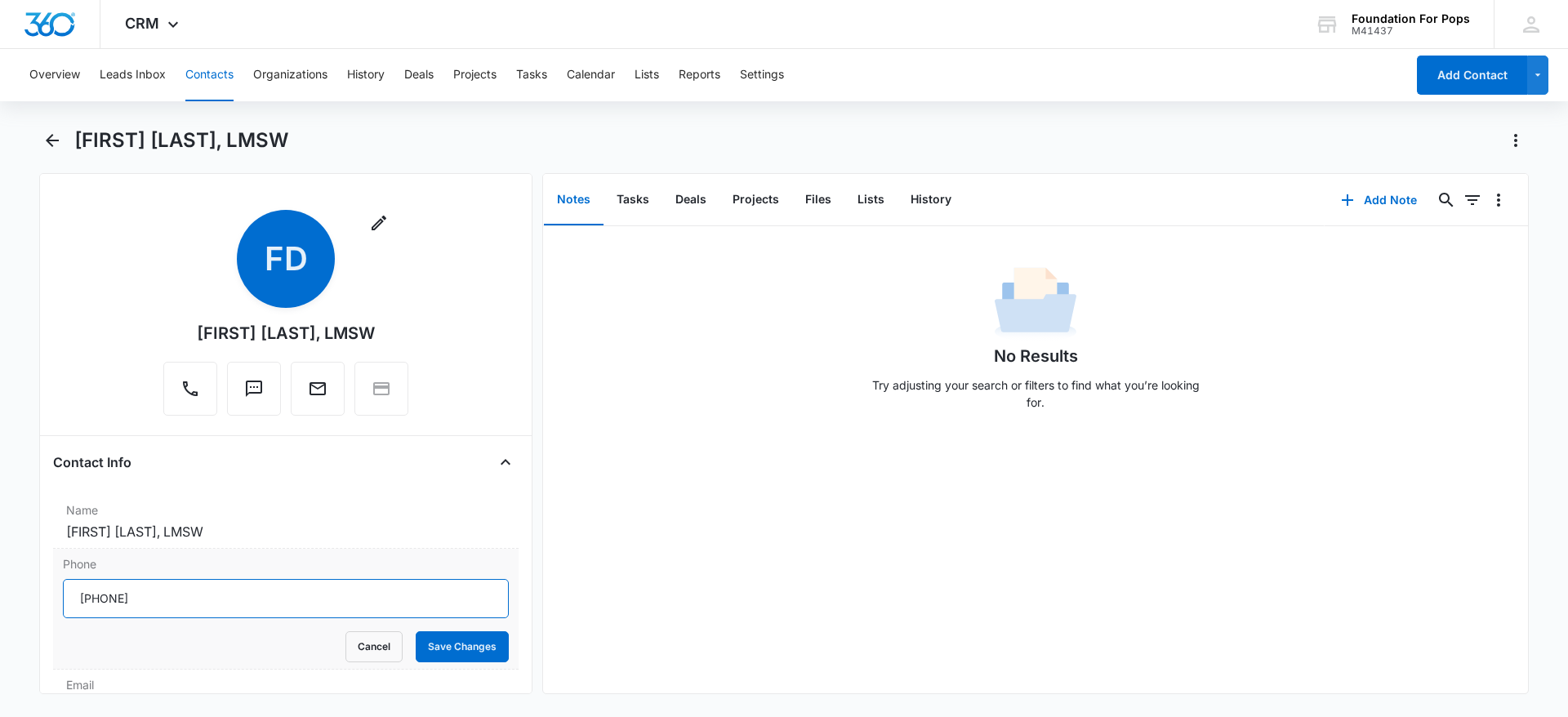 click on "Phone" at bounding box center [286, 599] 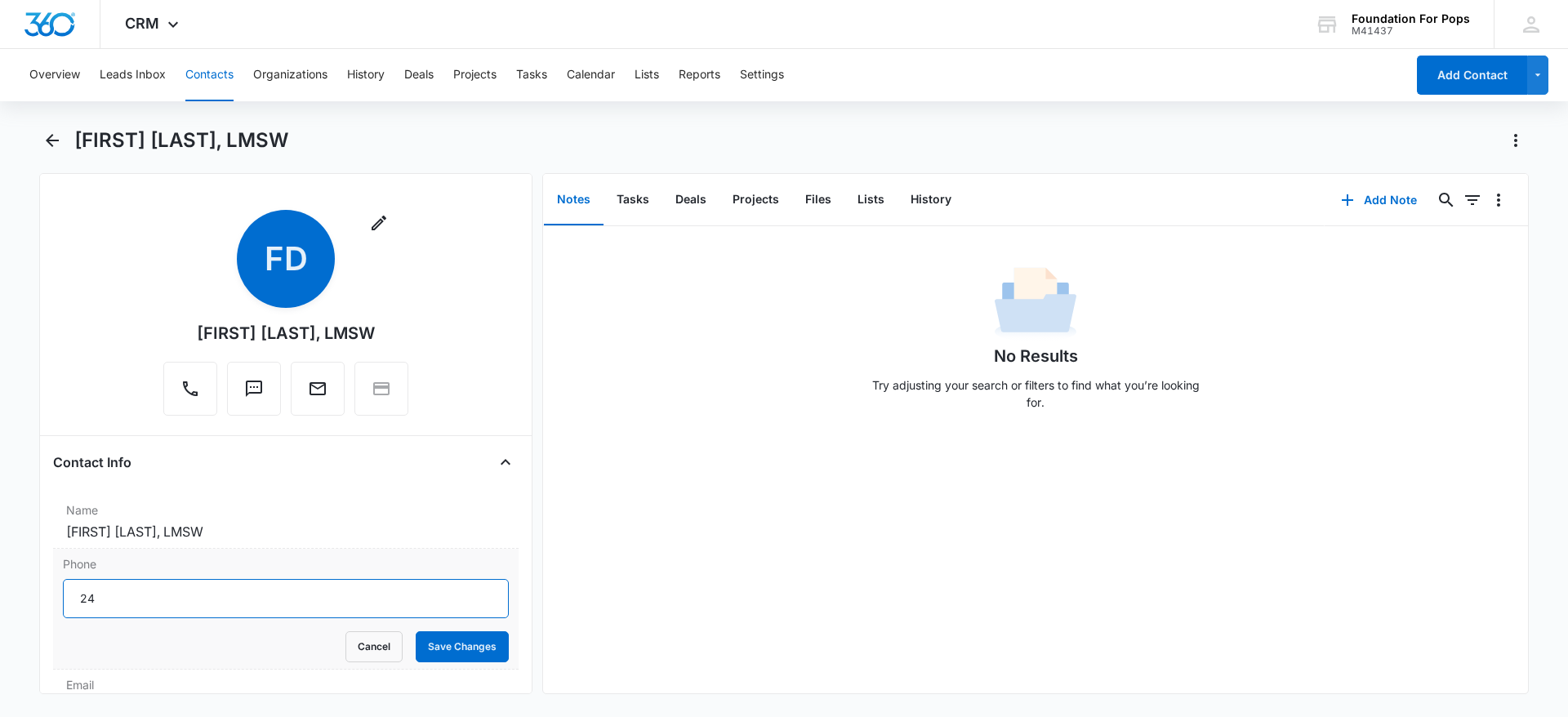 type on "2" 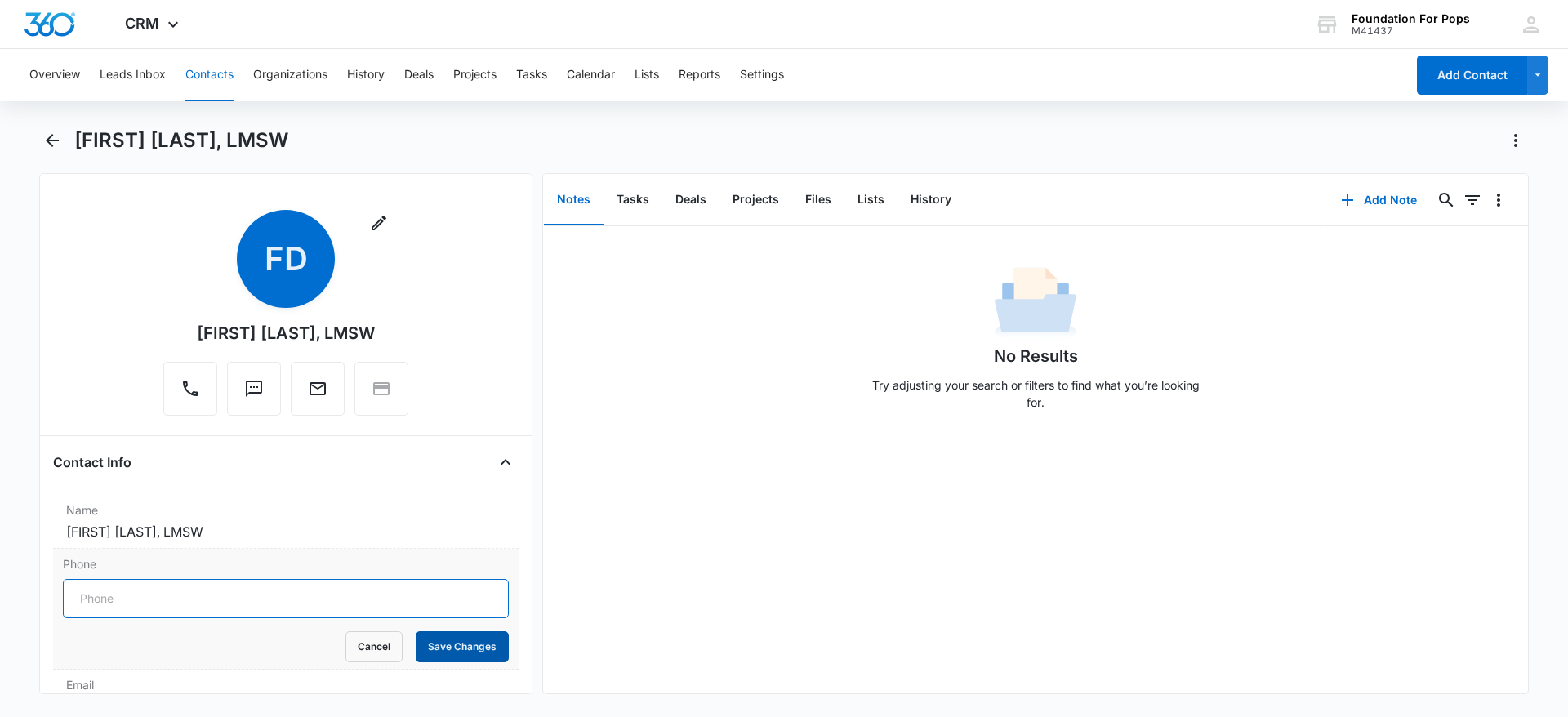 type 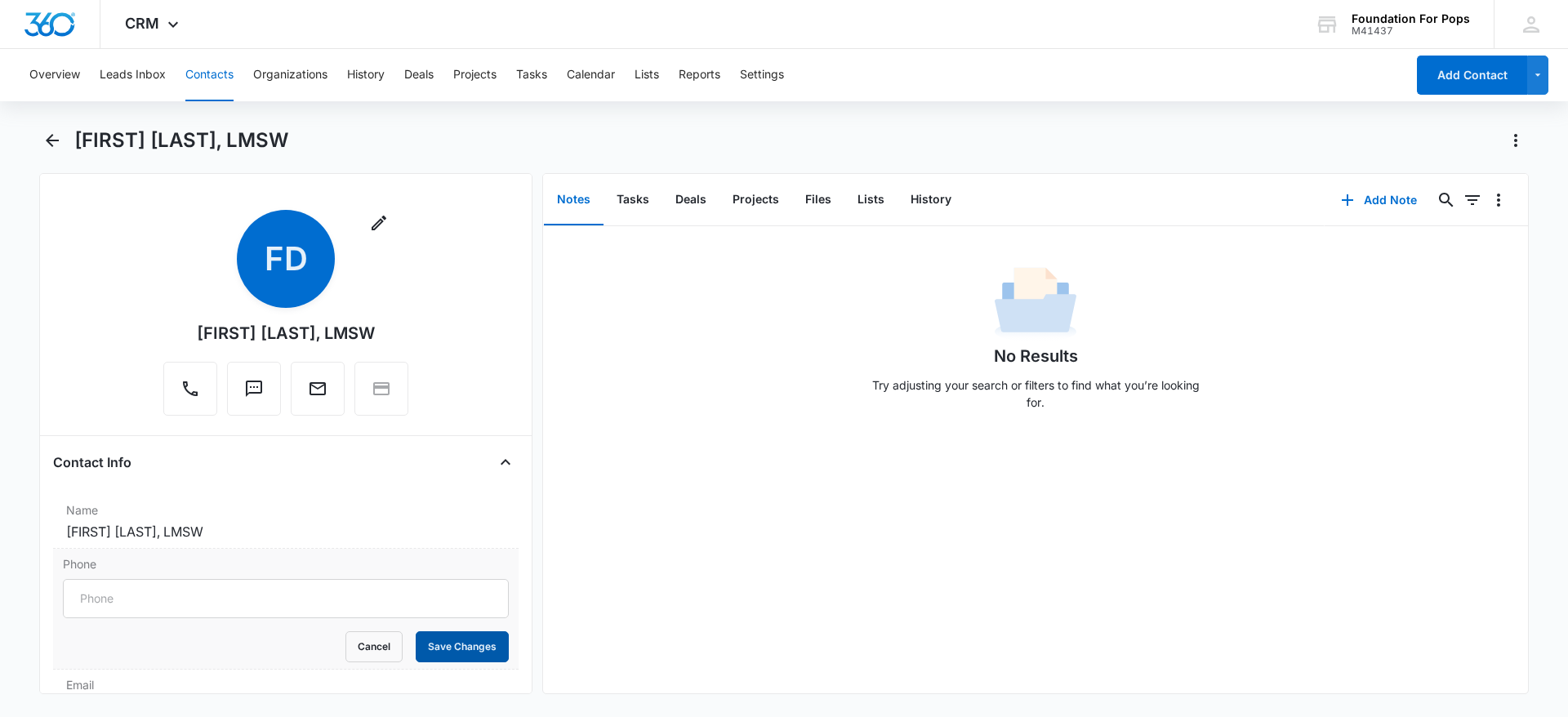 click on "Save Changes" at bounding box center [462, 647] 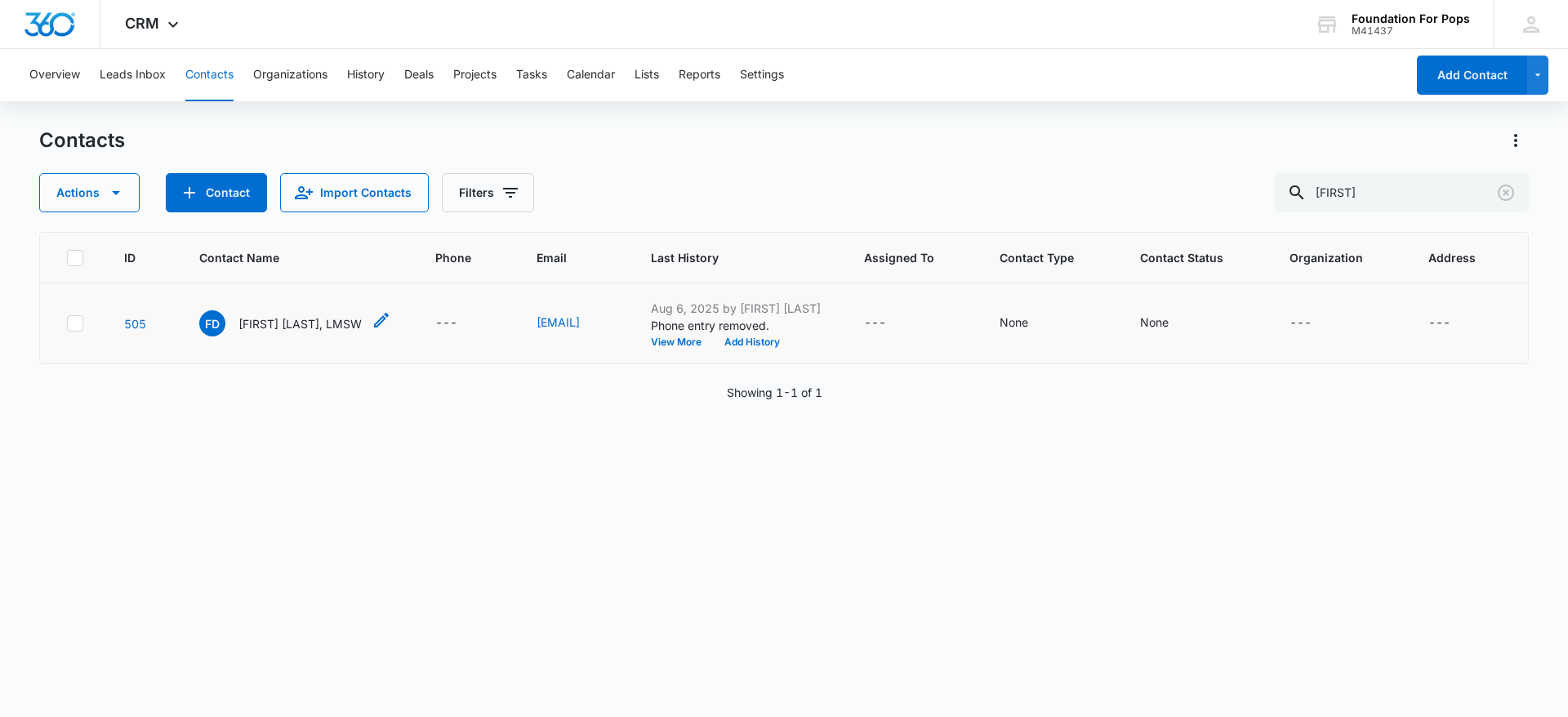 click on "[FIRST] [LAST], LMSW" at bounding box center [280, 323] 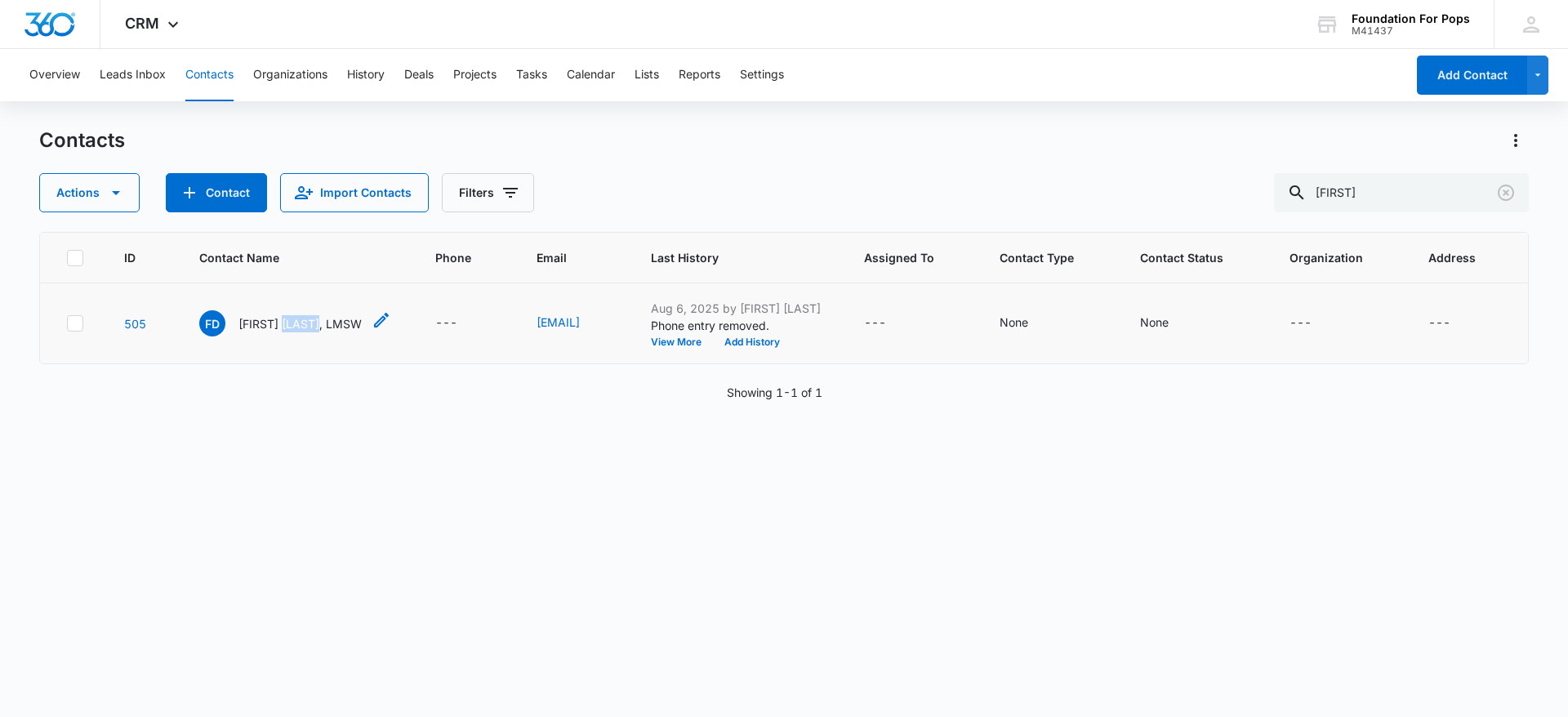 click on "[FIRST] [LAST], LMSW" at bounding box center [280, 323] 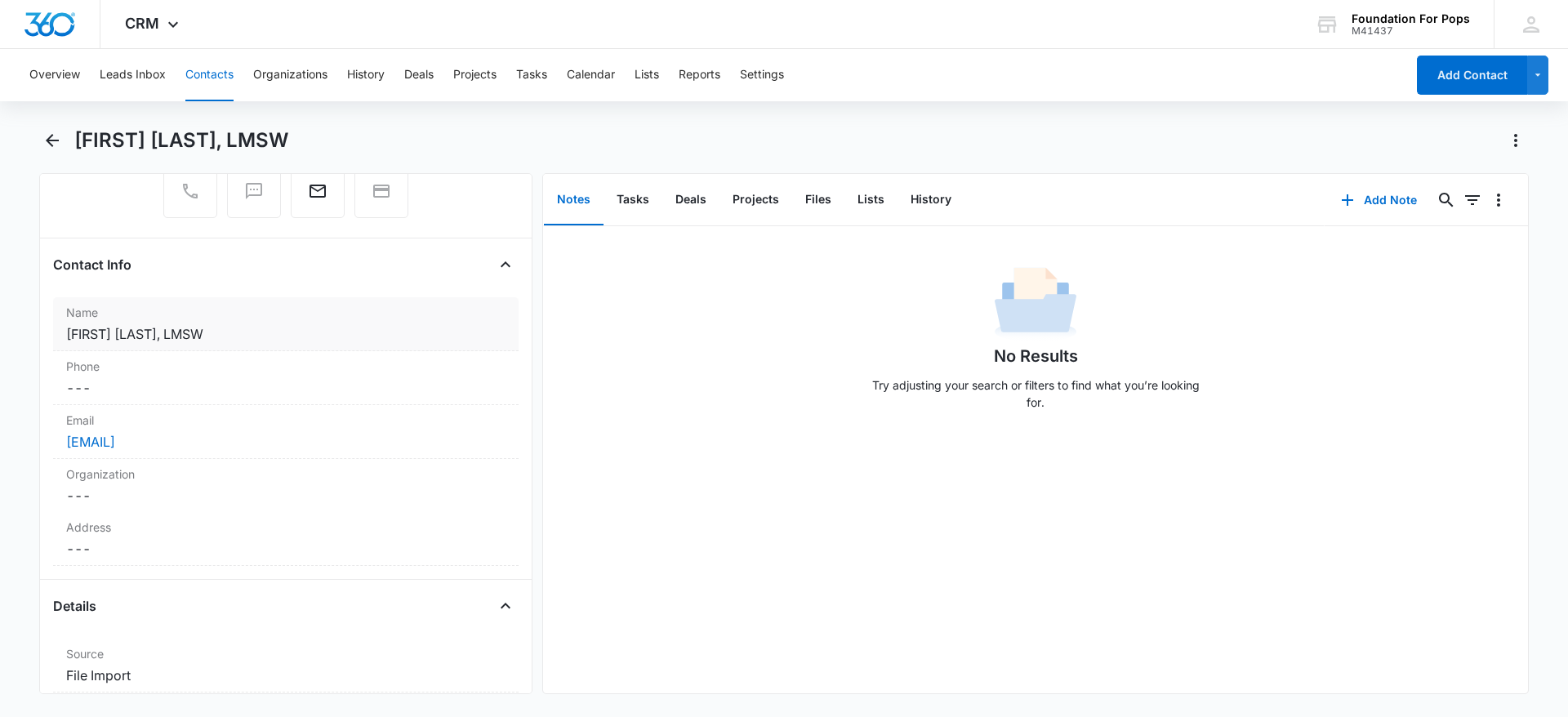 scroll, scrollTop: 245, scrollLeft: 0, axis: vertical 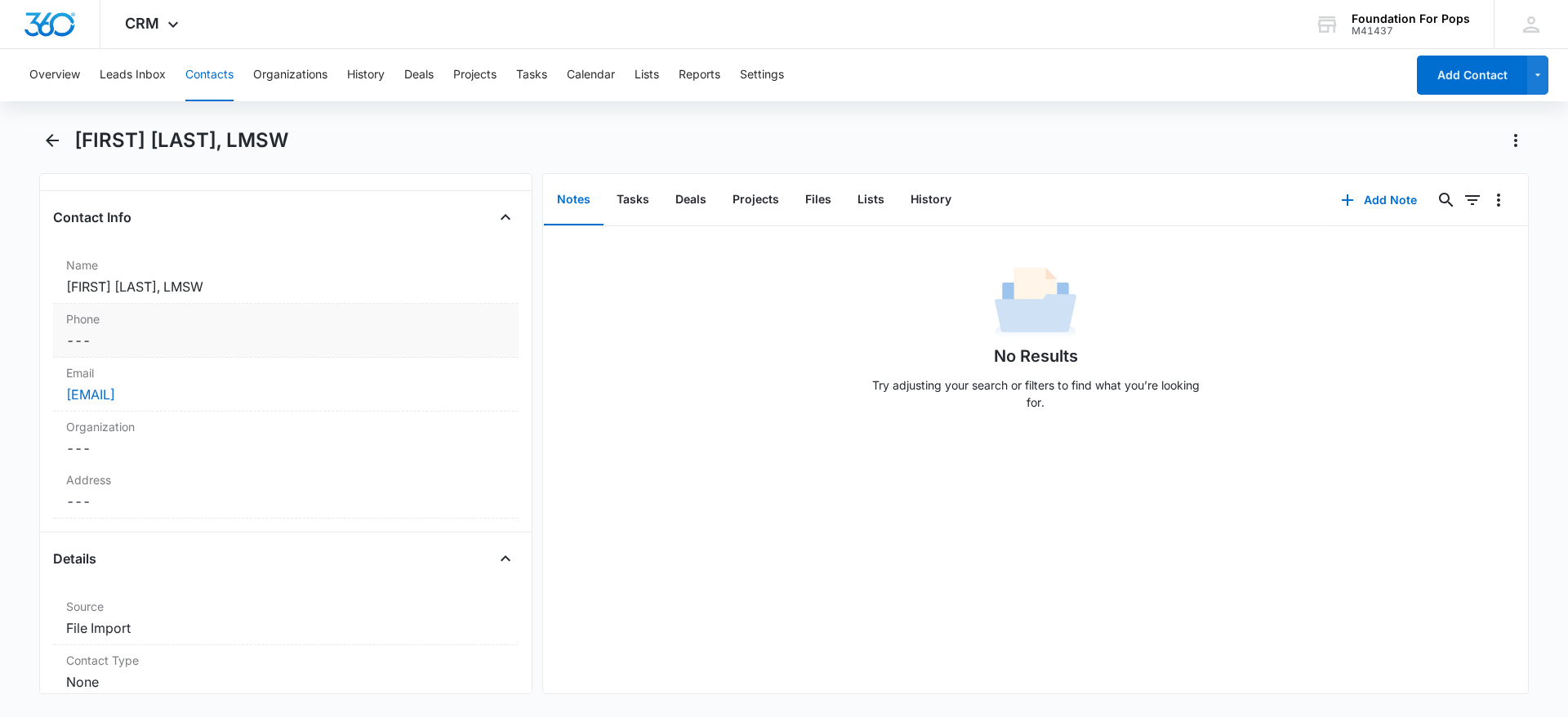 click on "Cancel Save Changes ---" at bounding box center [286, 341] 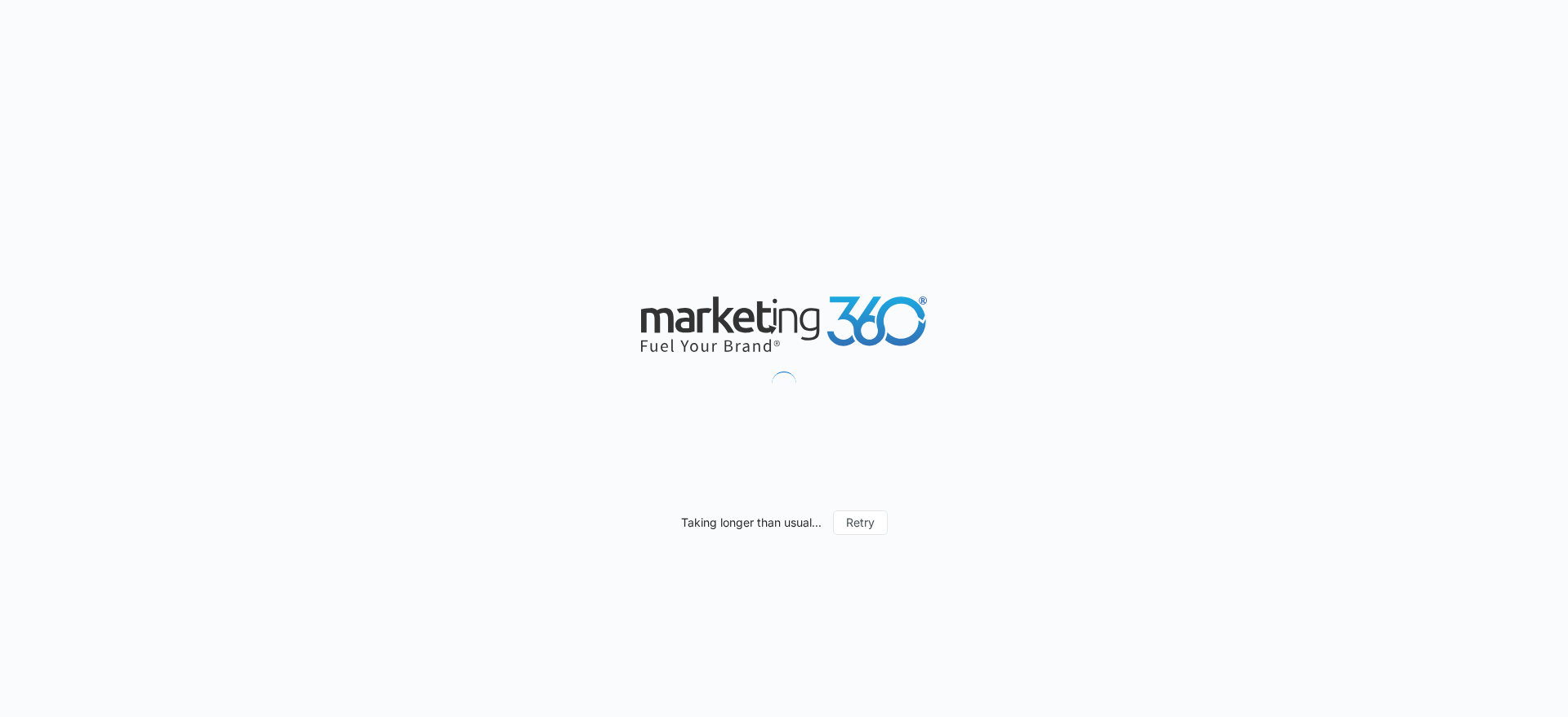 scroll, scrollTop: 0, scrollLeft: 0, axis: both 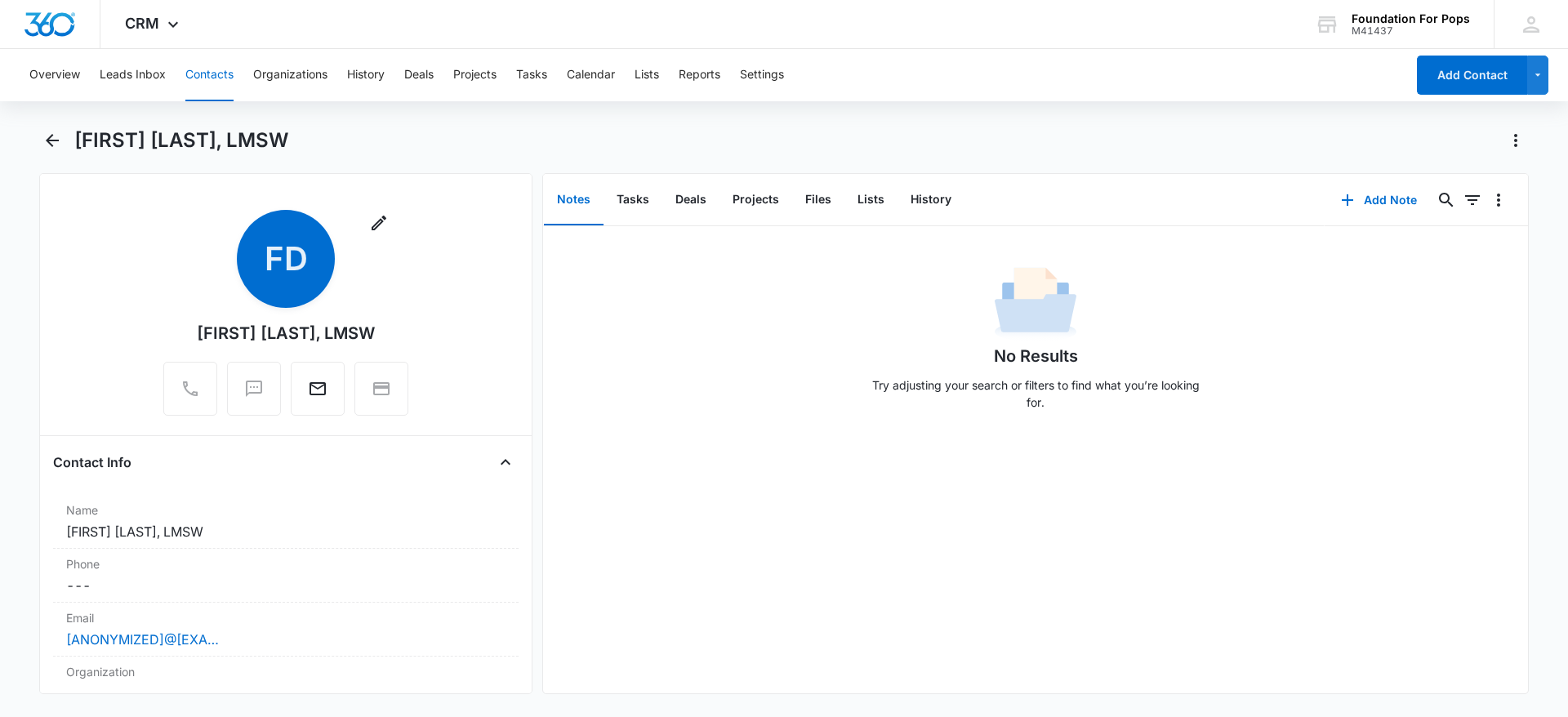 click on "Overview Leads Inbox Contacts Organizations History Deals Projects Tasks Calendar Lists Reports Settings" at bounding box center [712, 75] 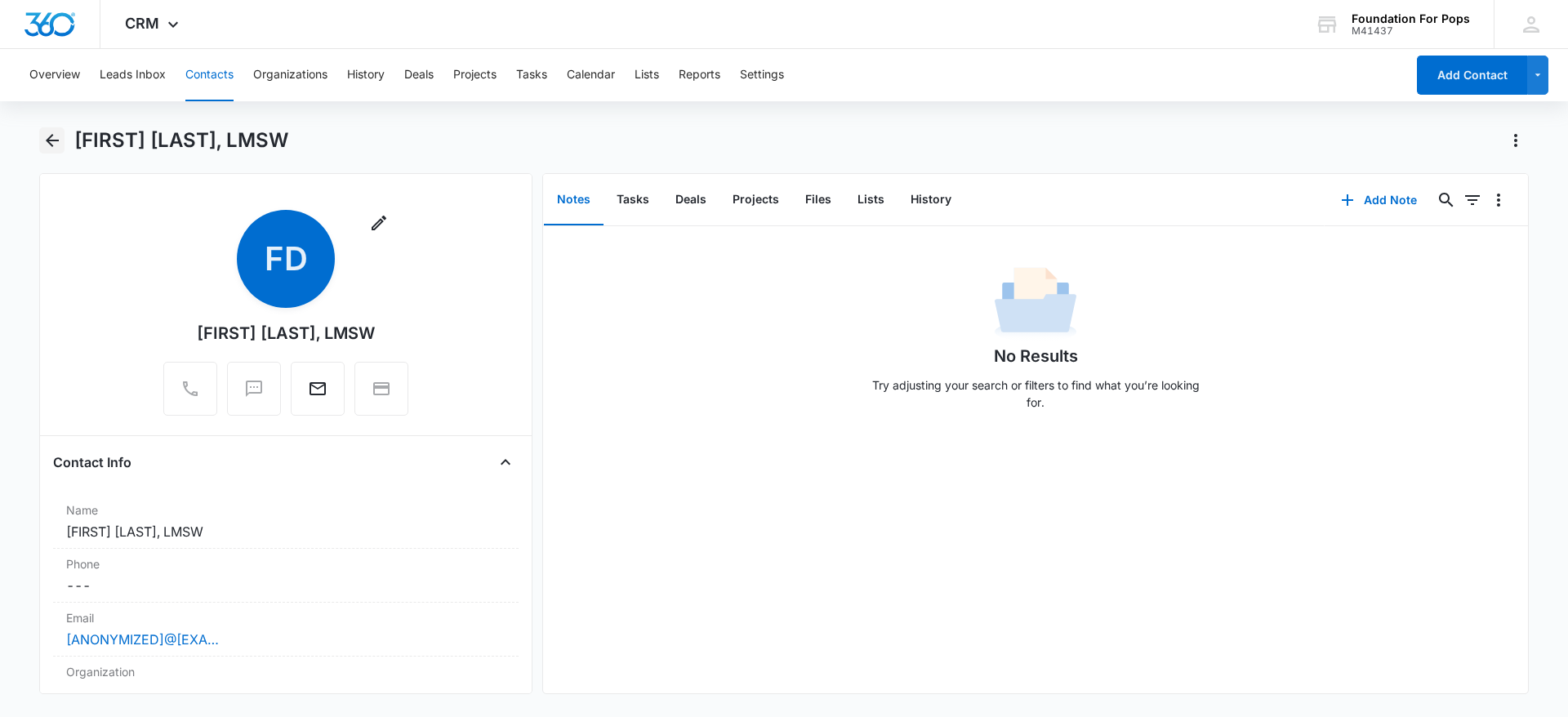 click 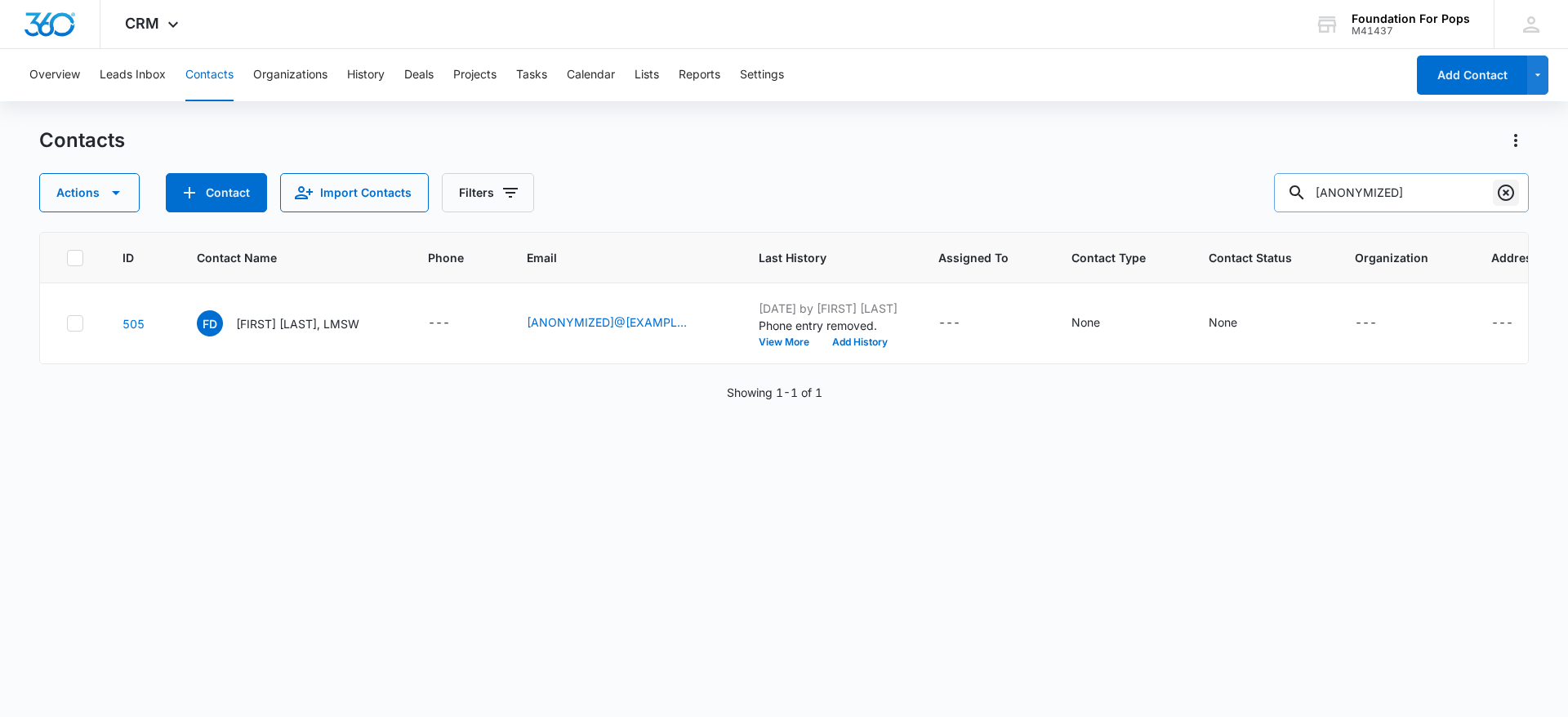 click 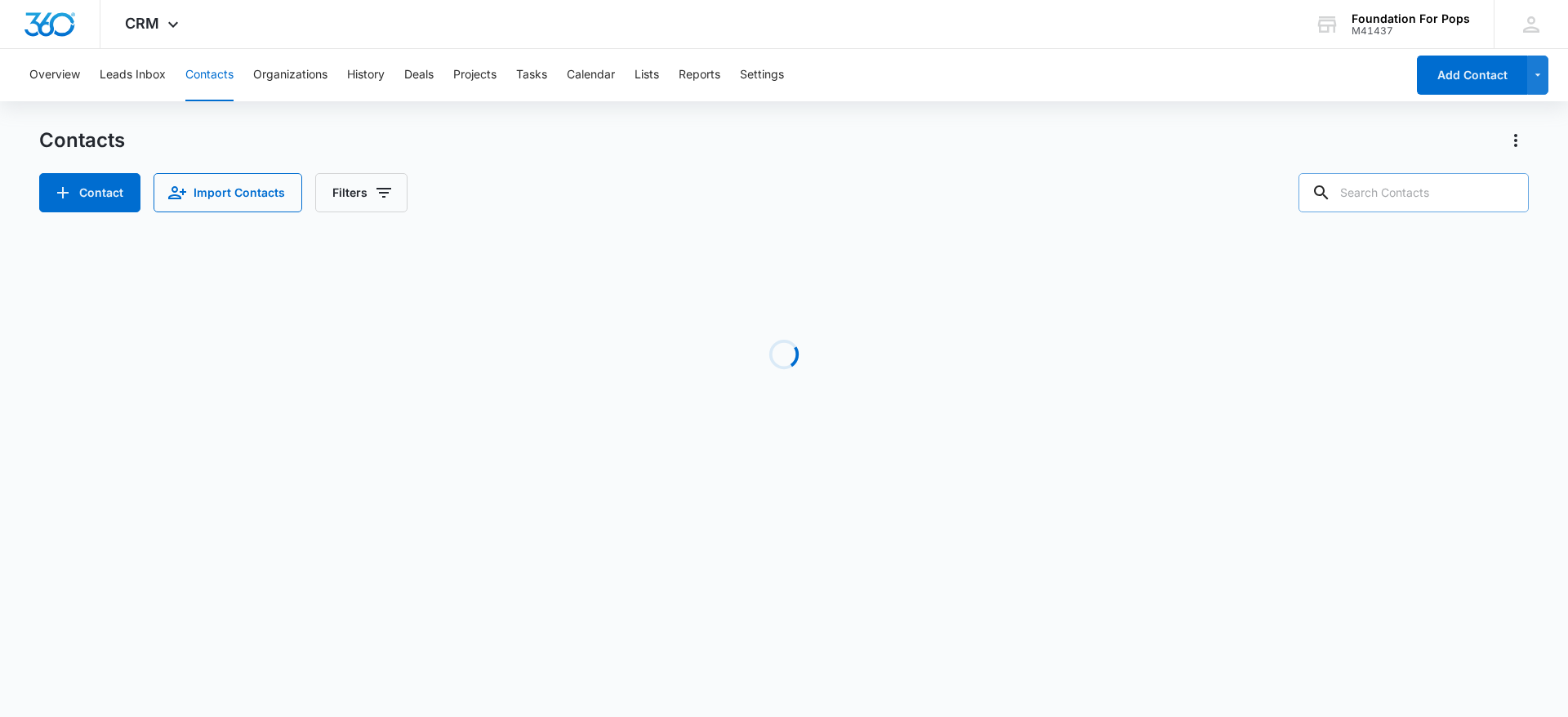 click at bounding box center (1414, 193) 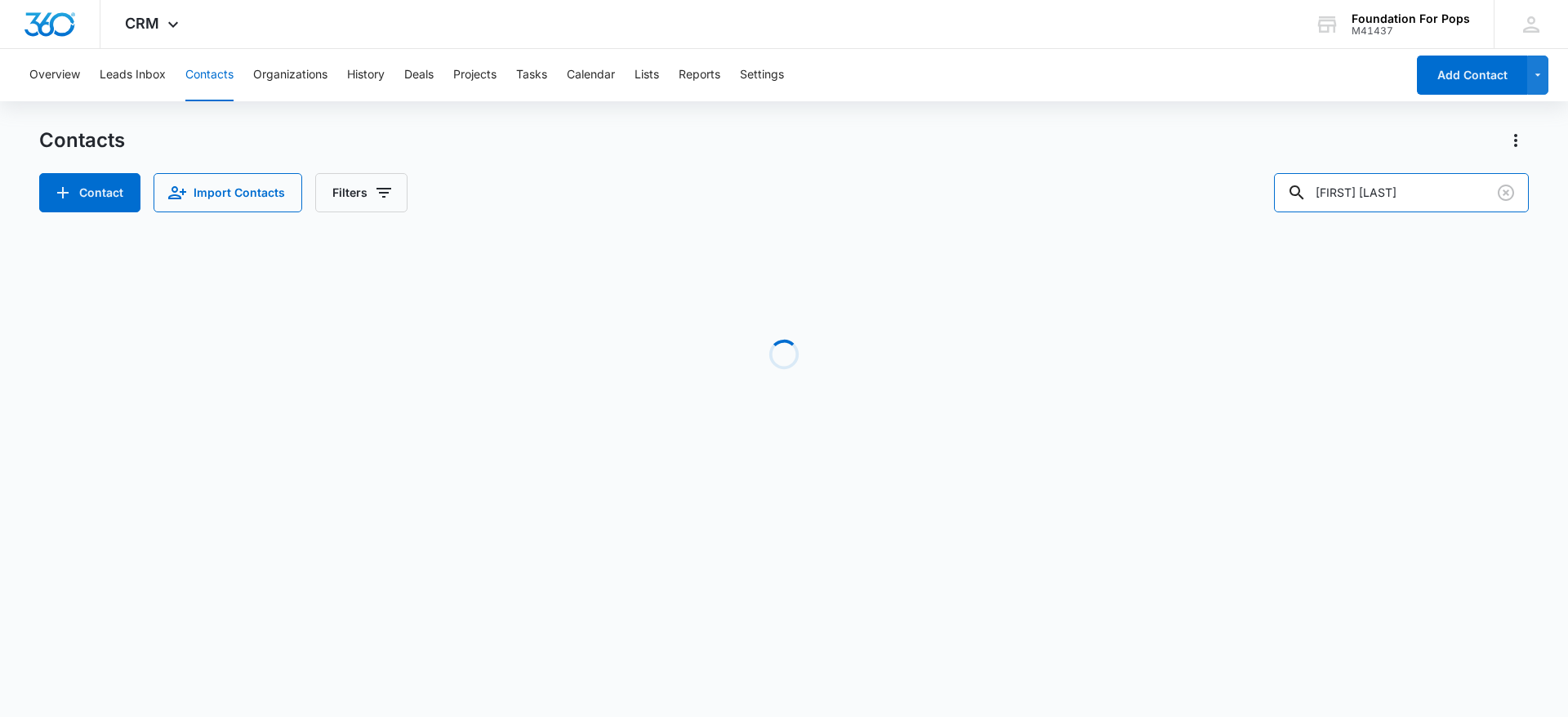 type on "marsha florence" 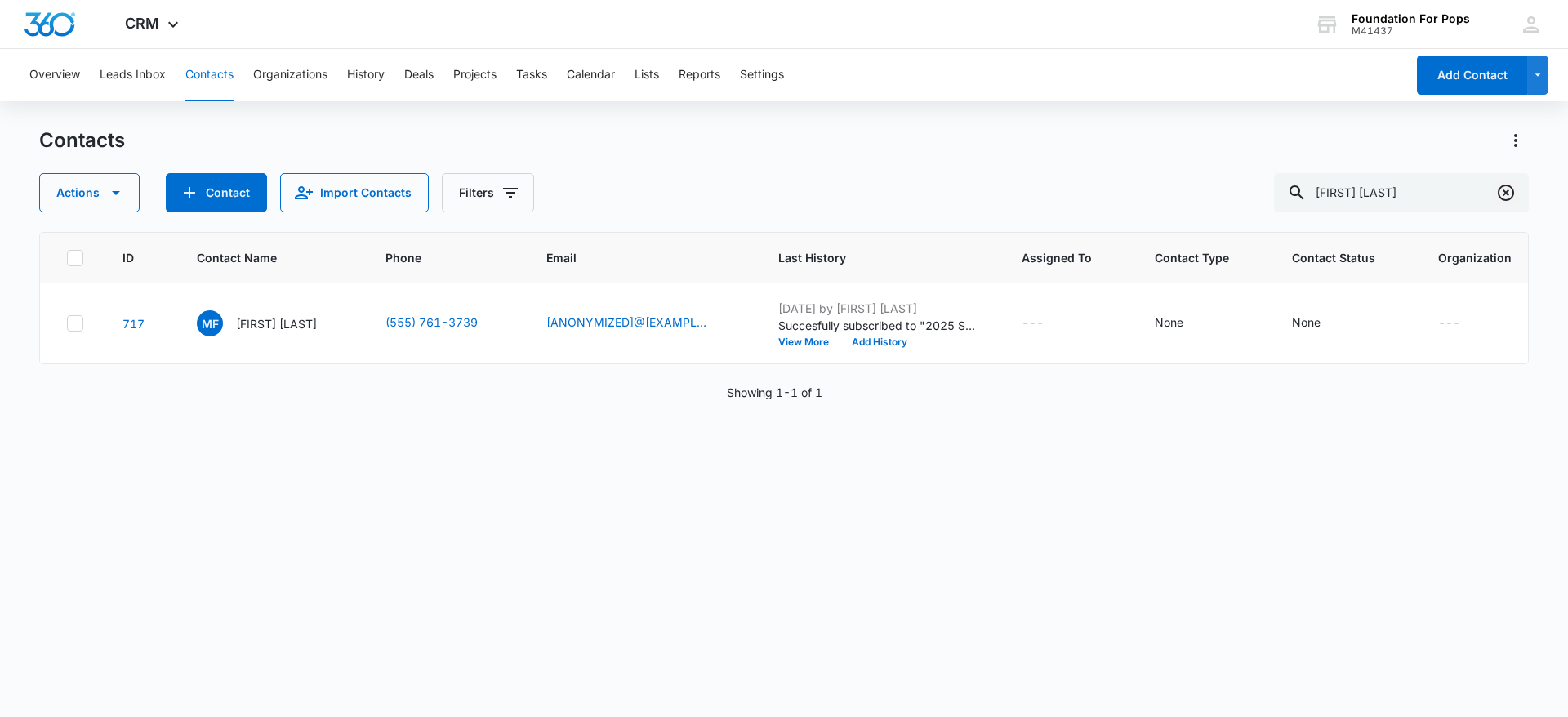 click 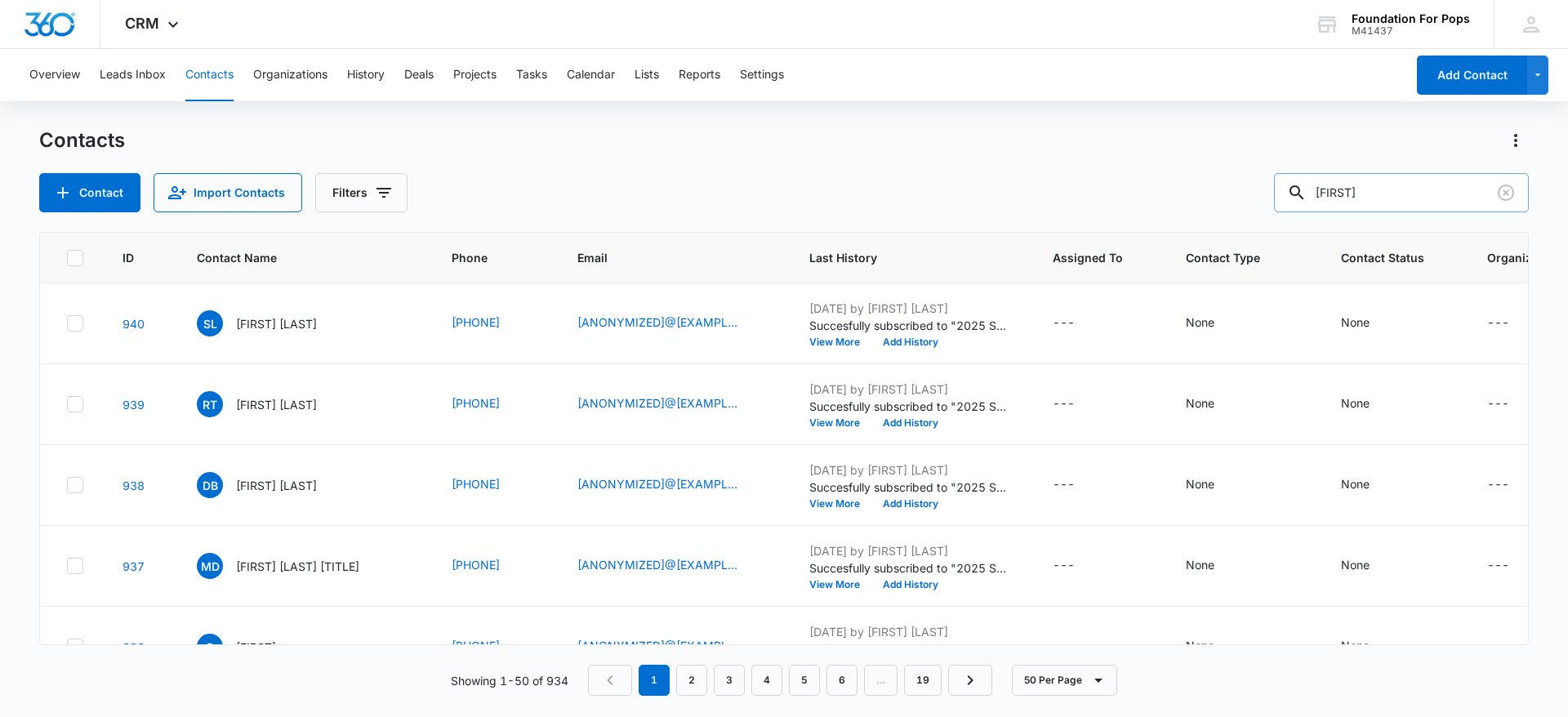 type on "drita" 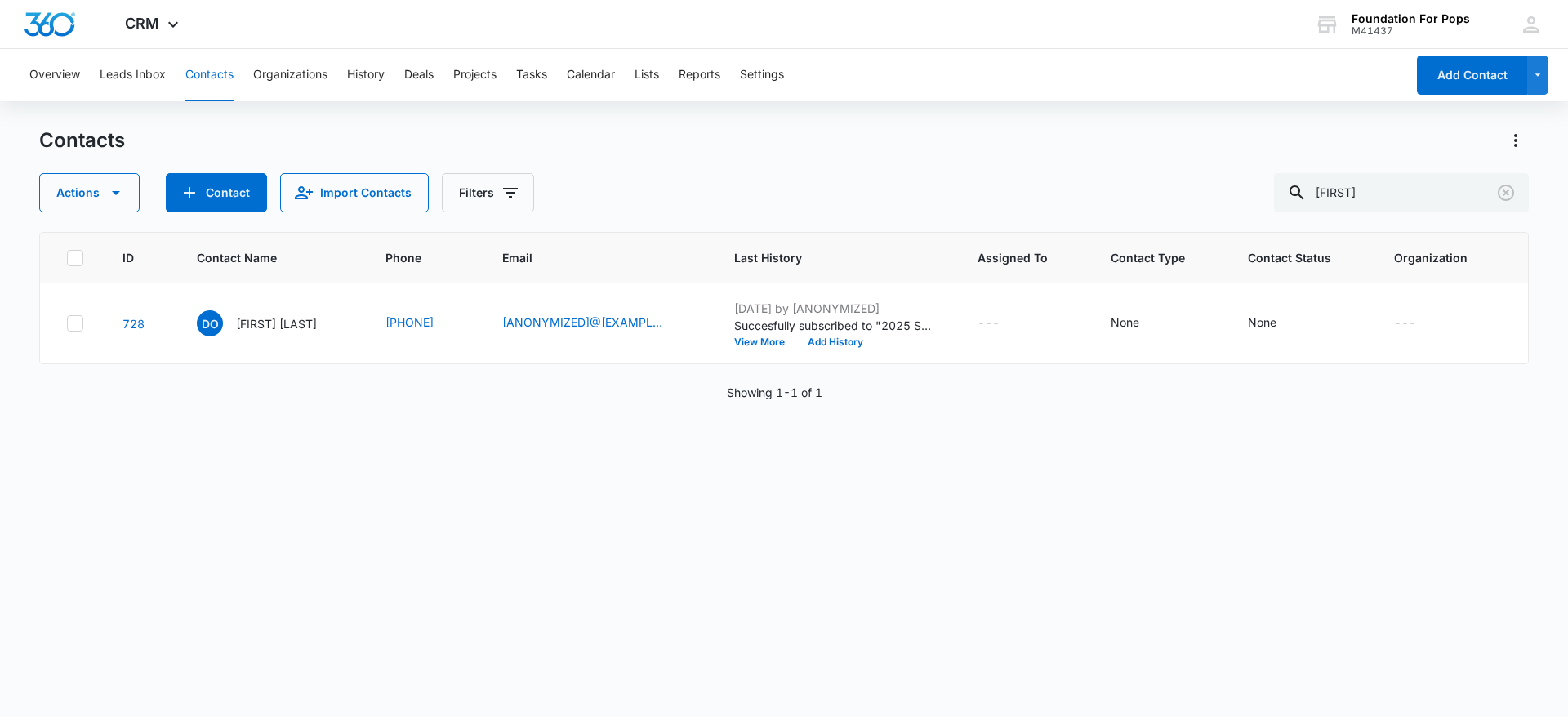 click on "Actions Contact Import Contacts Filters drita" at bounding box center [784, 193] 